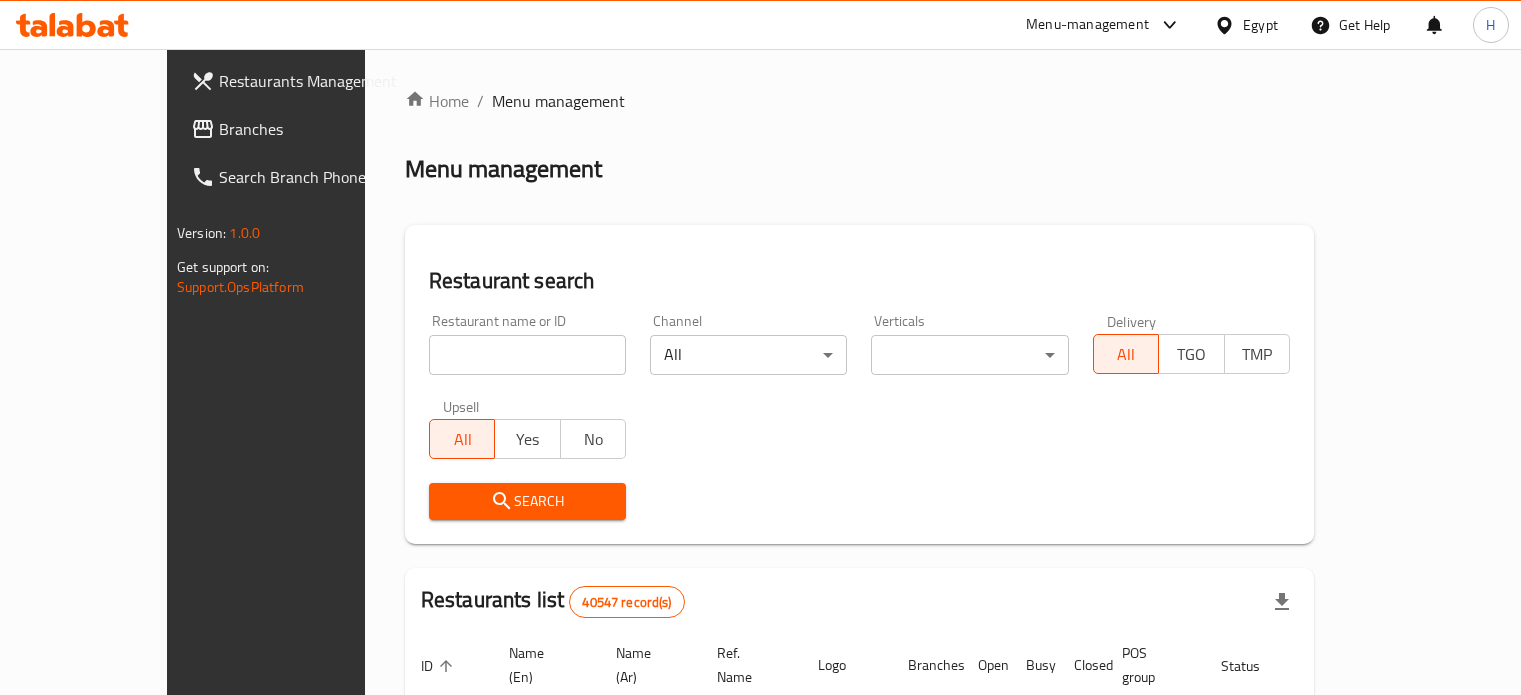 scroll, scrollTop: 0, scrollLeft: 0, axis: both 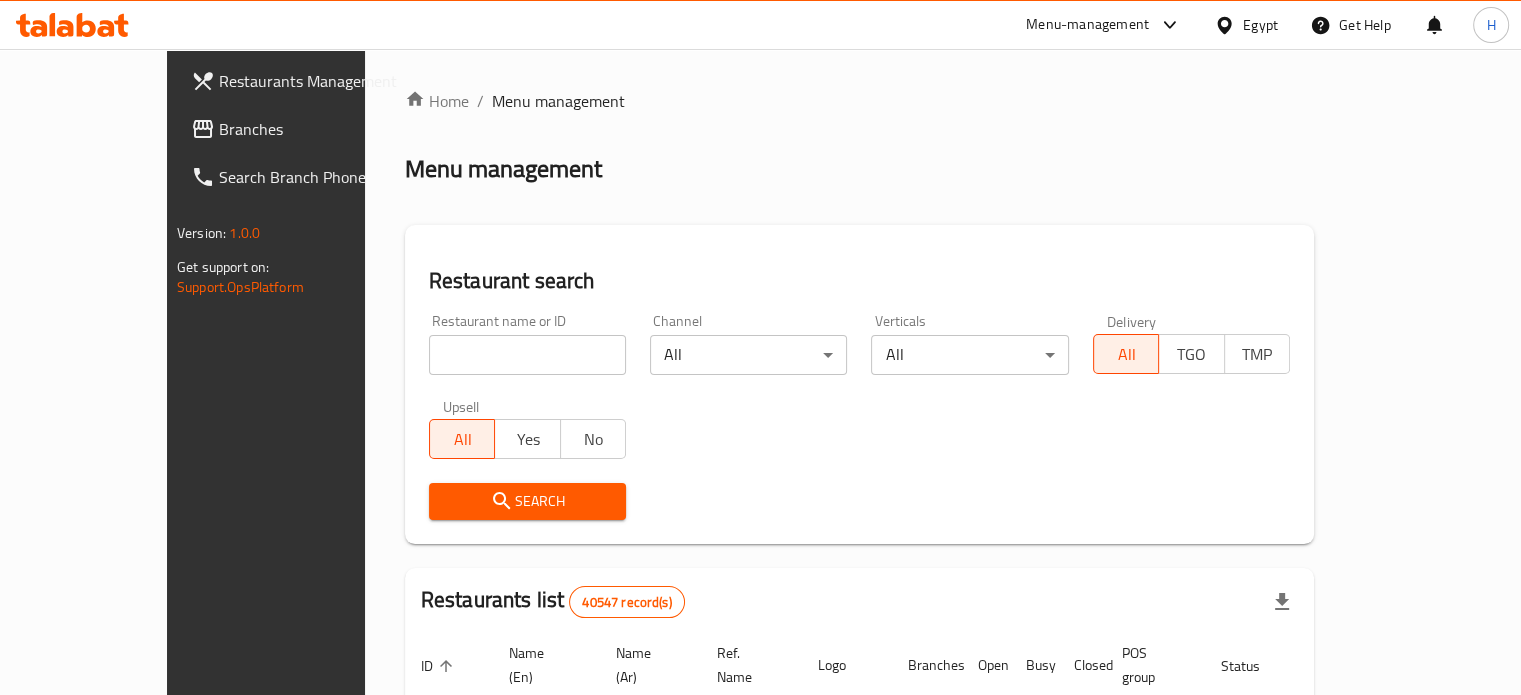 click at bounding box center [527, 355] 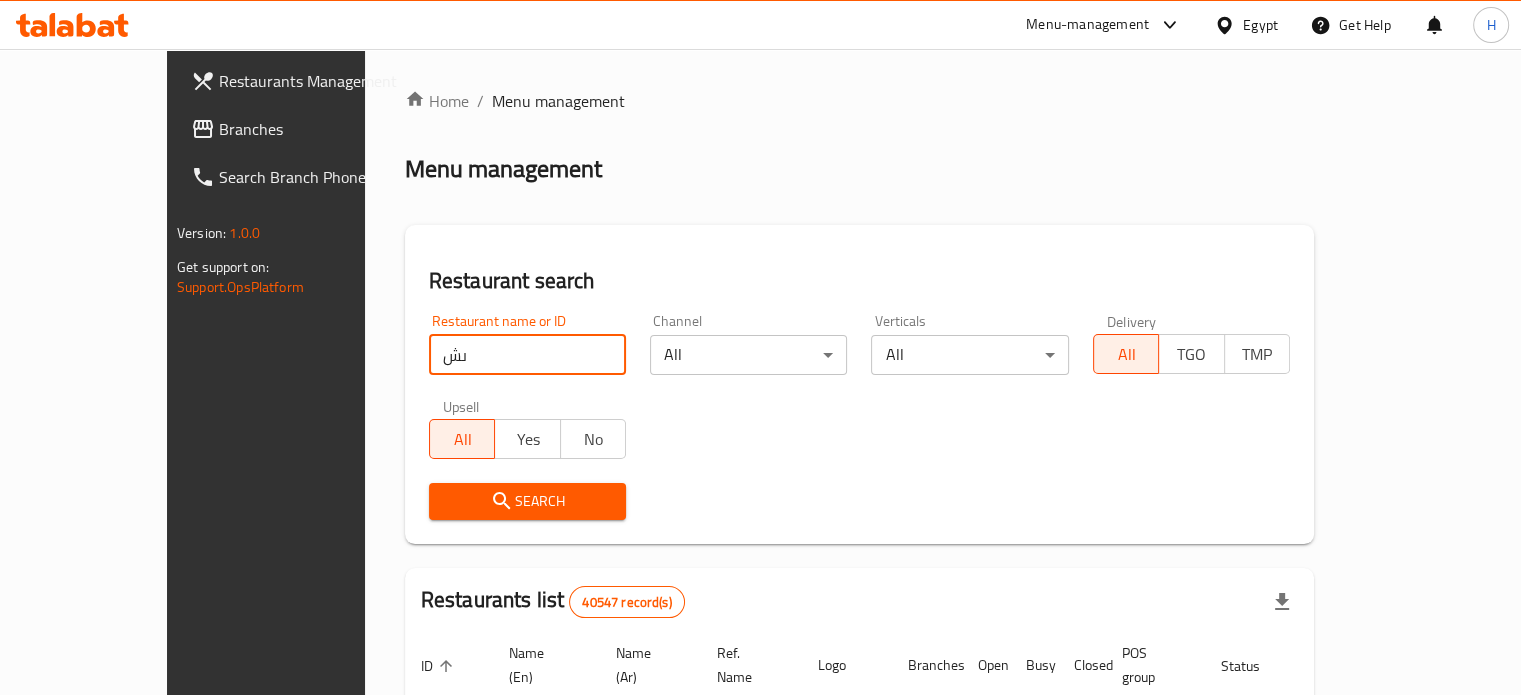 type on "ى" 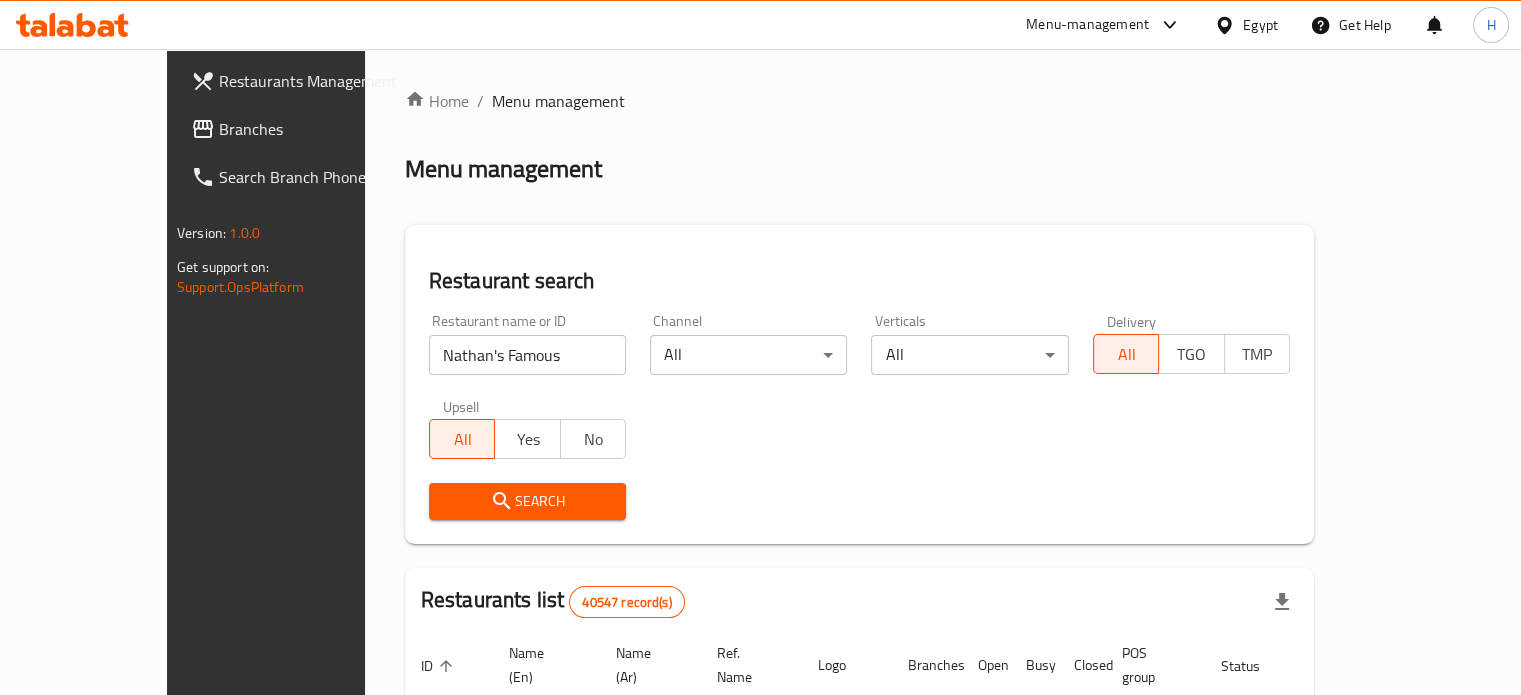 click on "Search" at bounding box center (527, 501) 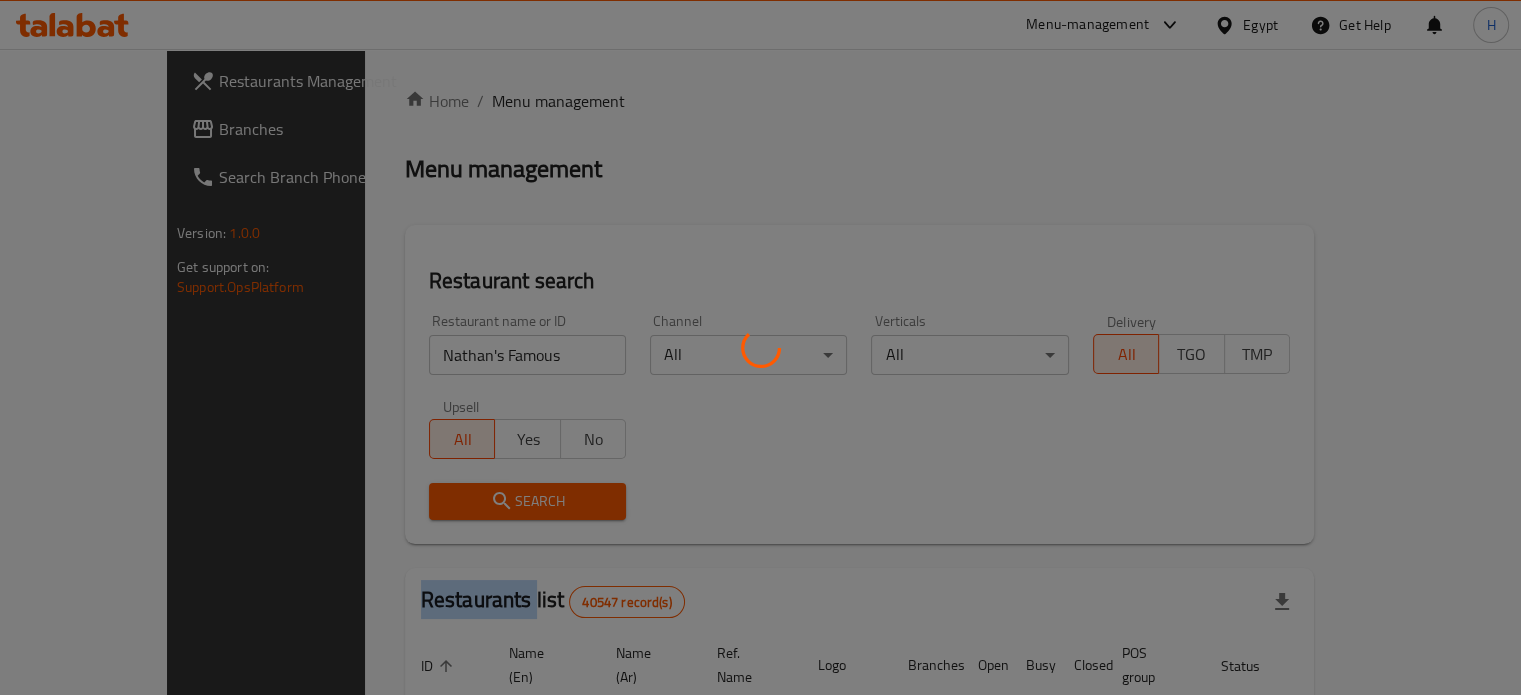 click at bounding box center [760, 347] 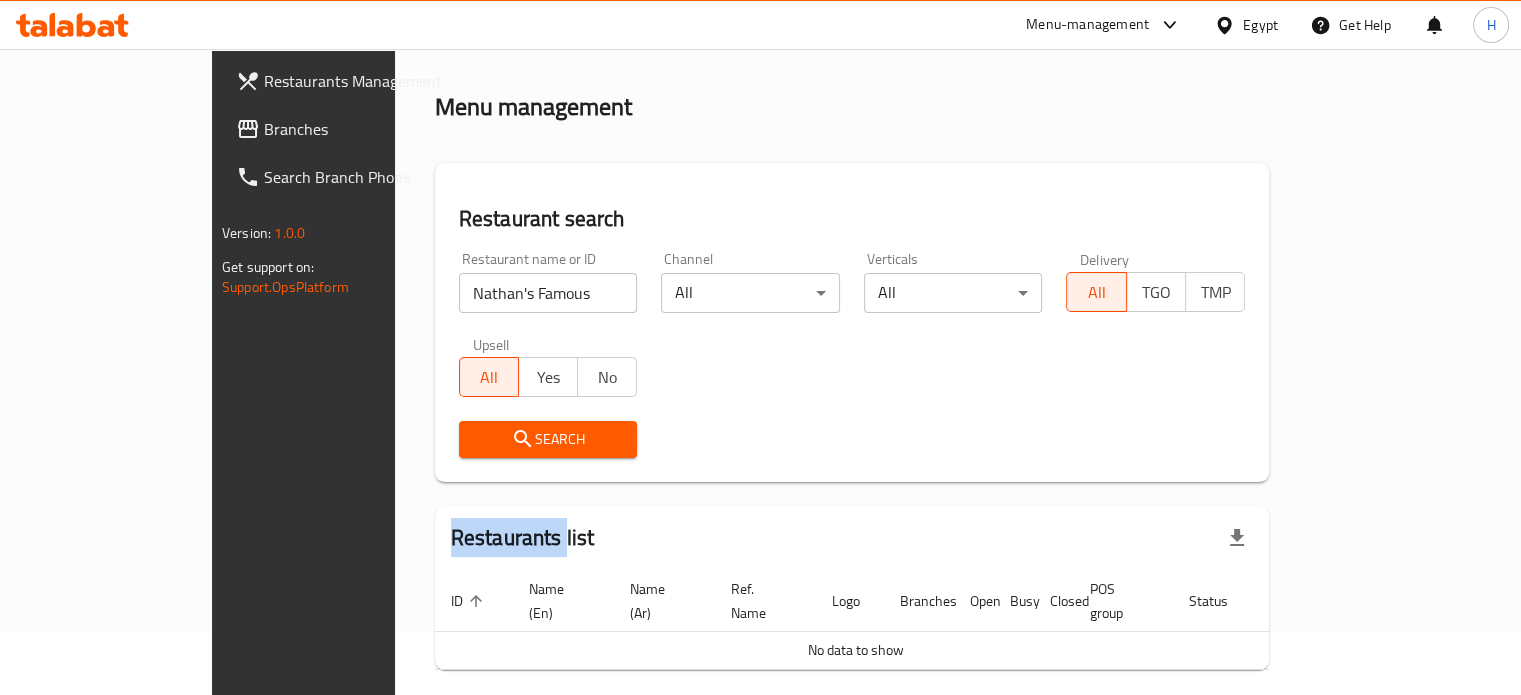 scroll, scrollTop: 121, scrollLeft: 0, axis: vertical 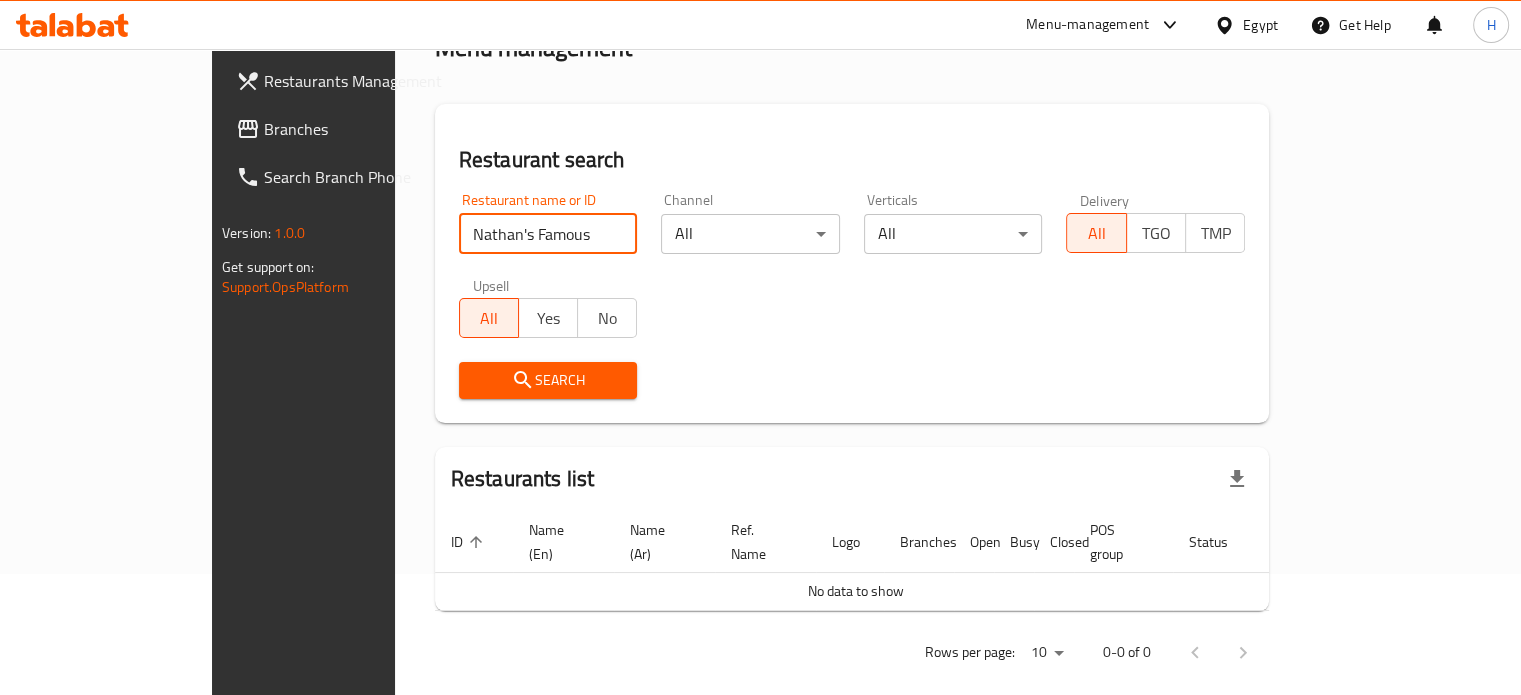 drag, startPoint x: 480, startPoint y: 228, endPoint x: 390, endPoint y: 241, distance: 90.934044 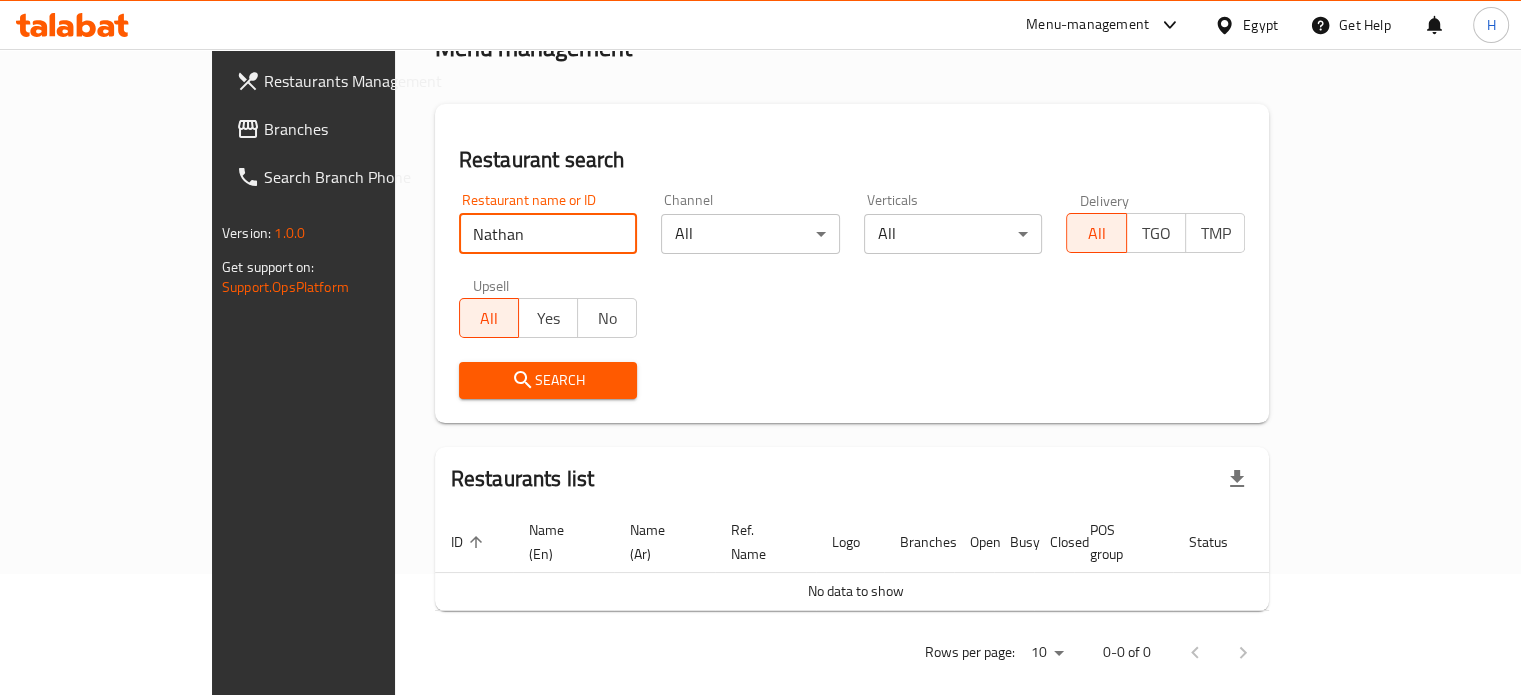 type on "Nathan" 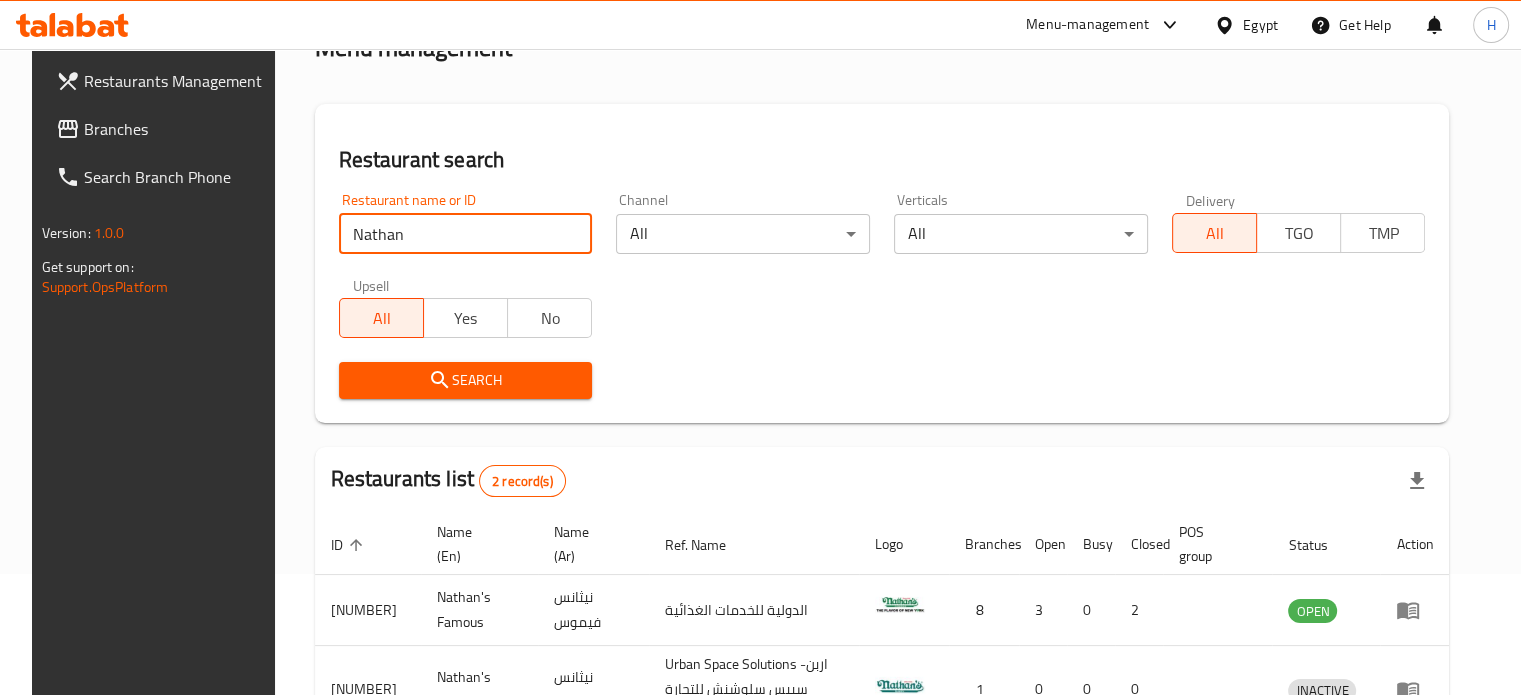 scroll, scrollTop: 249, scrollLeft: 0, axis: vertical 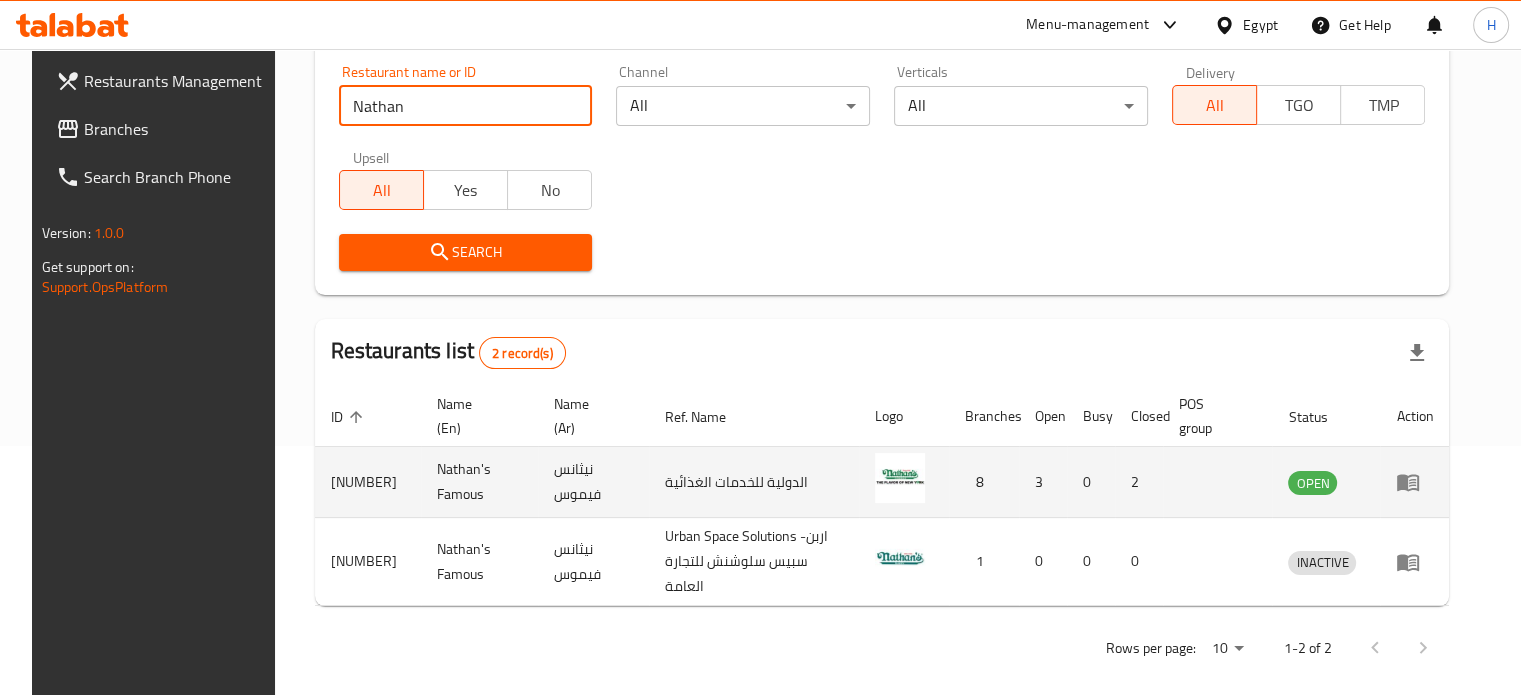 click 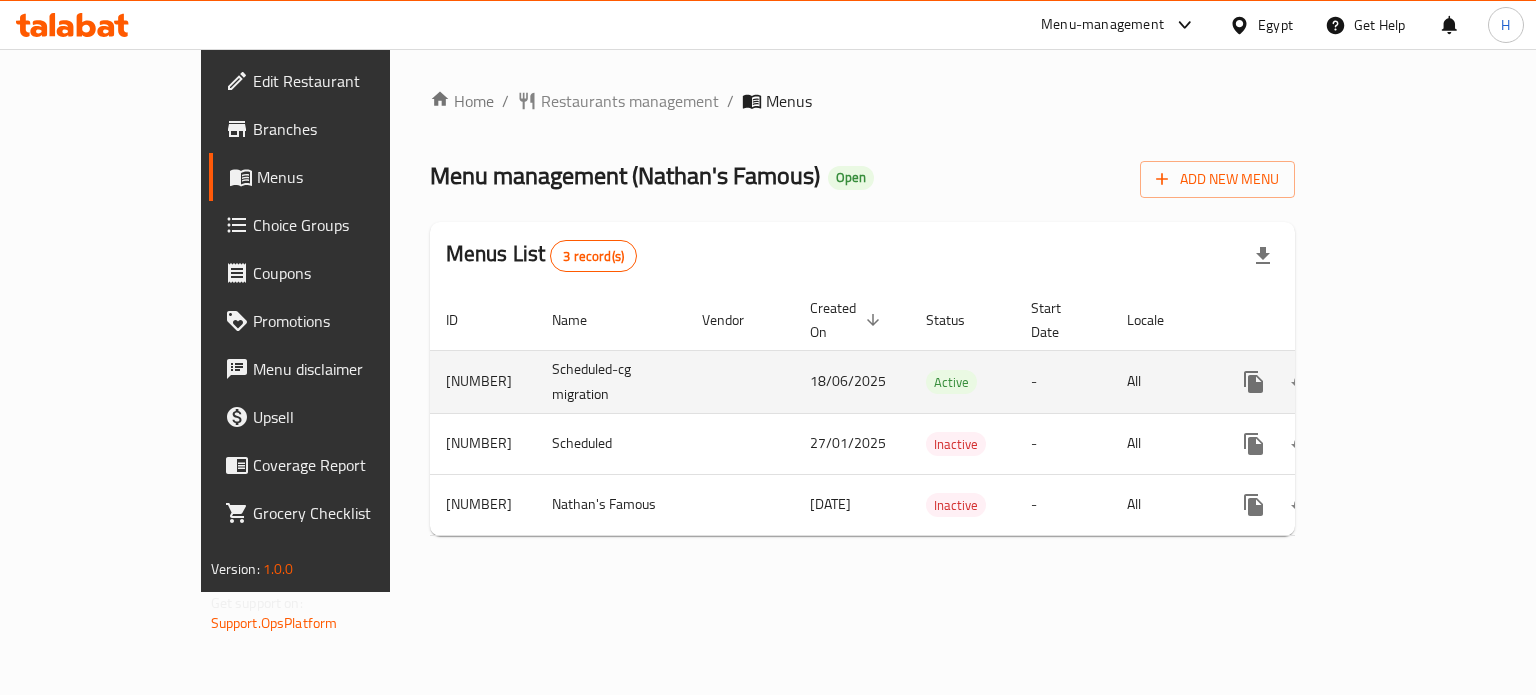 click 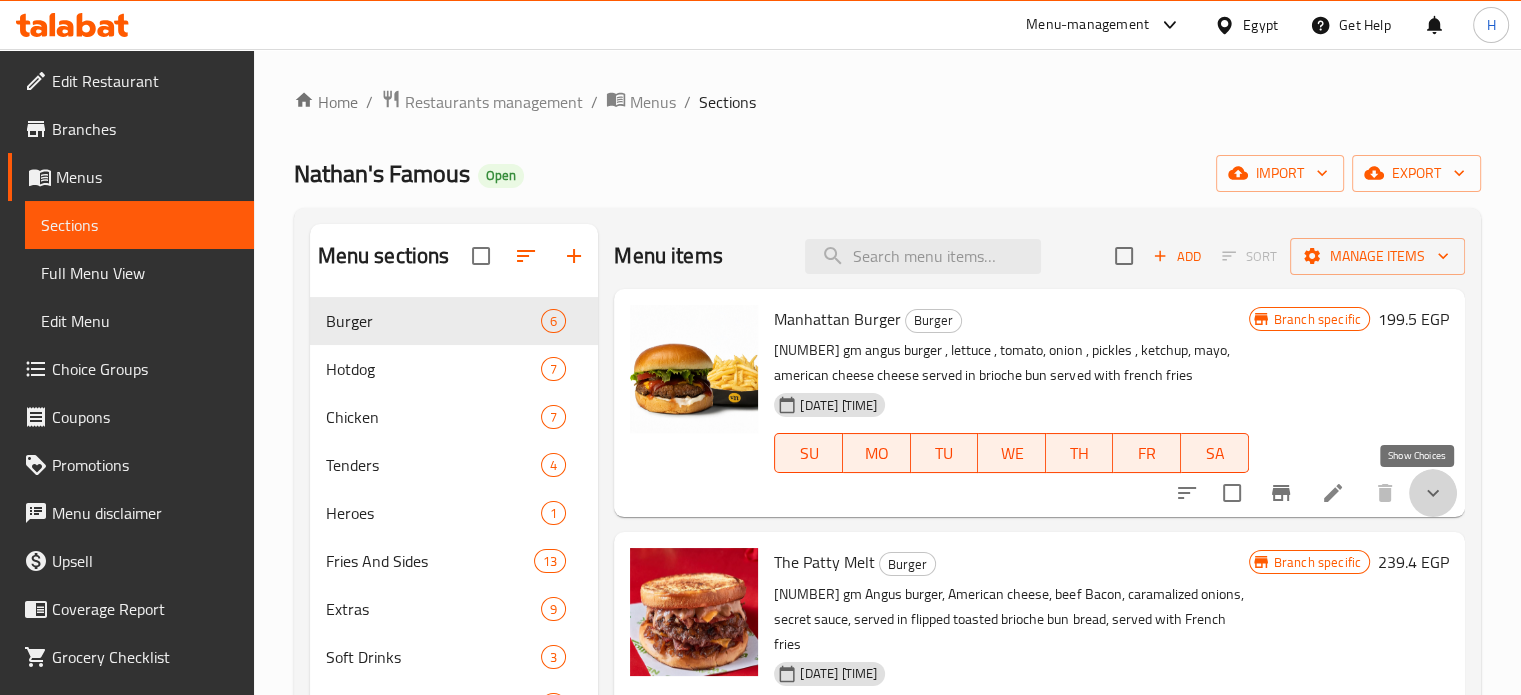click 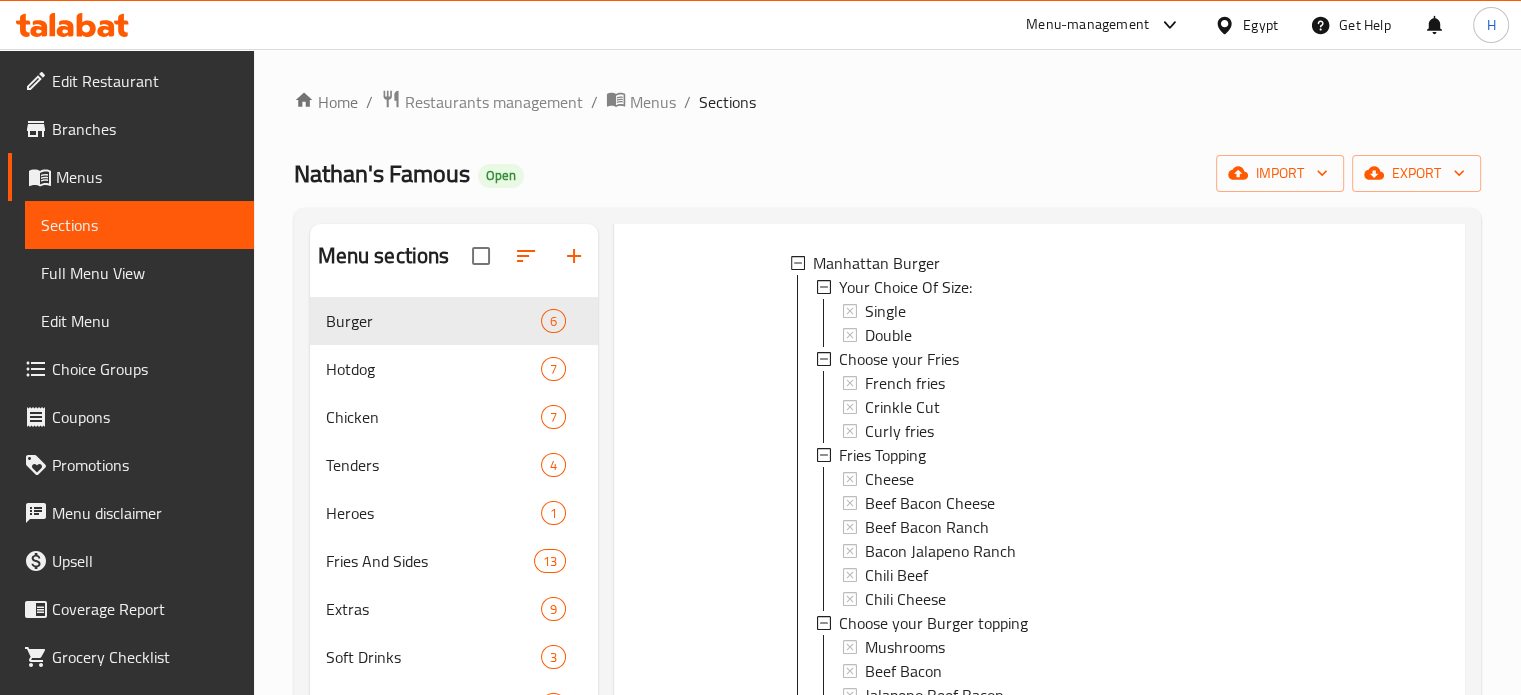 scroll, scrollTop: 300, scrollLeft: 0, axis: vertical 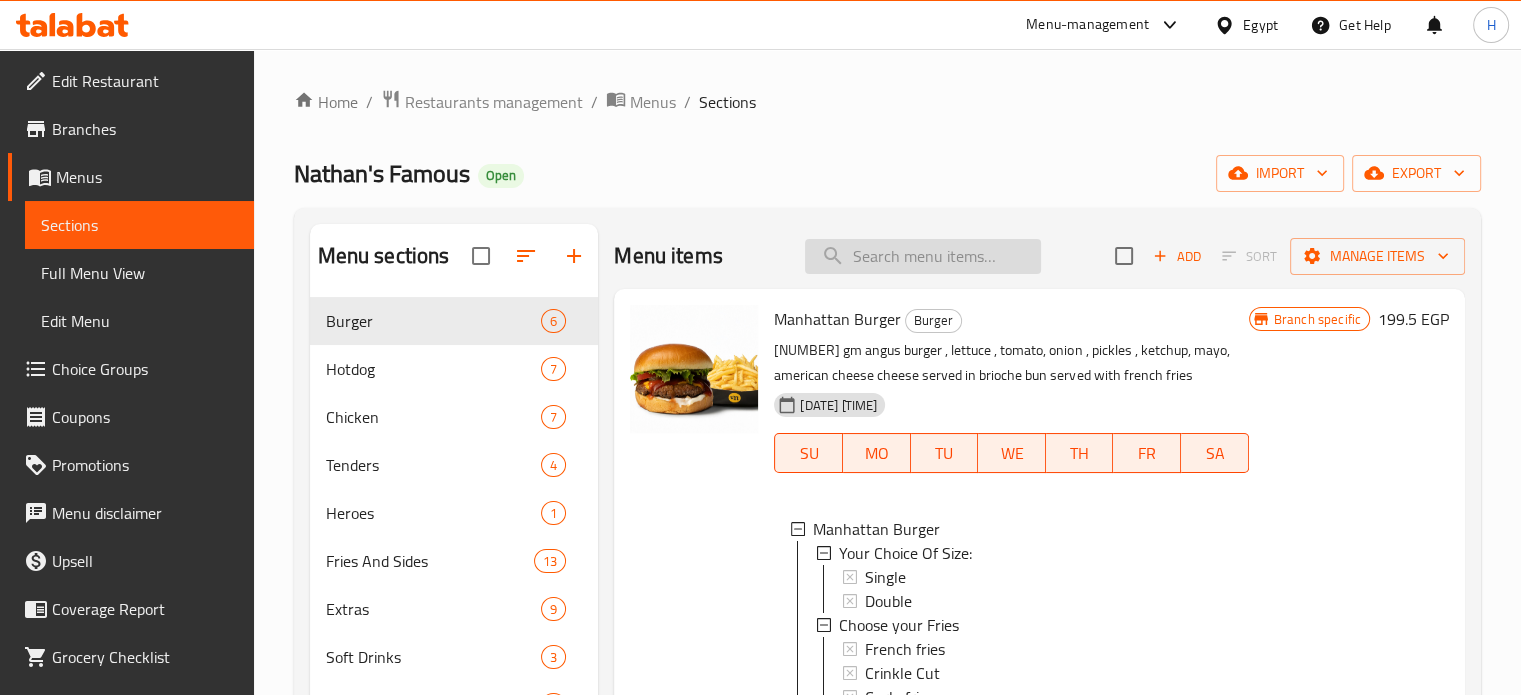 click at bounding box center [923, 256] 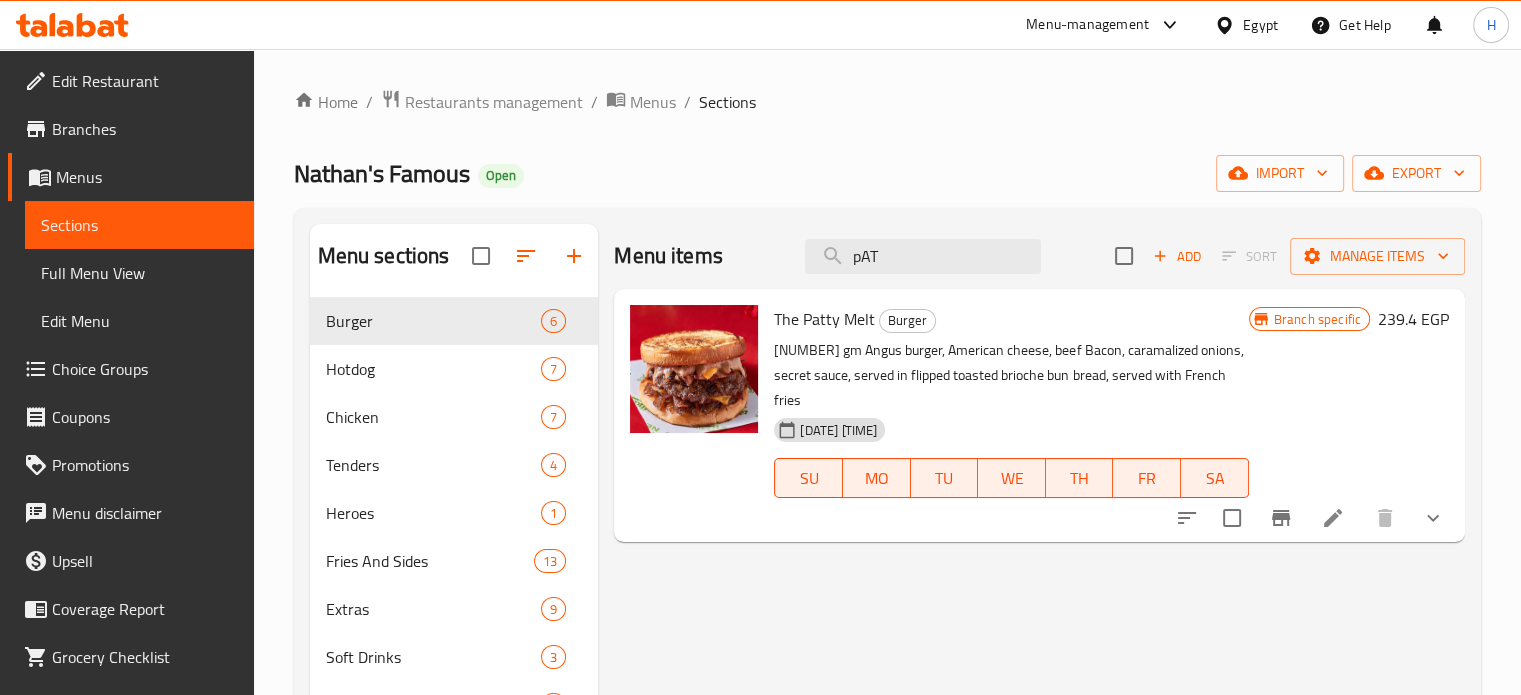 type on "pAT" 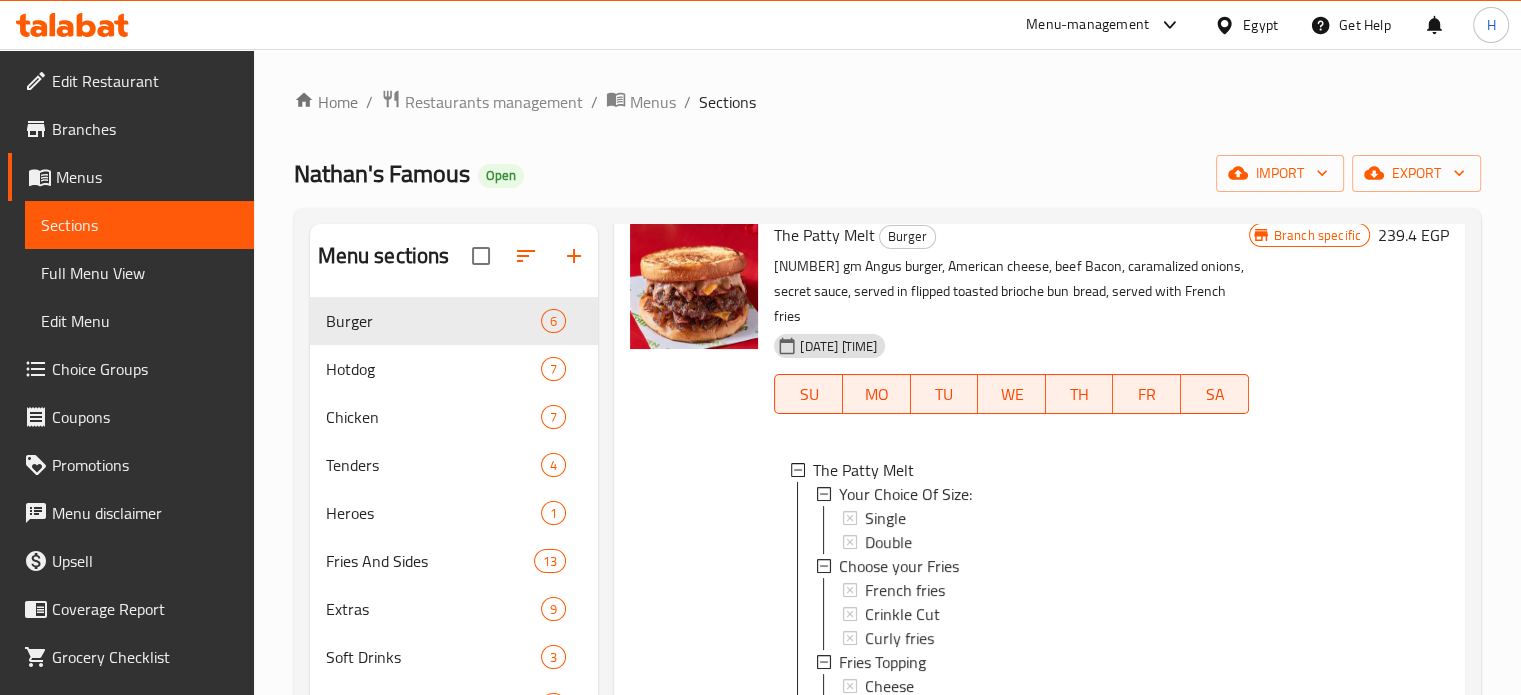 scroll, scrollTop: 200, scrollLeft: 0, axis: vertical 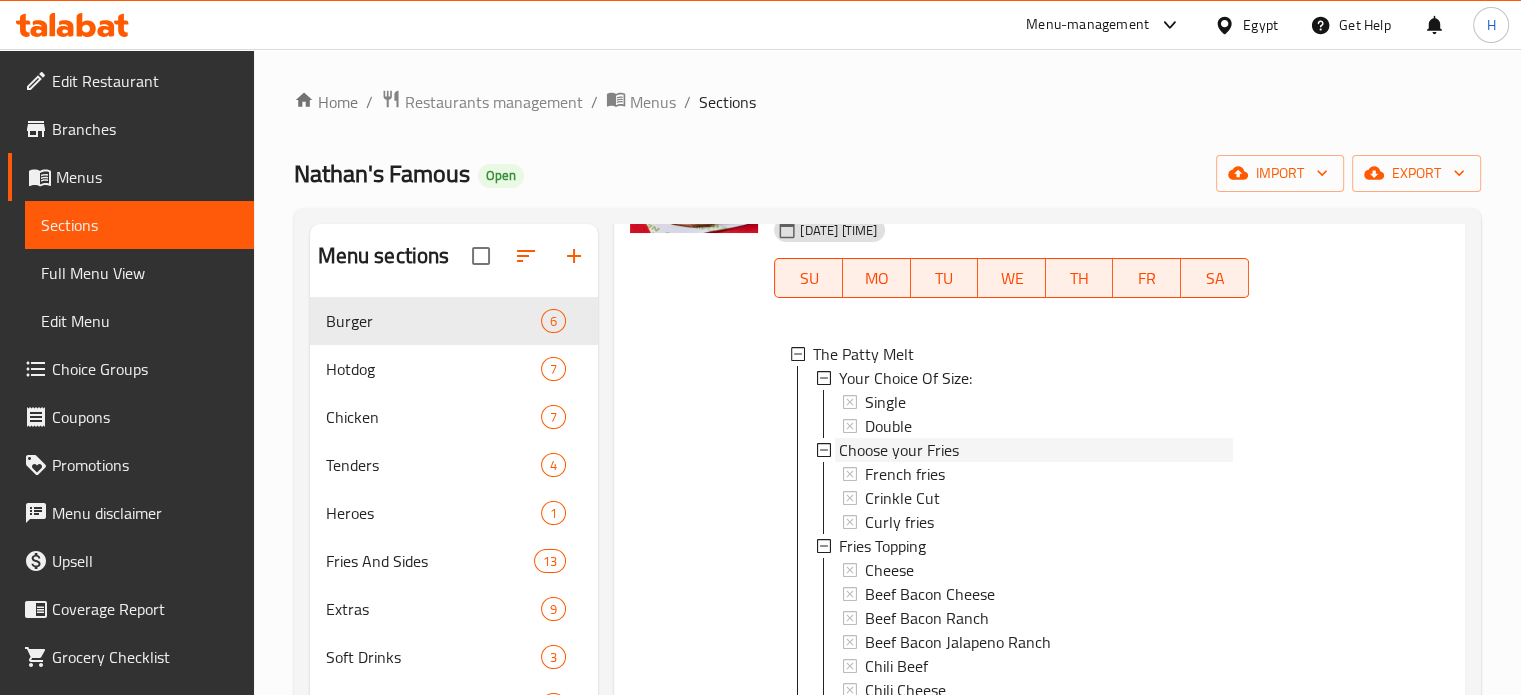 click on "Choose your Fries" at bounding box center (899, 450) 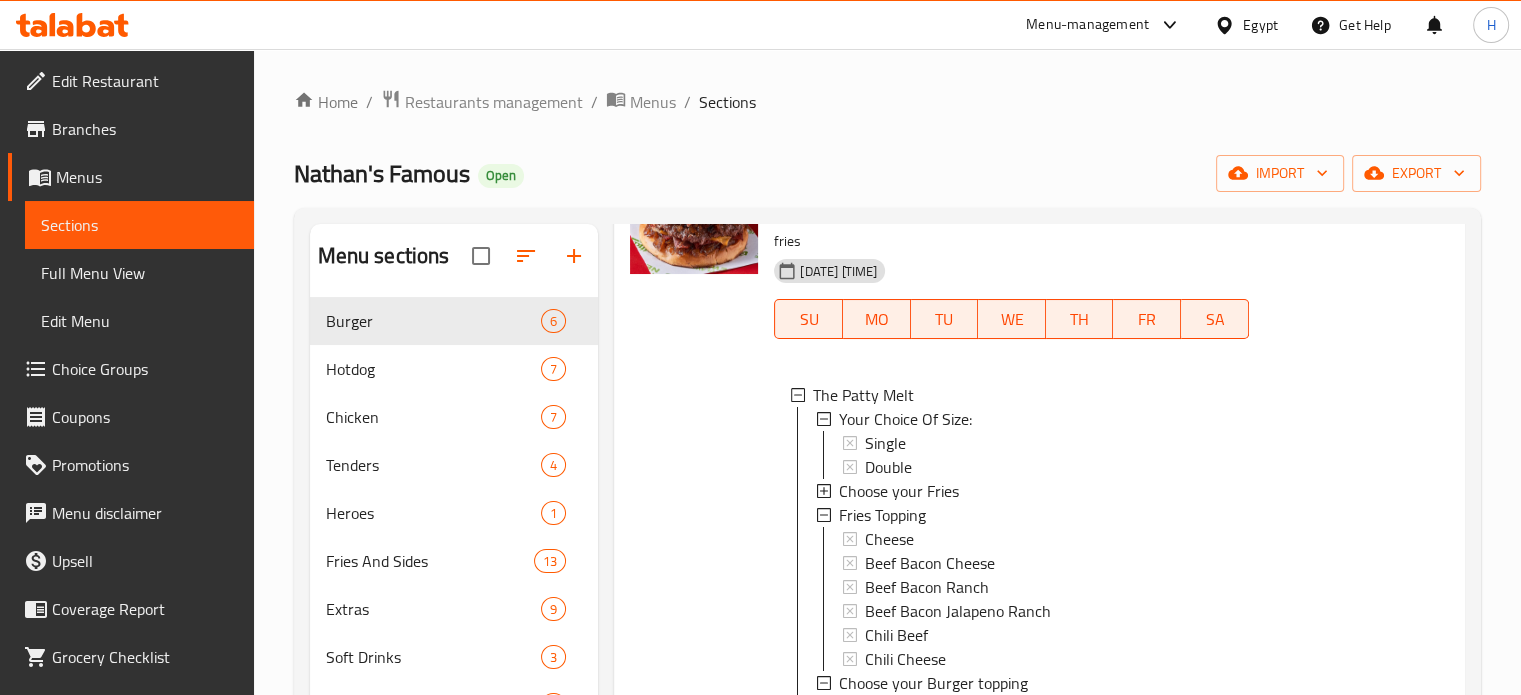 click on "Choose your Fries" at bounding box center (899, 491) 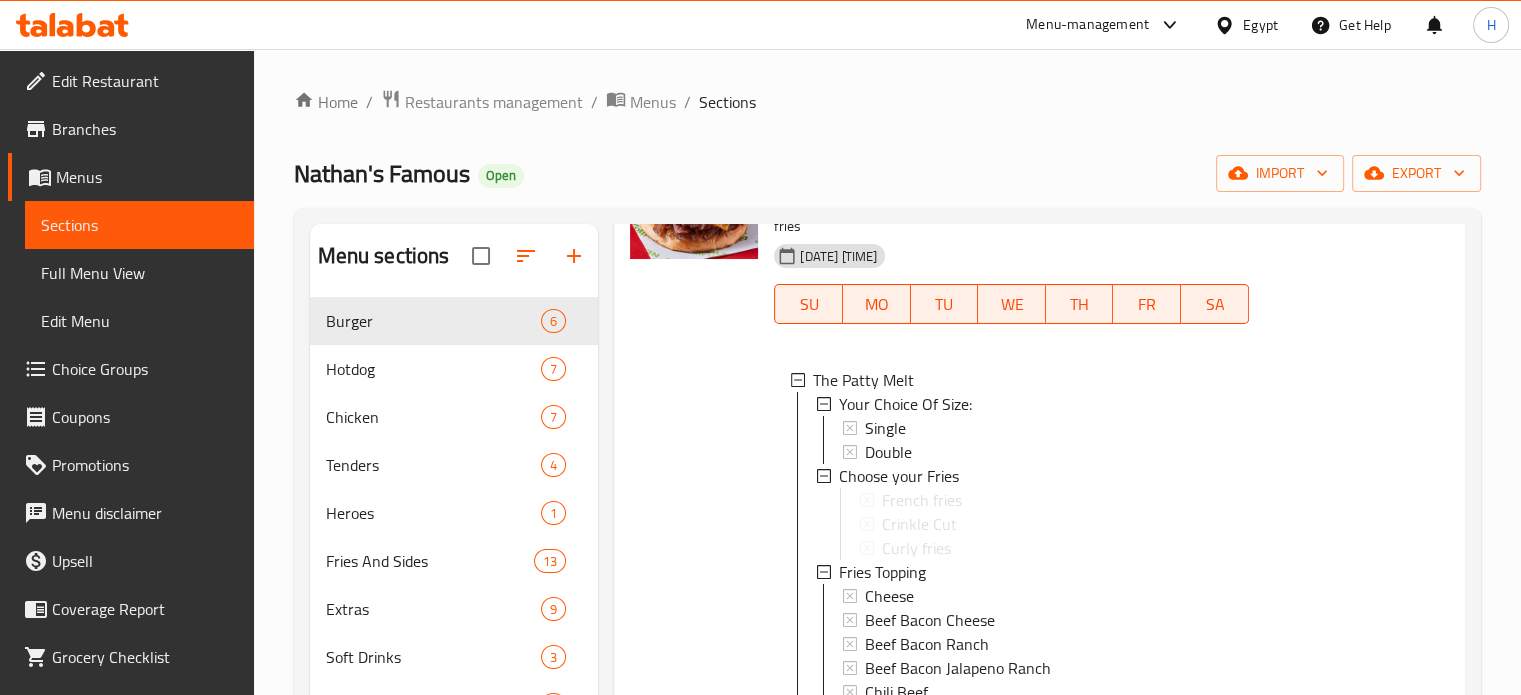 scroll, scrollTop: 200, scrollLeft: 0, axis: vertical 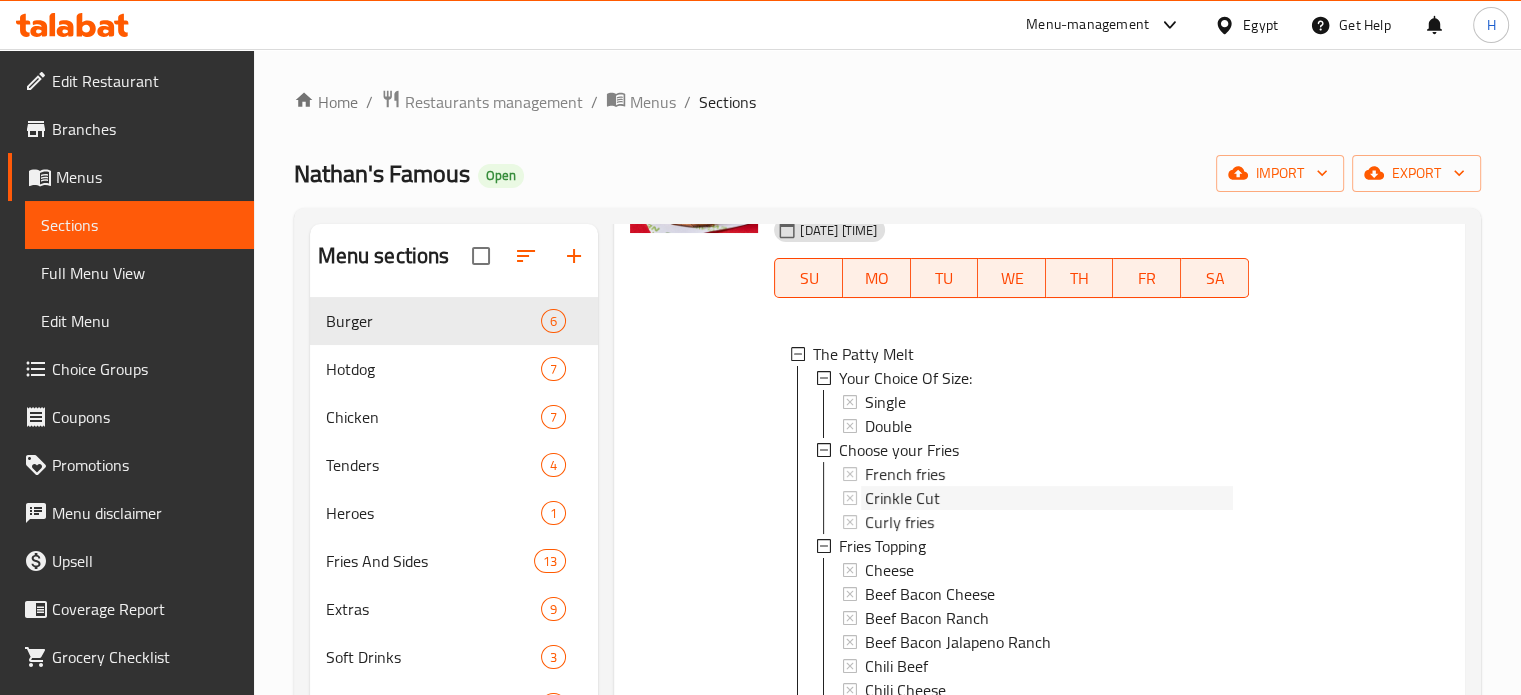 click on "Crinkle Cut" at bounding box center (902, 498) 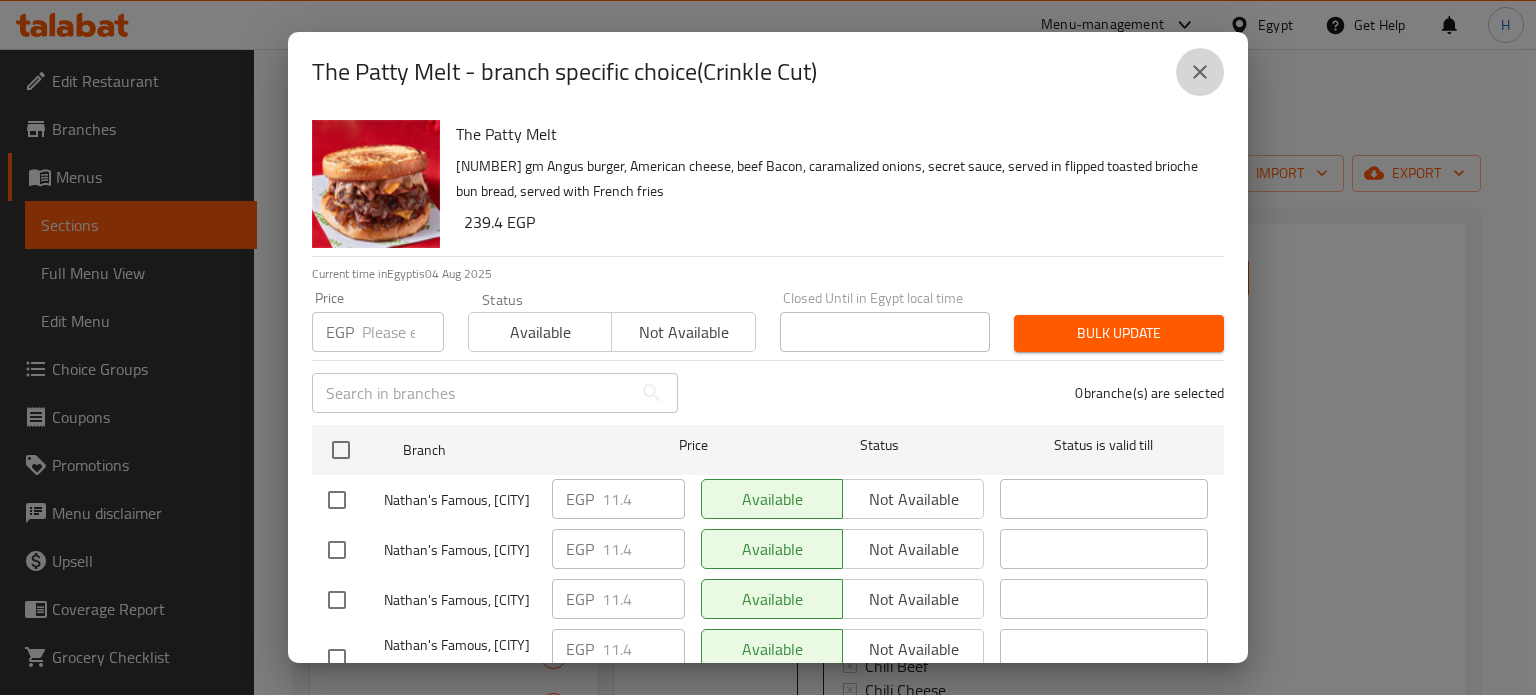 click at bounding box center [1200, 72] 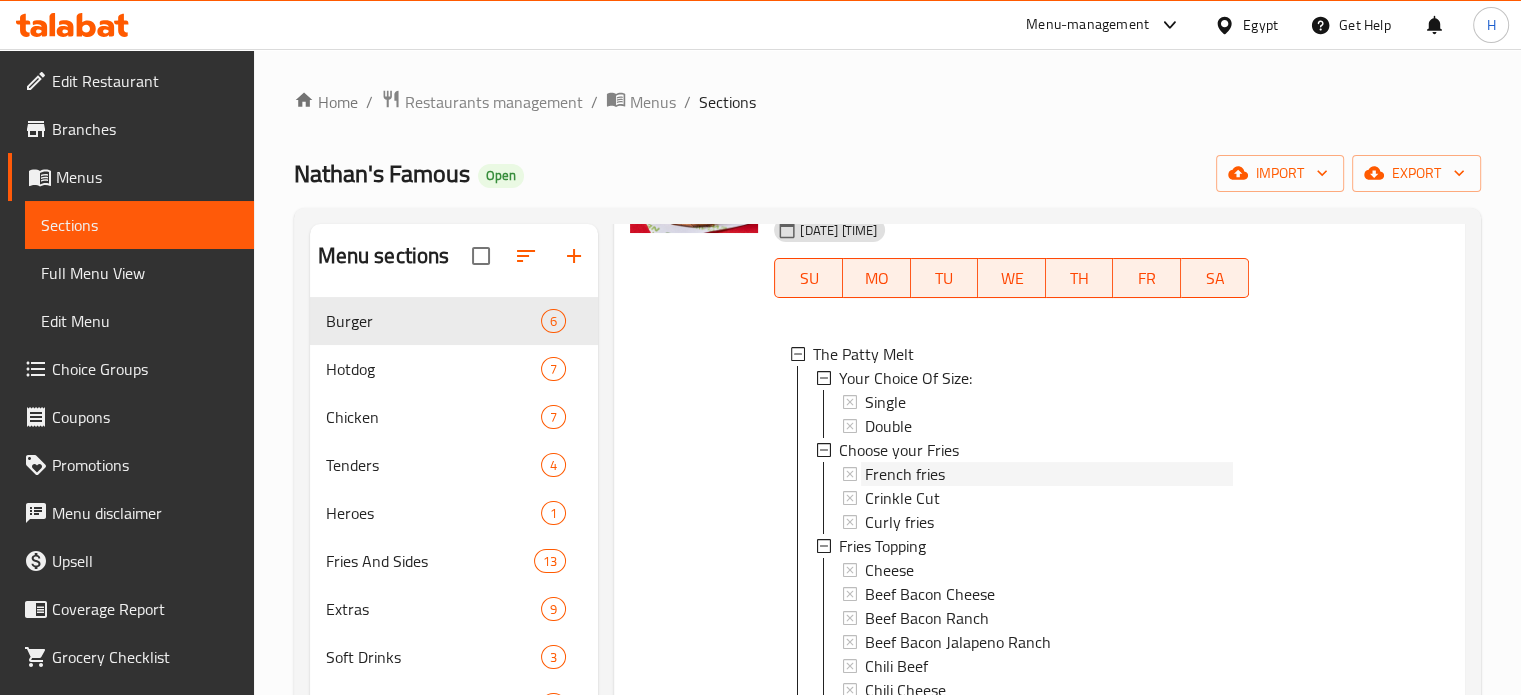 click on "French fries" at bounding box center (905, 474) 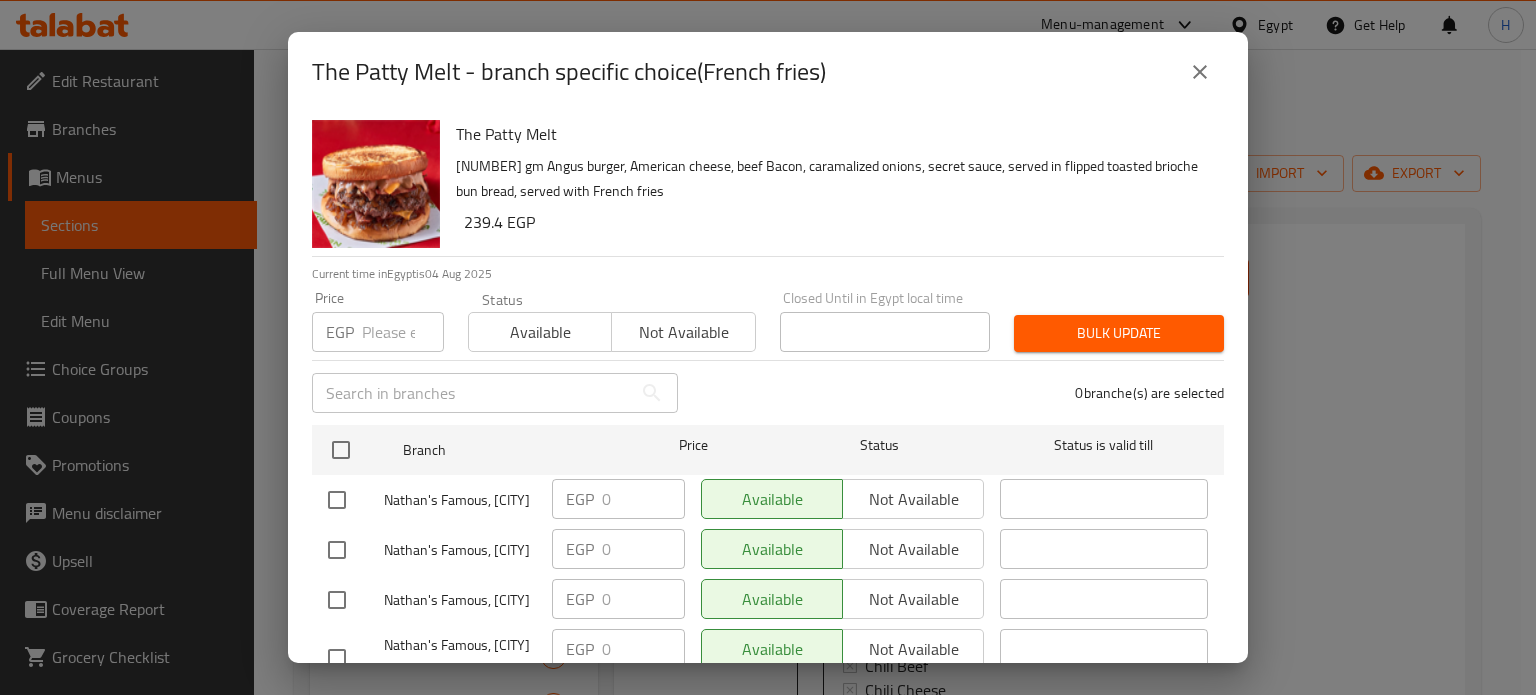 click 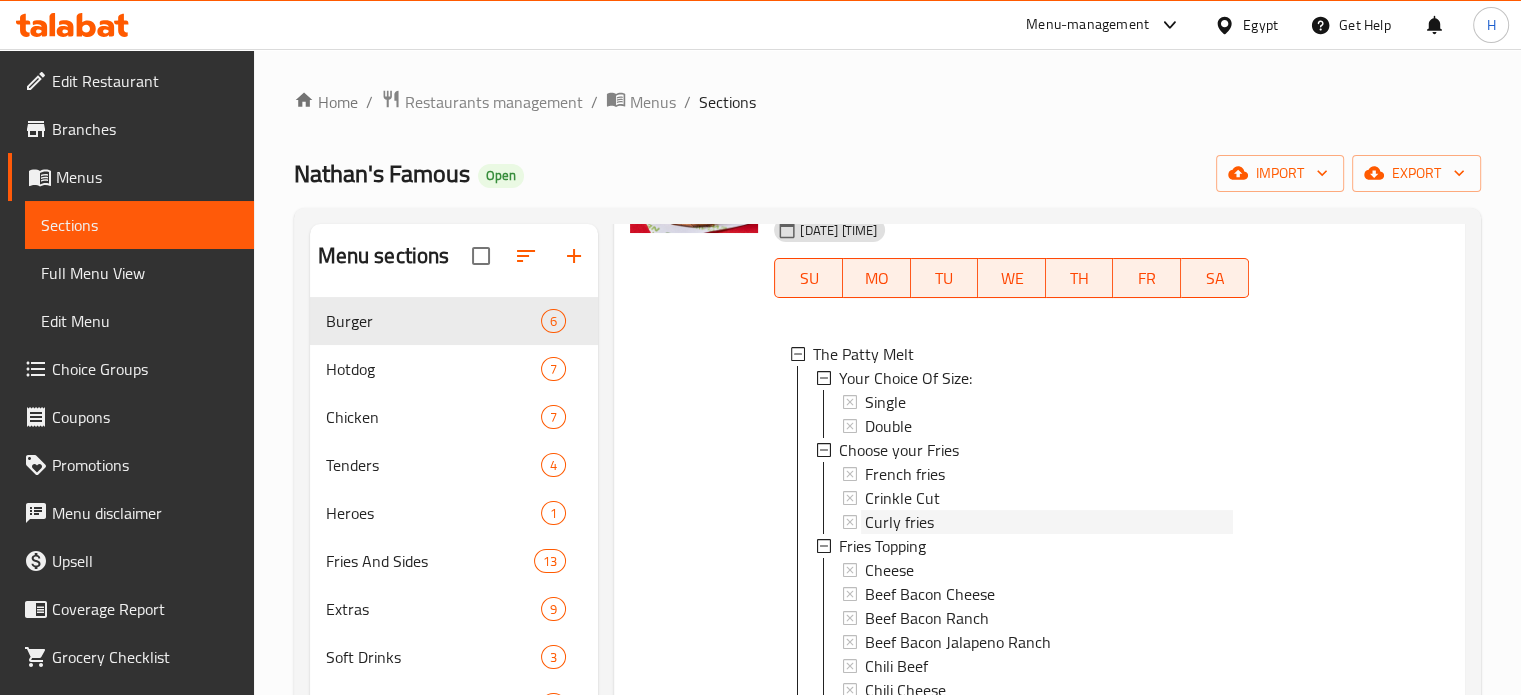 click on "Curly fries" at bounding box center (899, 522) 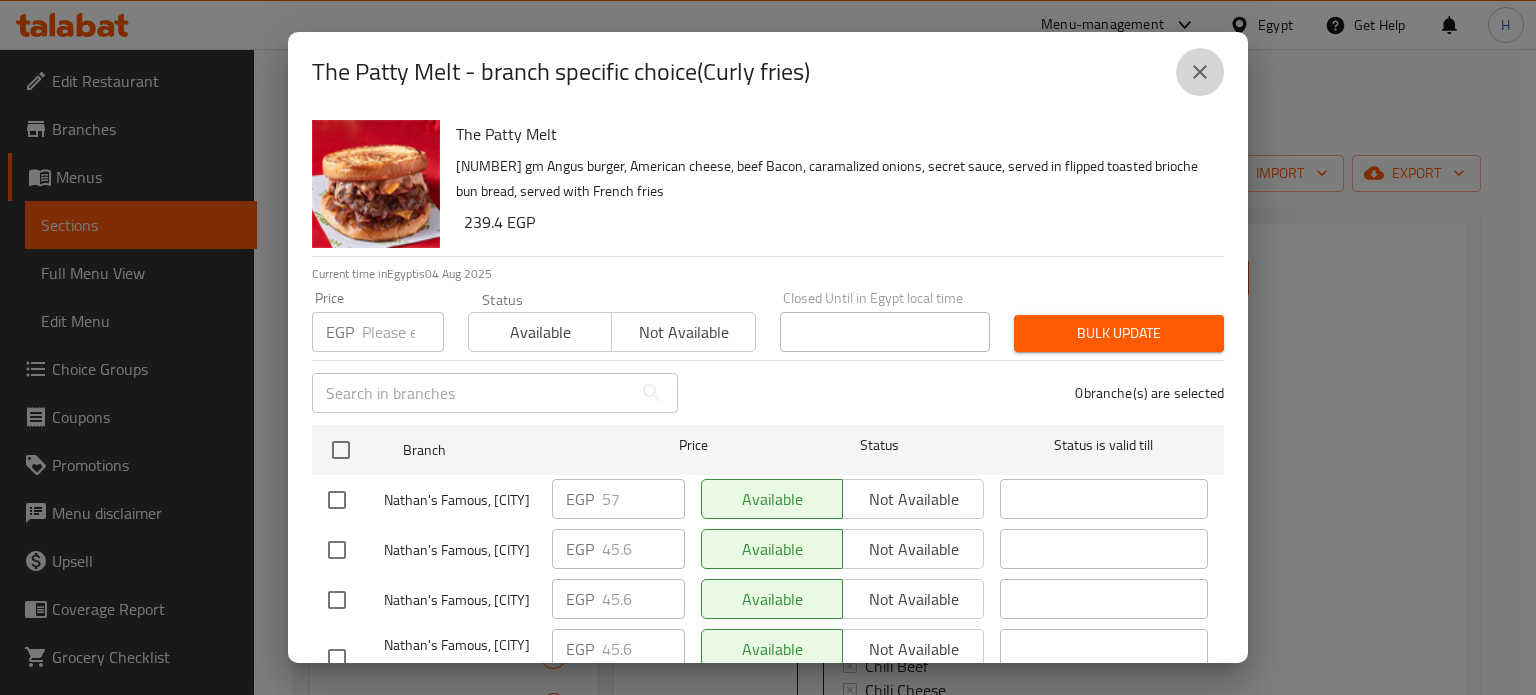 click 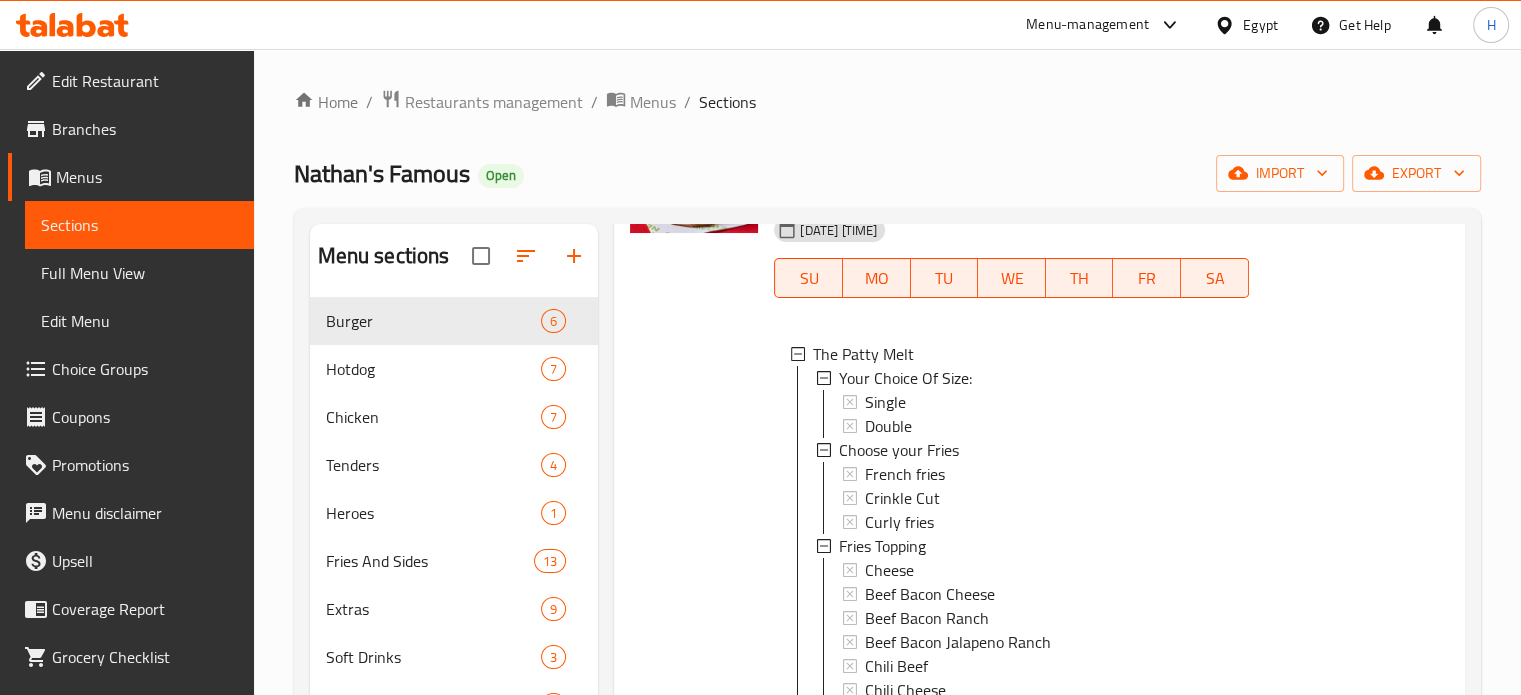 scroll, scrollTop: 246, scrollLeft: 0, axis: vertical 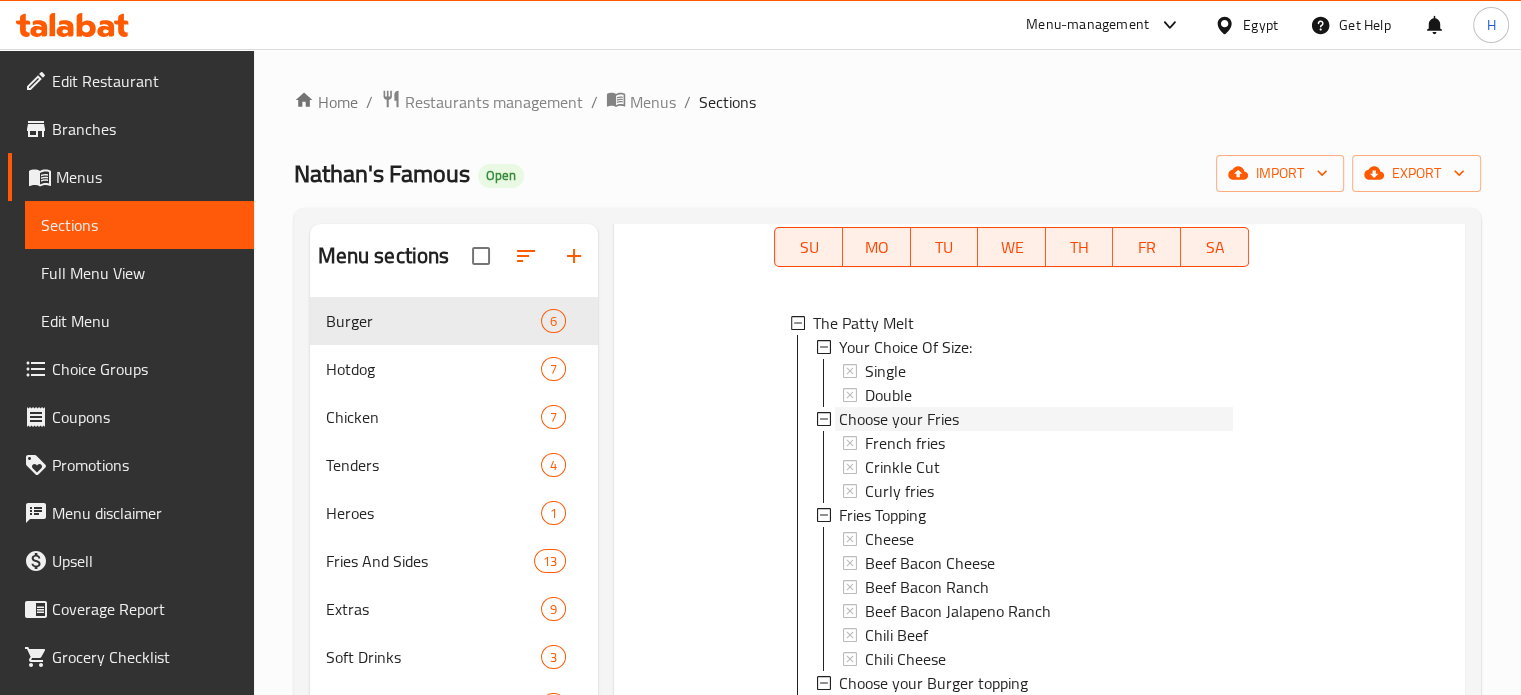 click on "Choose your Fries" at bounding box center (899, 419) 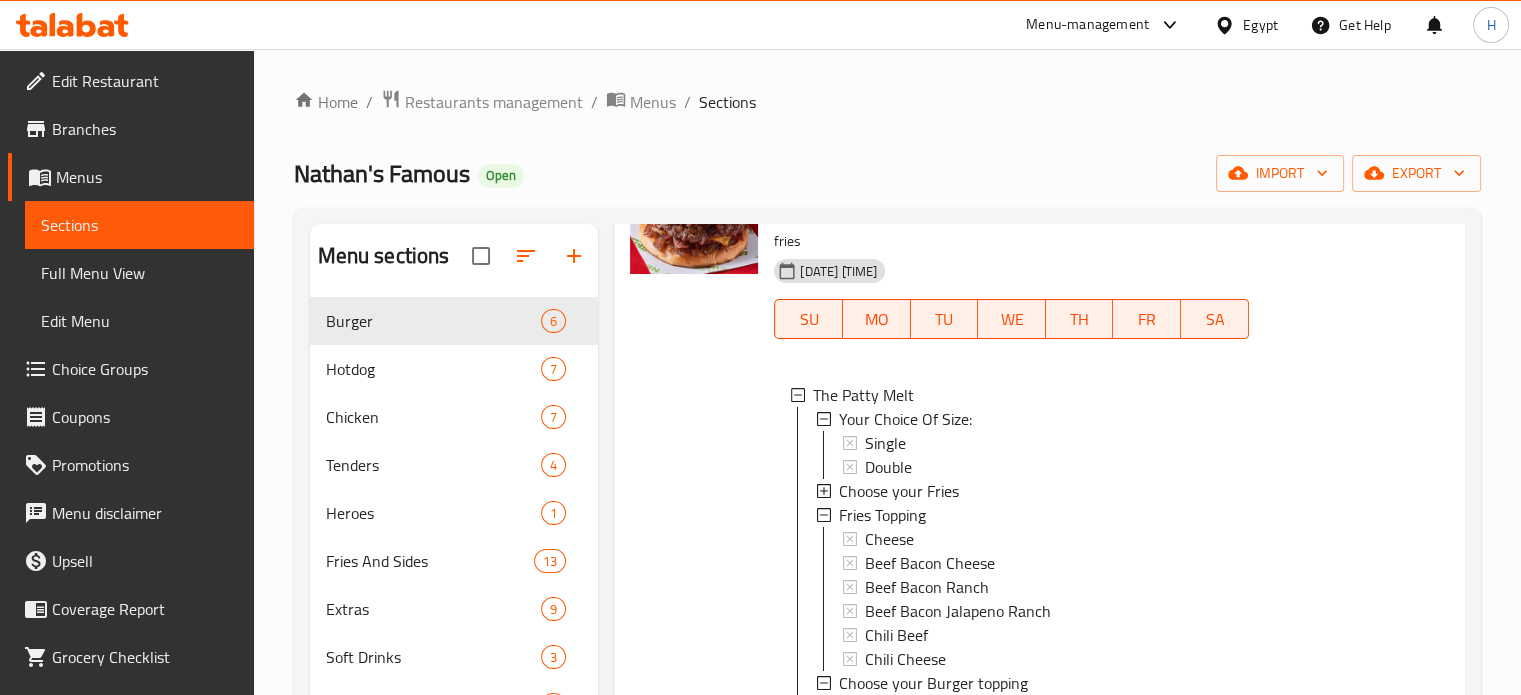 scroll, scrollTop: 174, scrollLeft: 0, axis: vertical 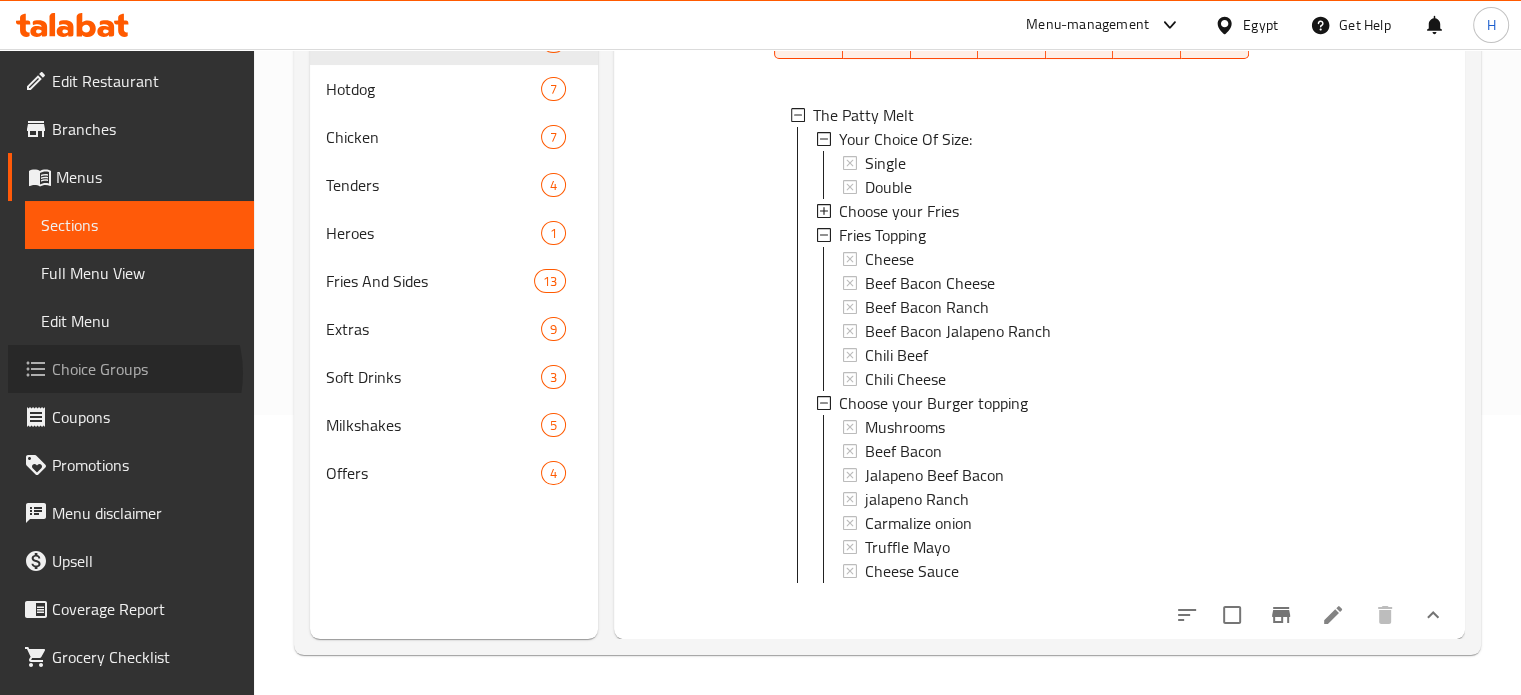 click on "Choice Groups" at bounding box center [145, 369] 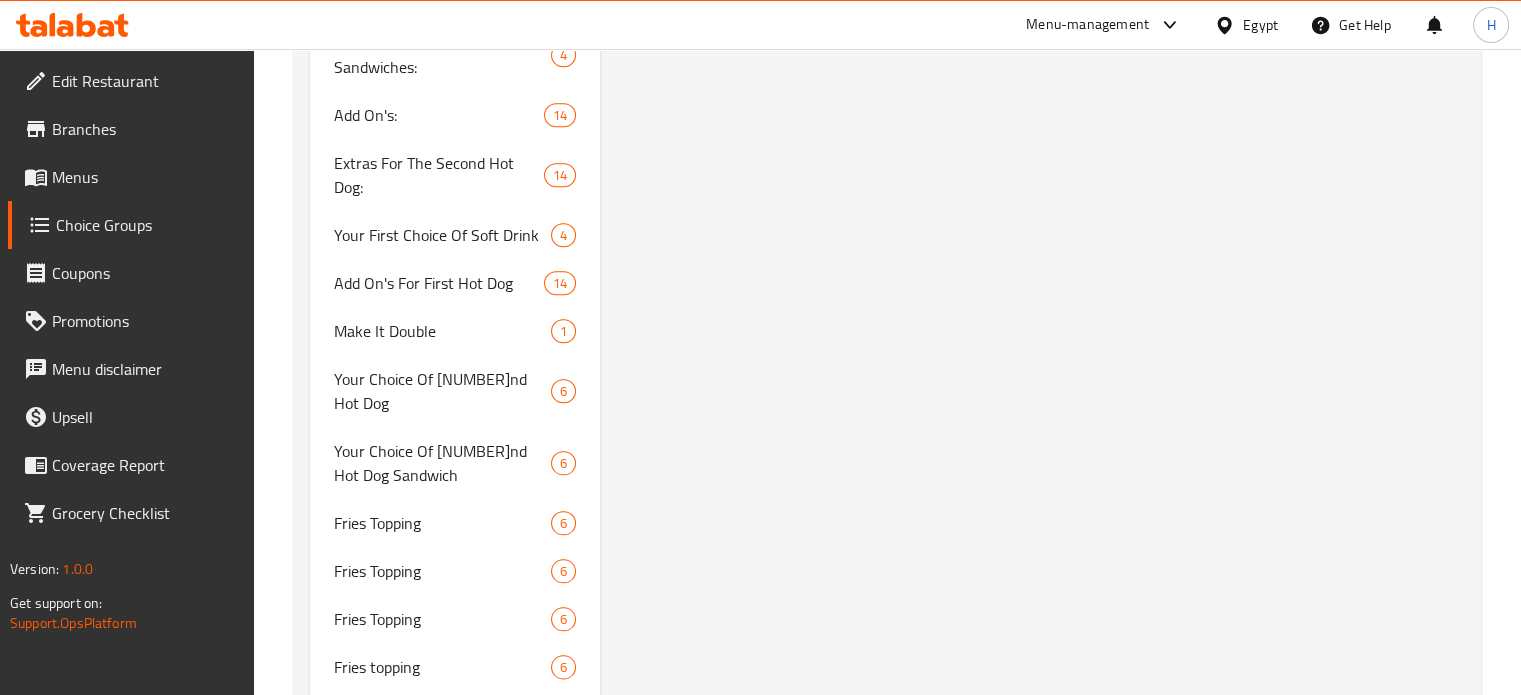 scroll, scrollTop: 2200, scrollLeft: 0, axis: vertical 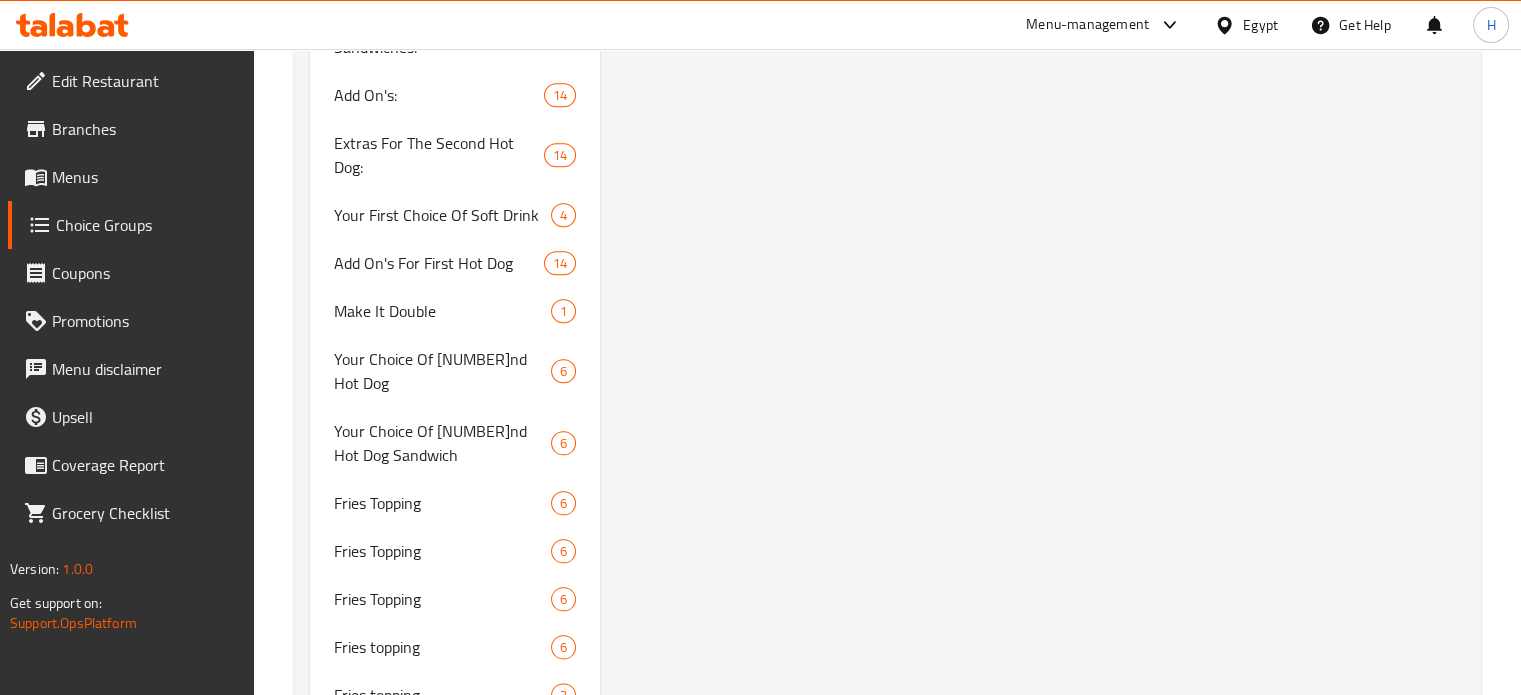 type 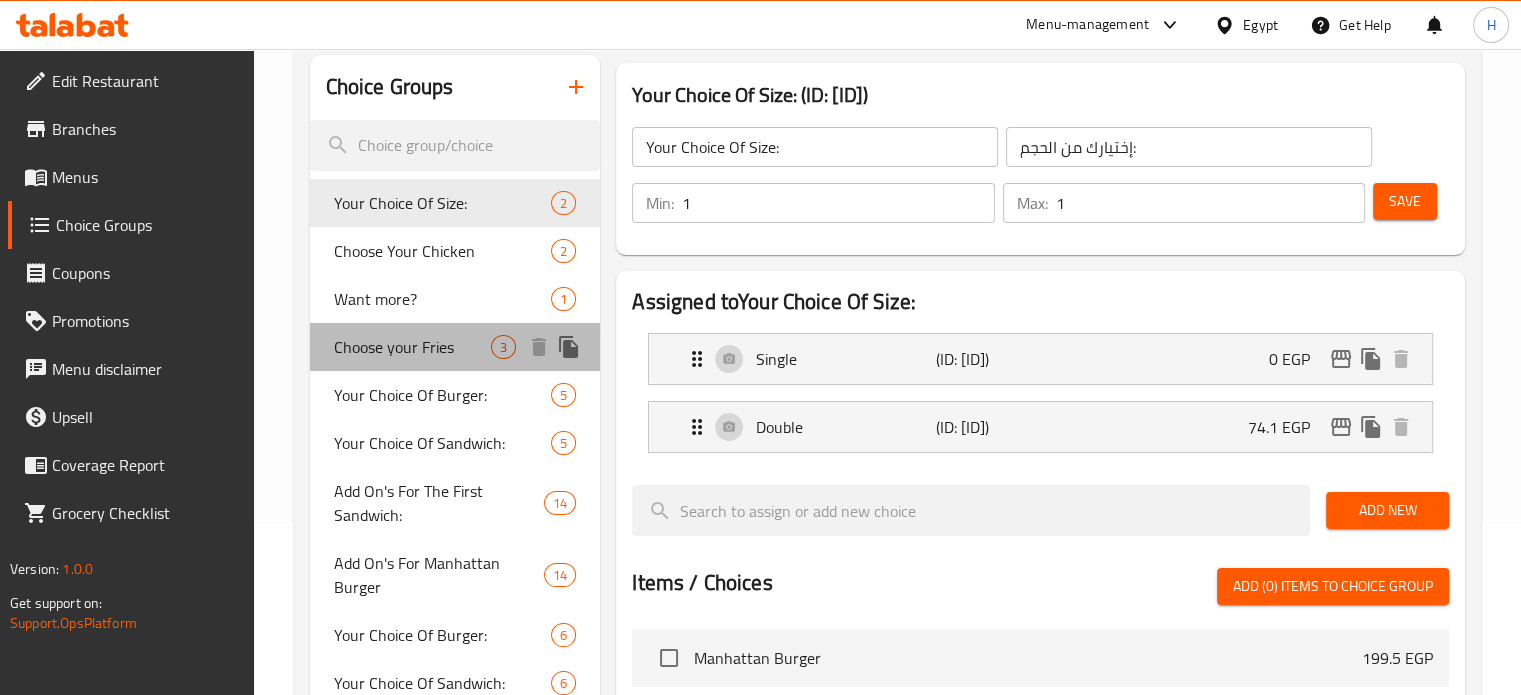 click on "Choose your Fries" at bounding box center (413, 347) 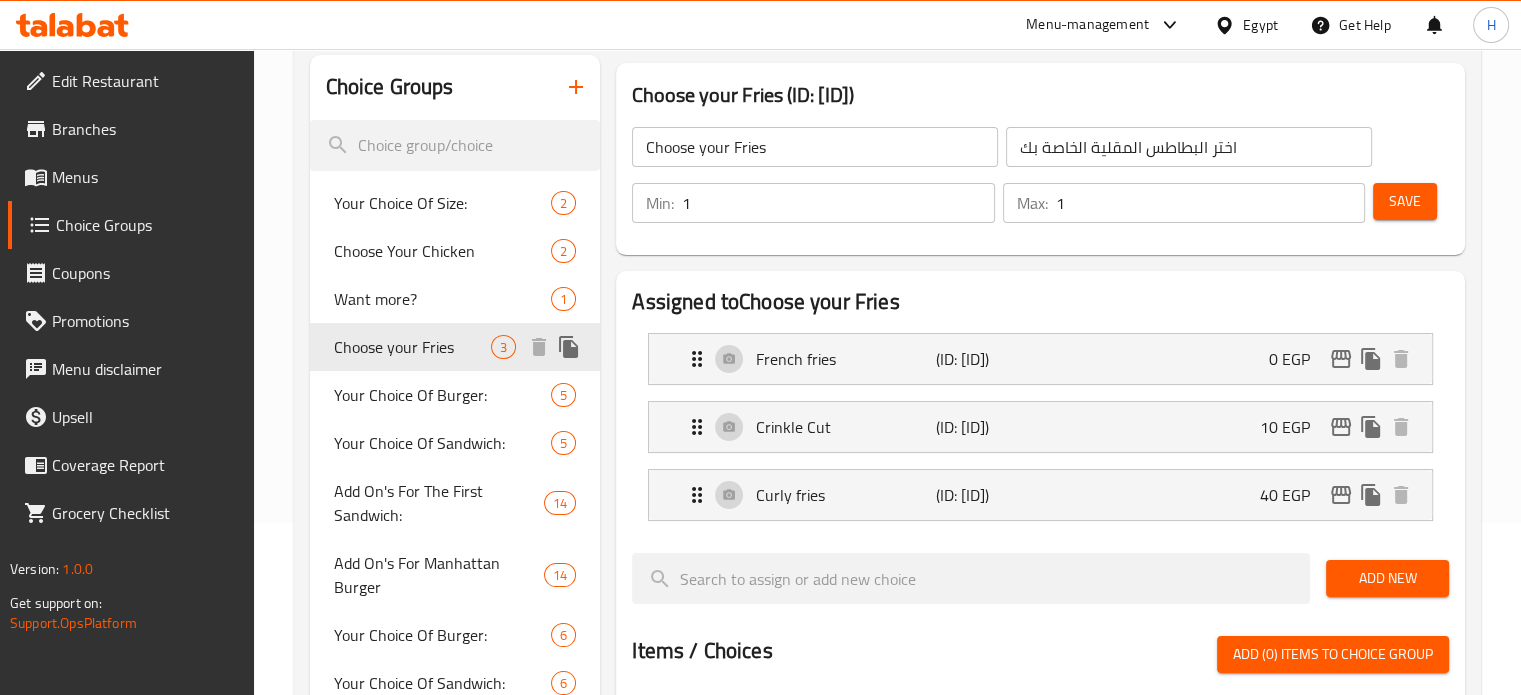 click on "Choose your Fries" at bounding box center (413, 347) 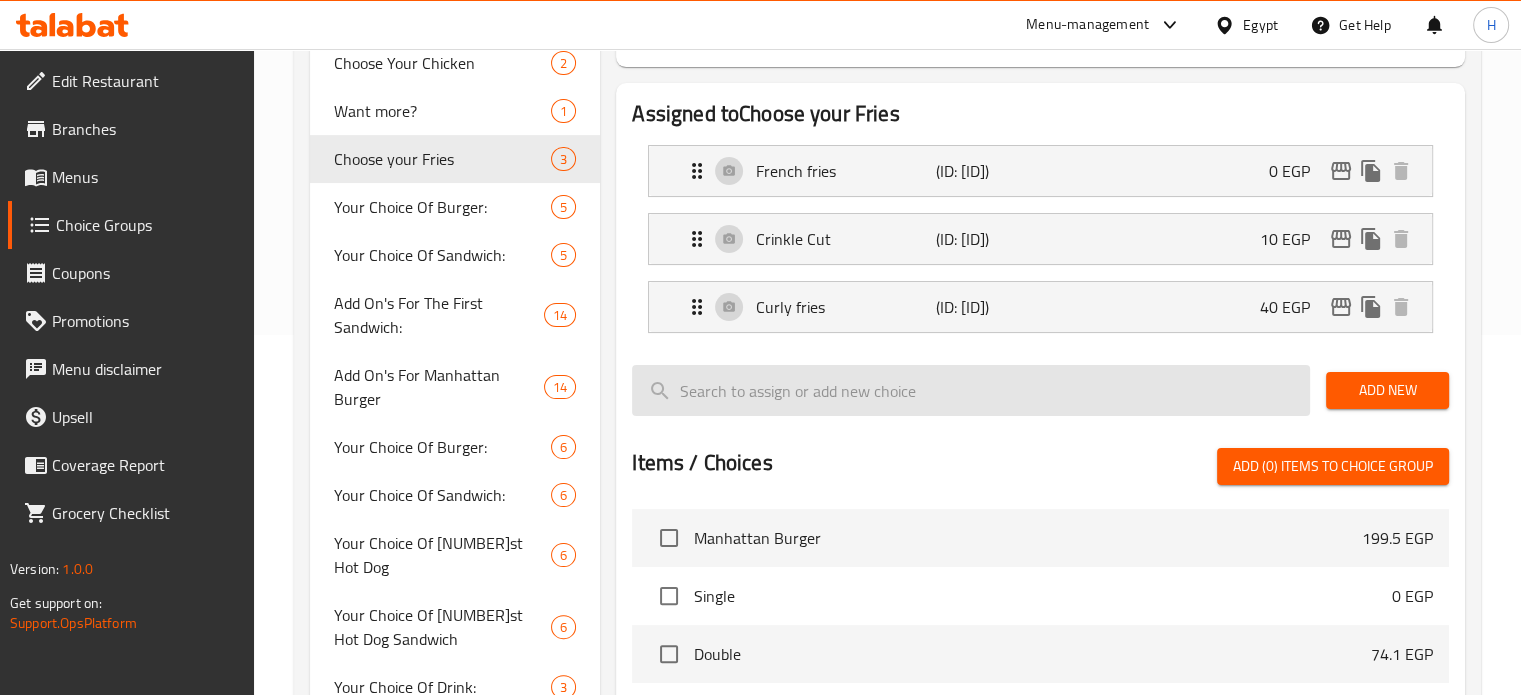 scroll, scrollTop: 372, scrollLeft: 0, axis: vertical 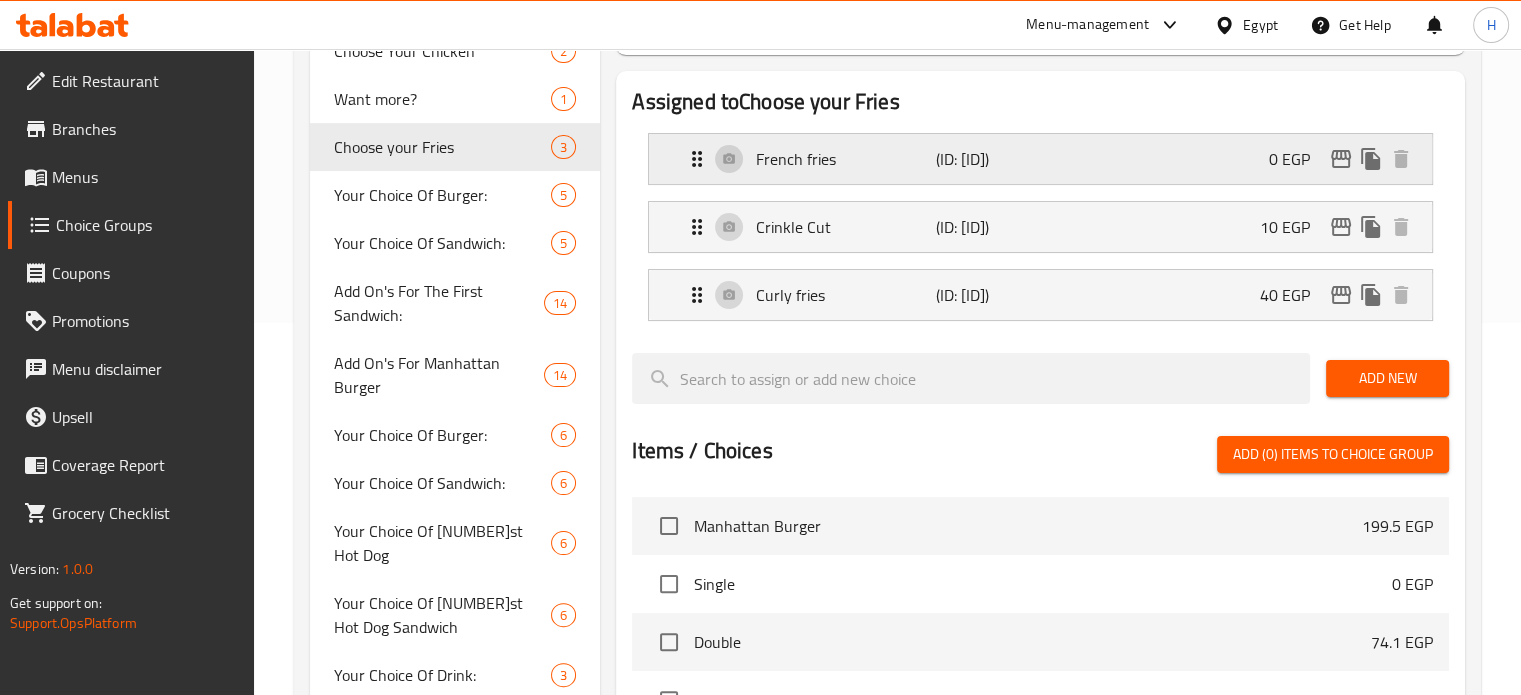 click on "French fries (ID: [ID]) [PRICE] EGP" at bounding box center [1046, 159] 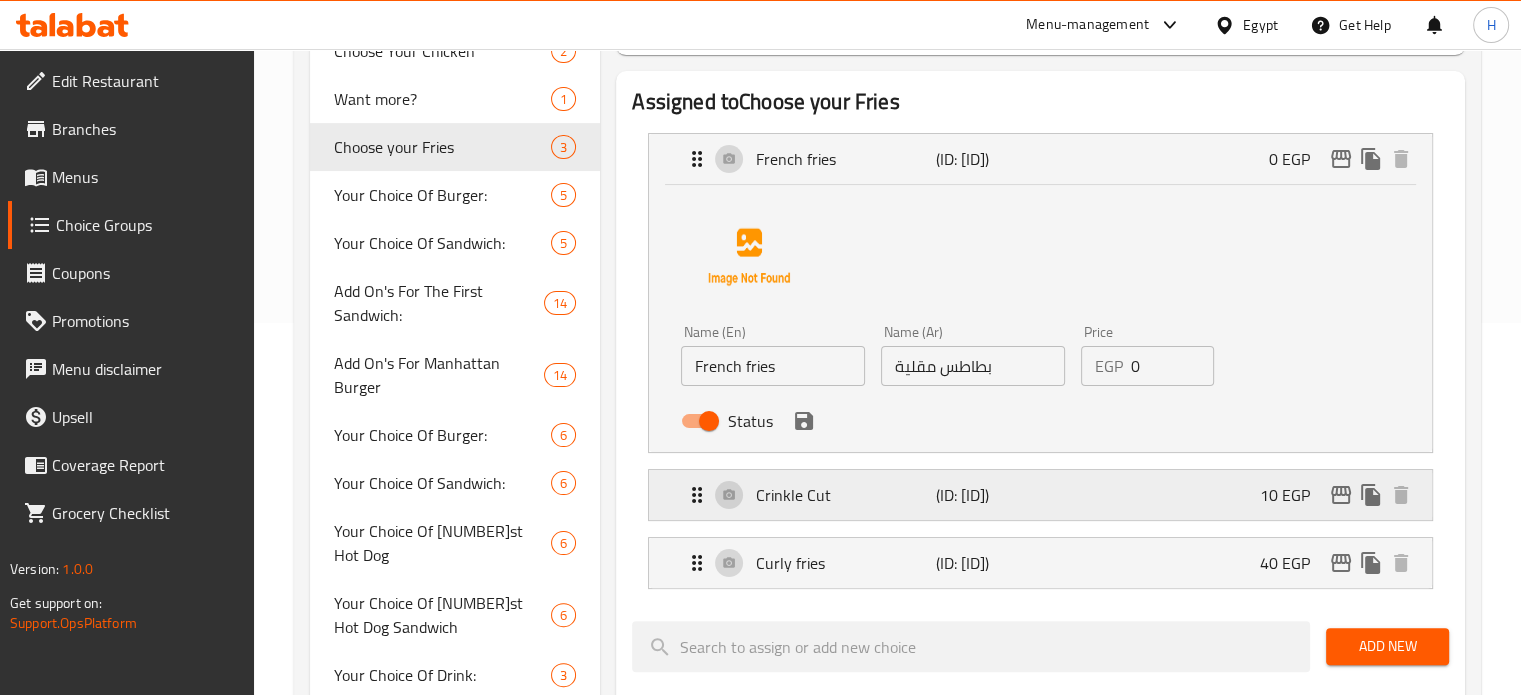 click on "Crinkle Cut (ID: [ID]) [PRICE] EGP" at bounding box center [1046, 495] 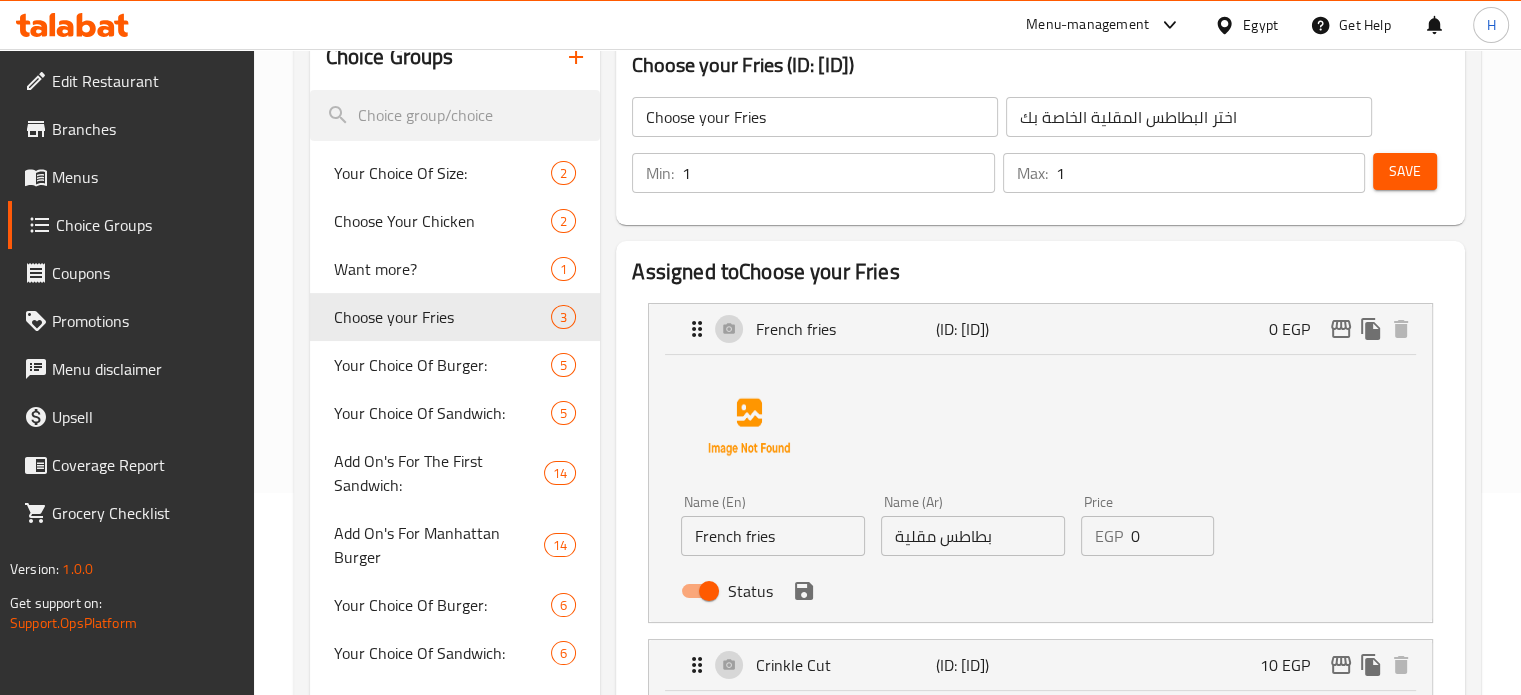 scroll, scrollTop: 72, scrollLeft: 0, axis: vertical 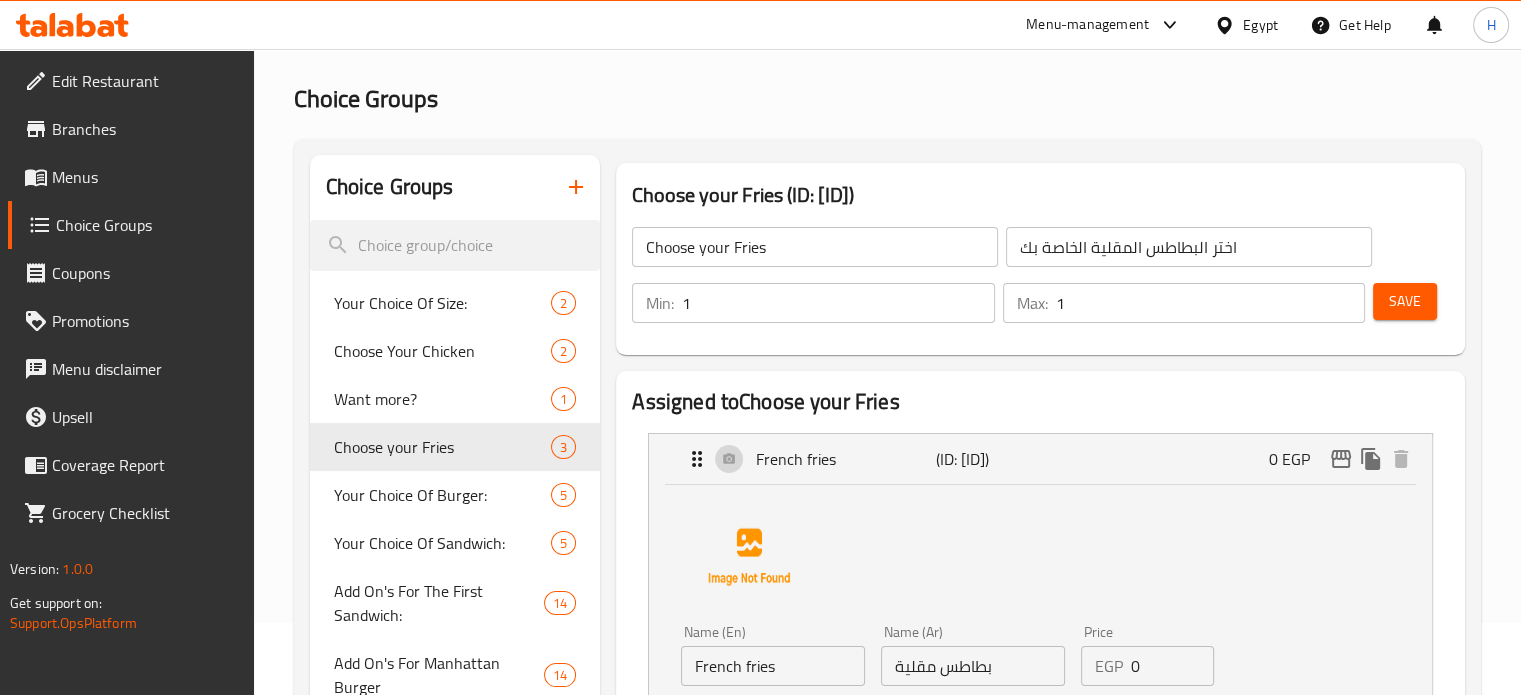 click on "Branches" at bounding box center [145, 129] 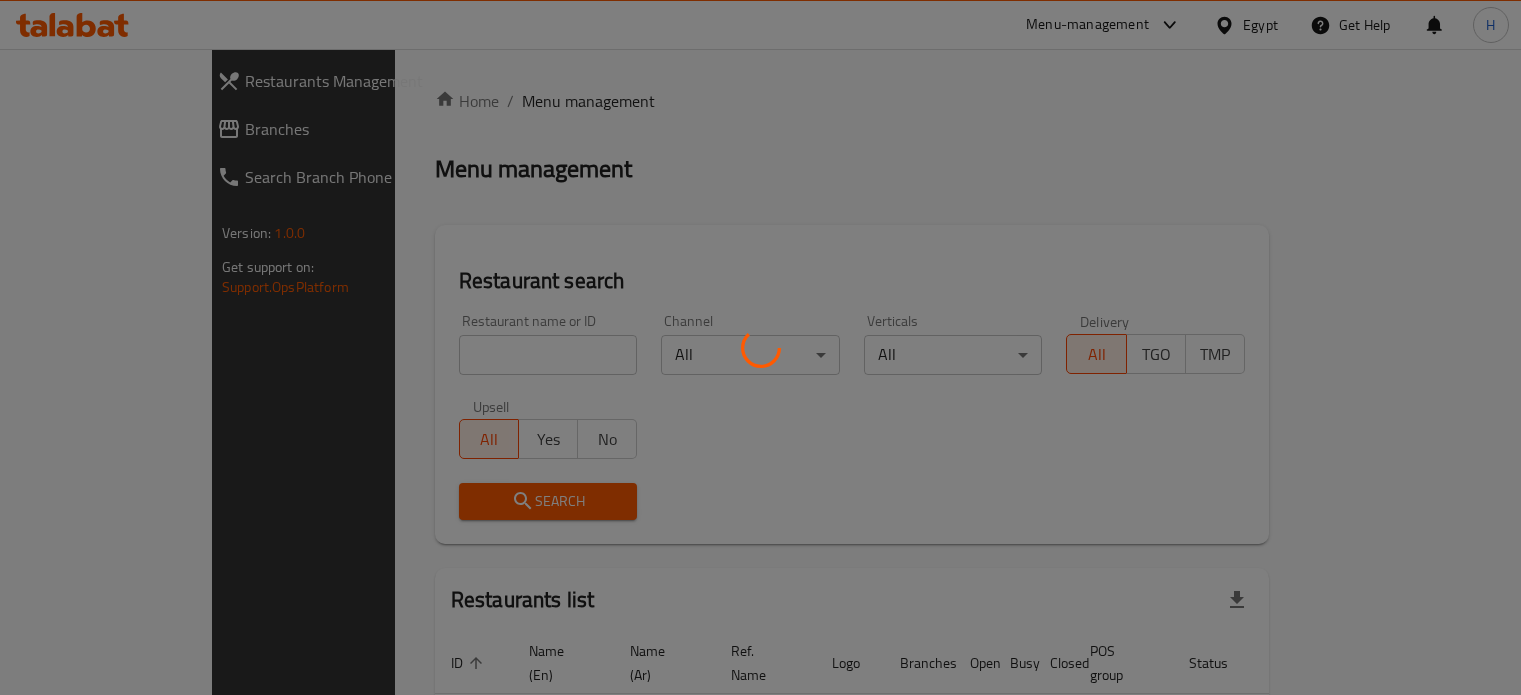 scroll, scrollTop: 0, scrollLeft: 0, axis: both 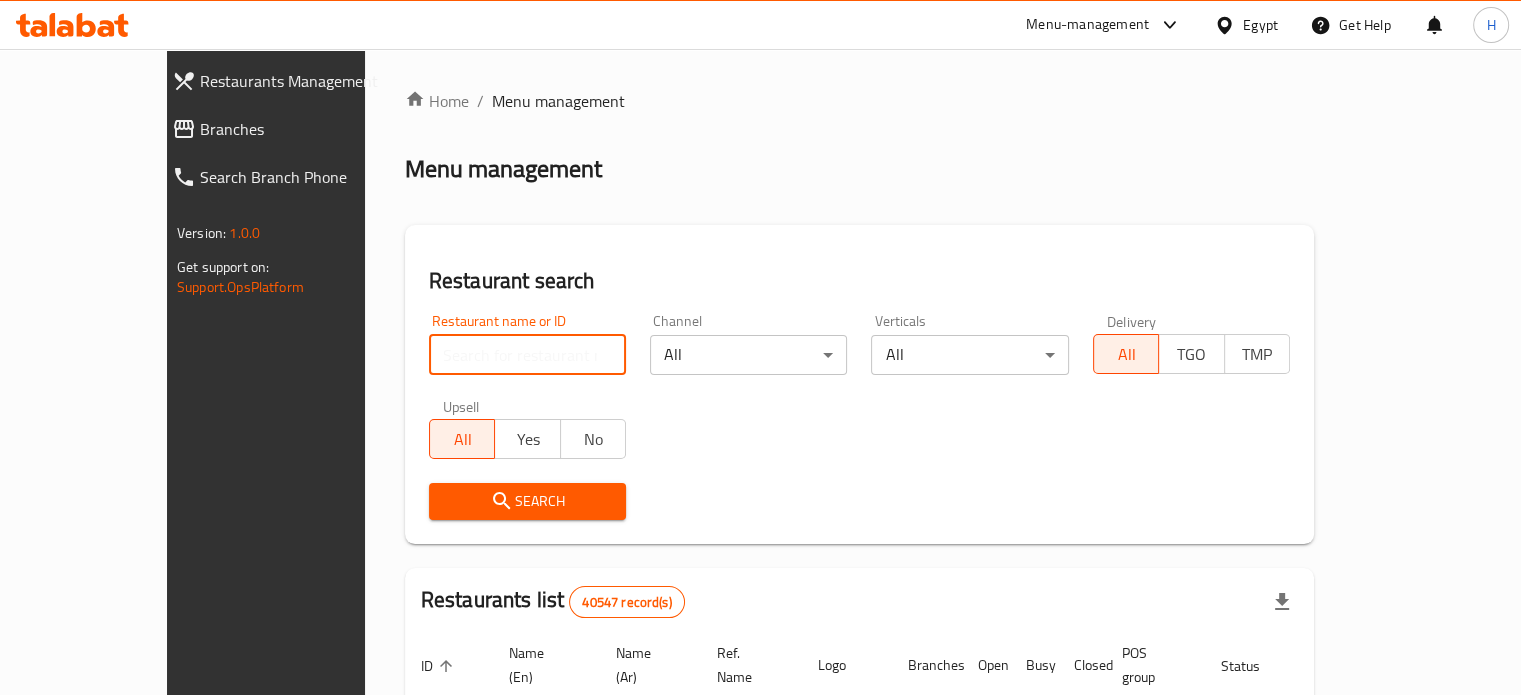 drag, startPoint x: 463, startPoint y: 354, endPoint x: 456, endPoint y: 365, distance: 13.038404 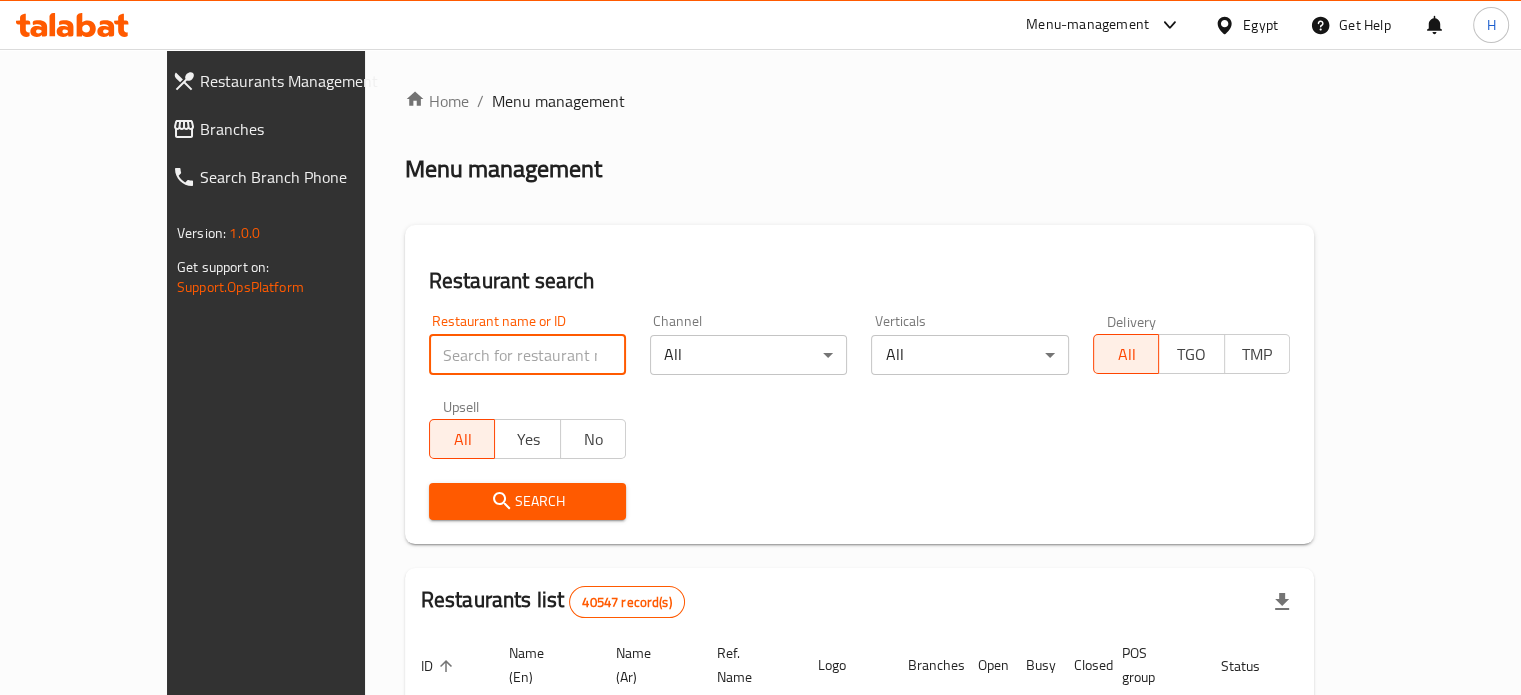 click at bounding box center (527, 355) 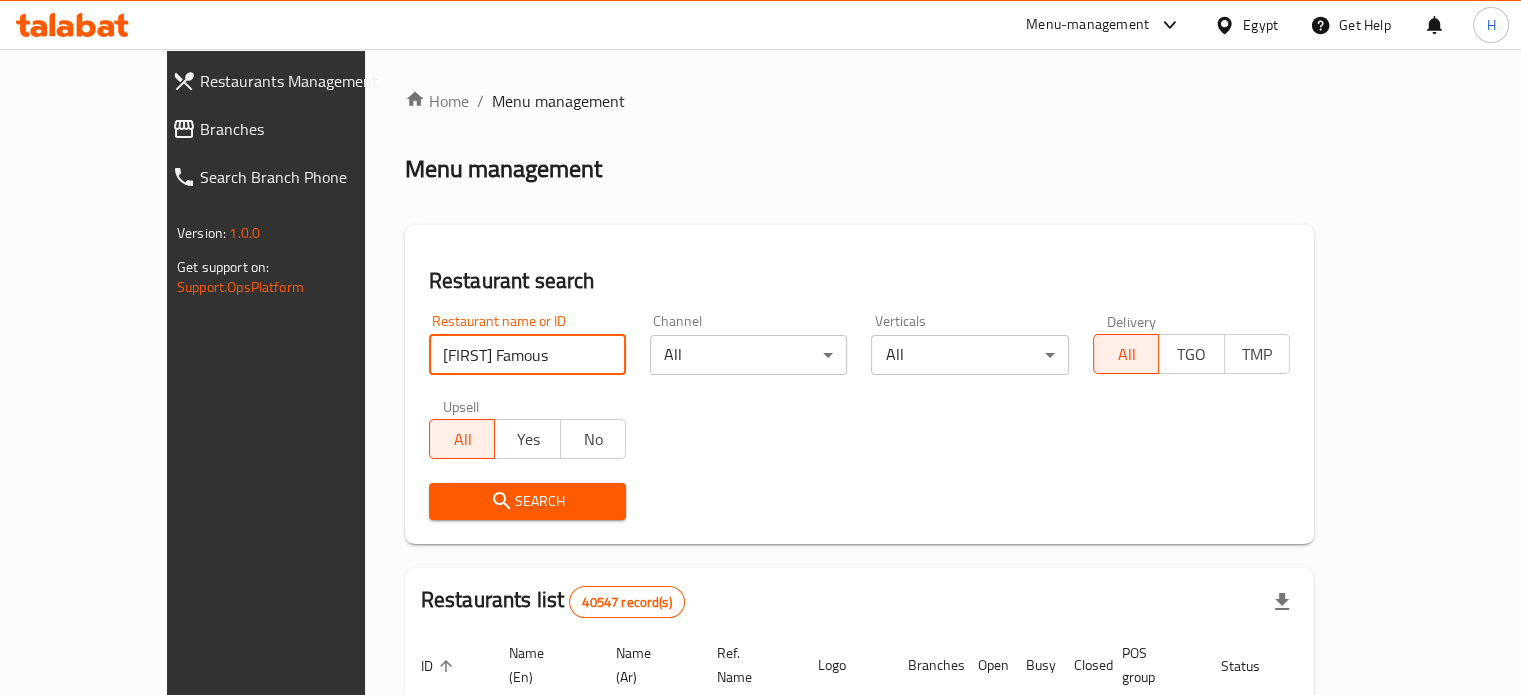 drag, startPoint x: 452, startPoint y: 347, endPoint x: 386, endPoint y: 351, distance: 66.1211 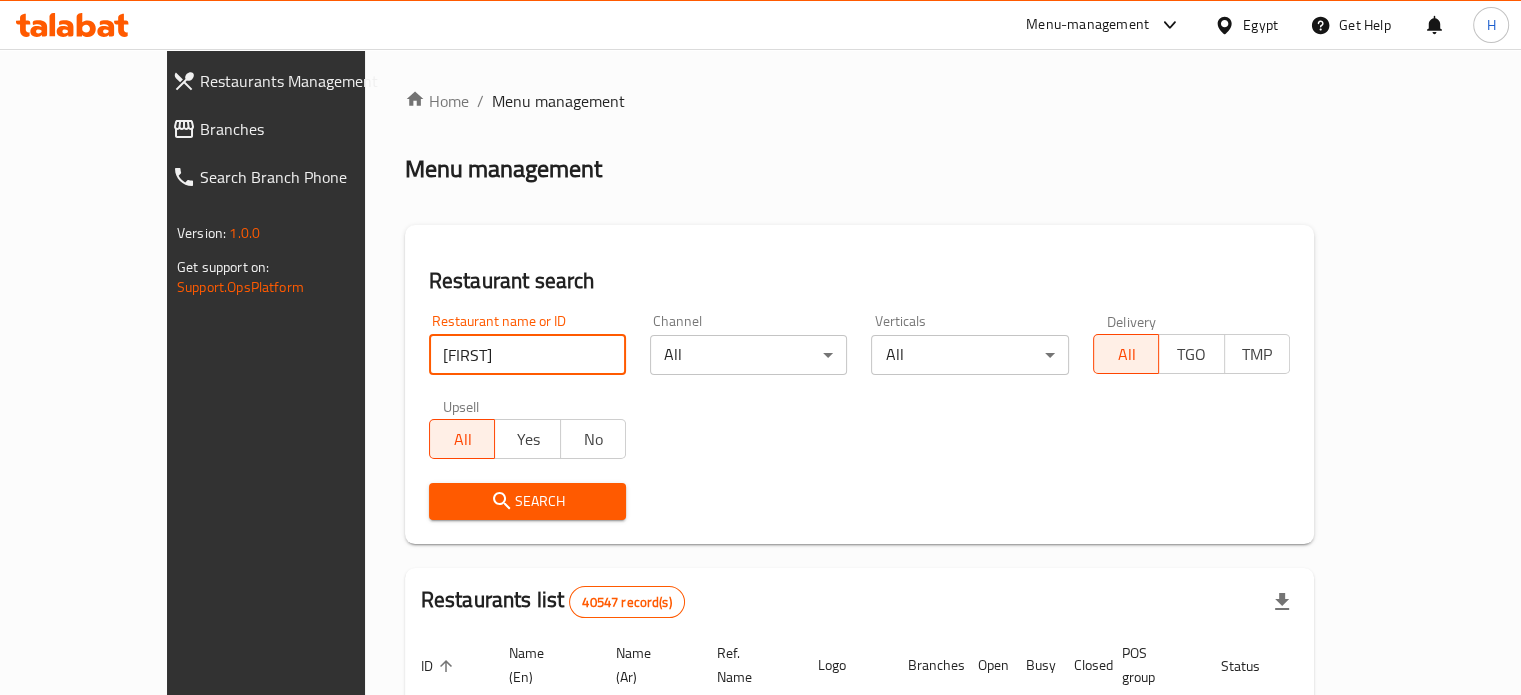 click on "Search" at bounding box center (527, 501) 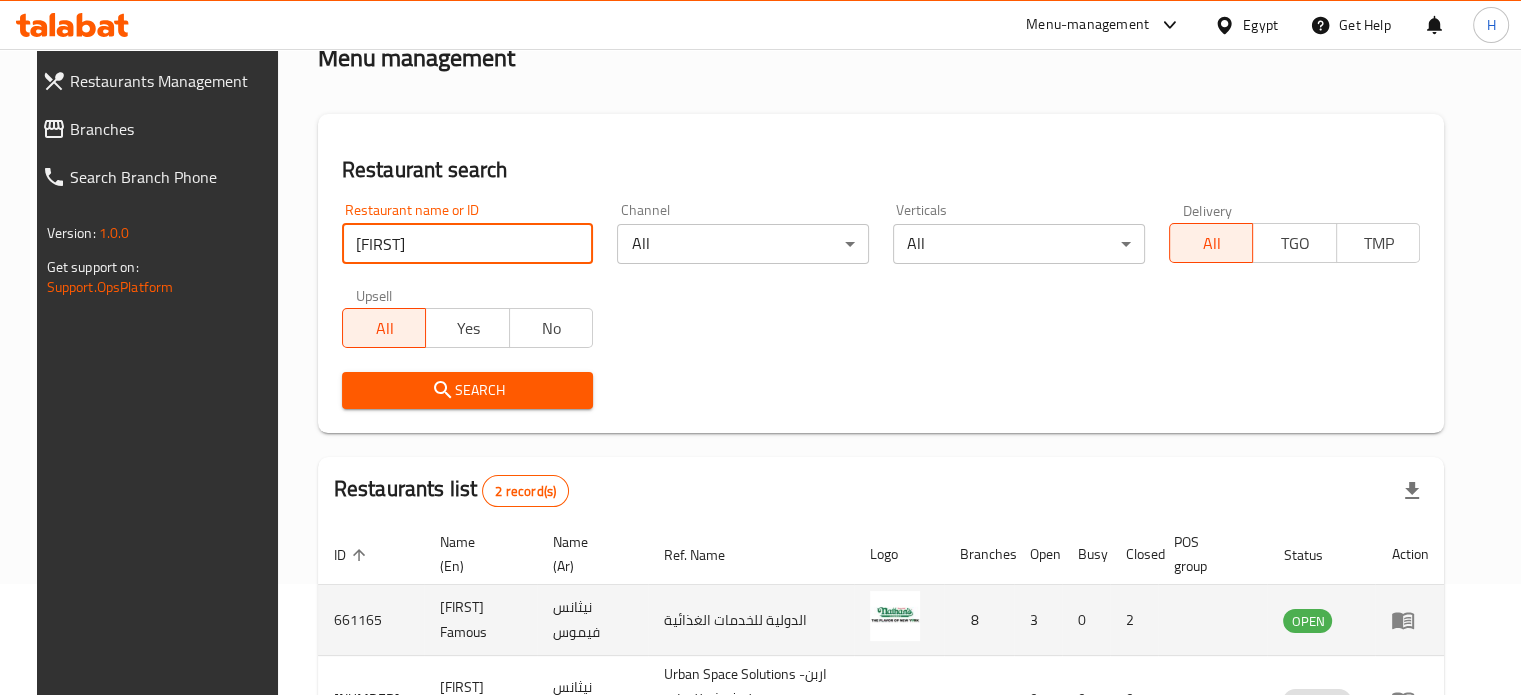 scroll, scrollTop: 242, scrollLeft: 0, axis: vertical 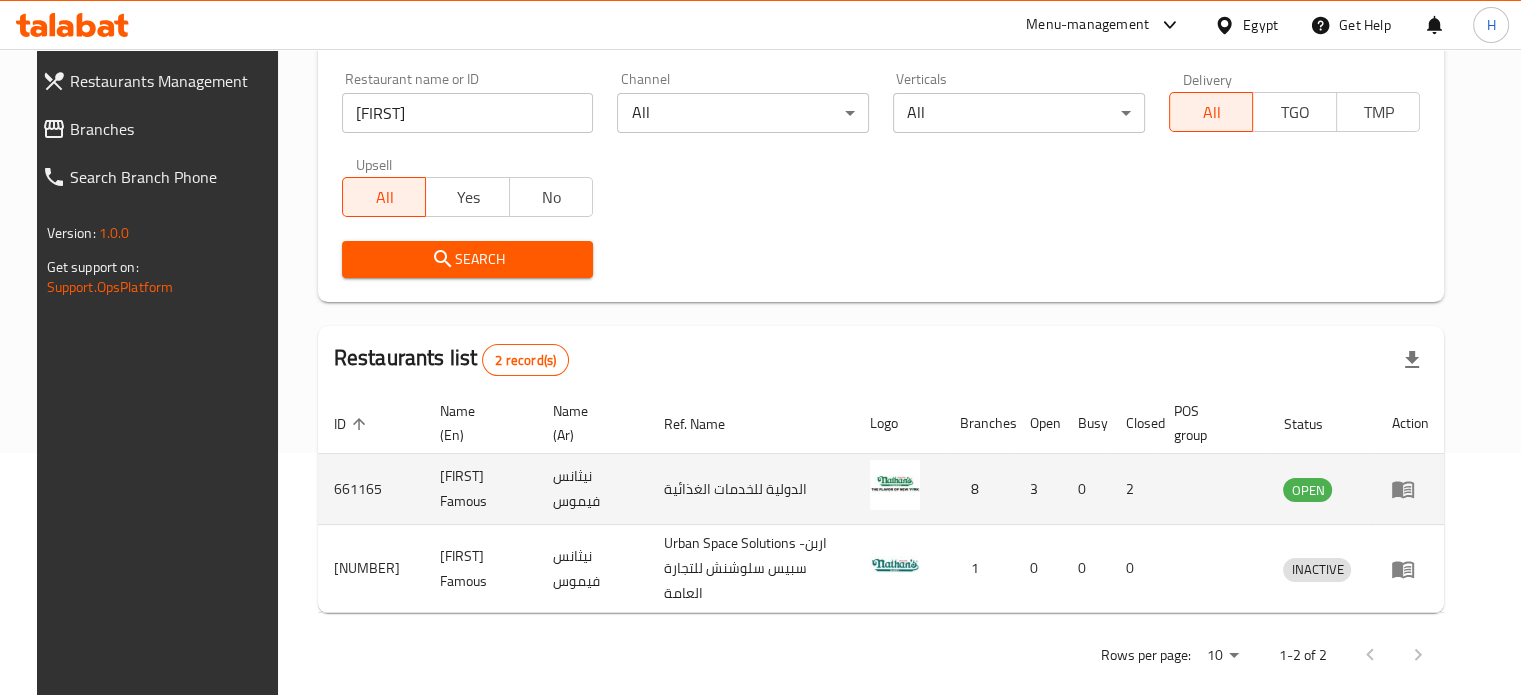 drag, startPoint x: 448, startPoint y: 506, endPoint x: 396, endPoint y: 483, distance: 56.859474 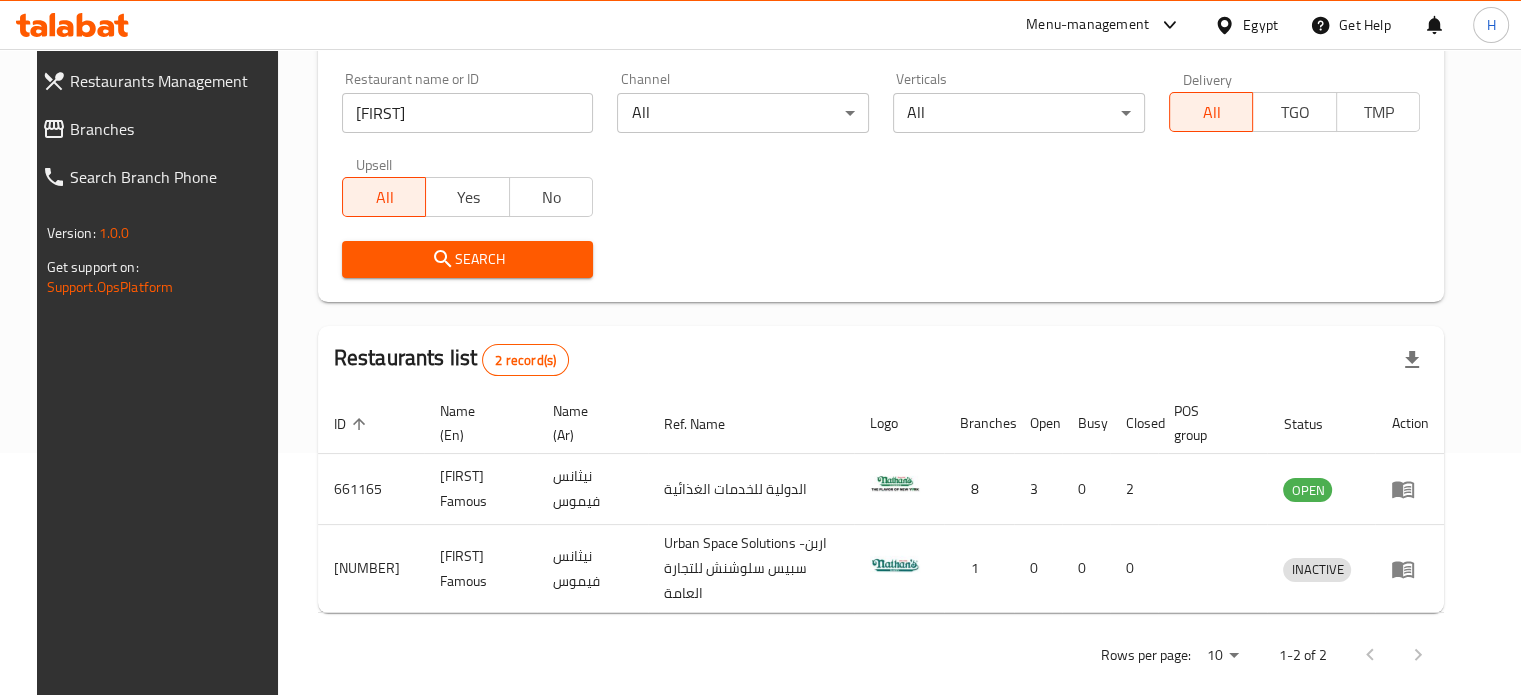 copy on "Nathan's Famous" 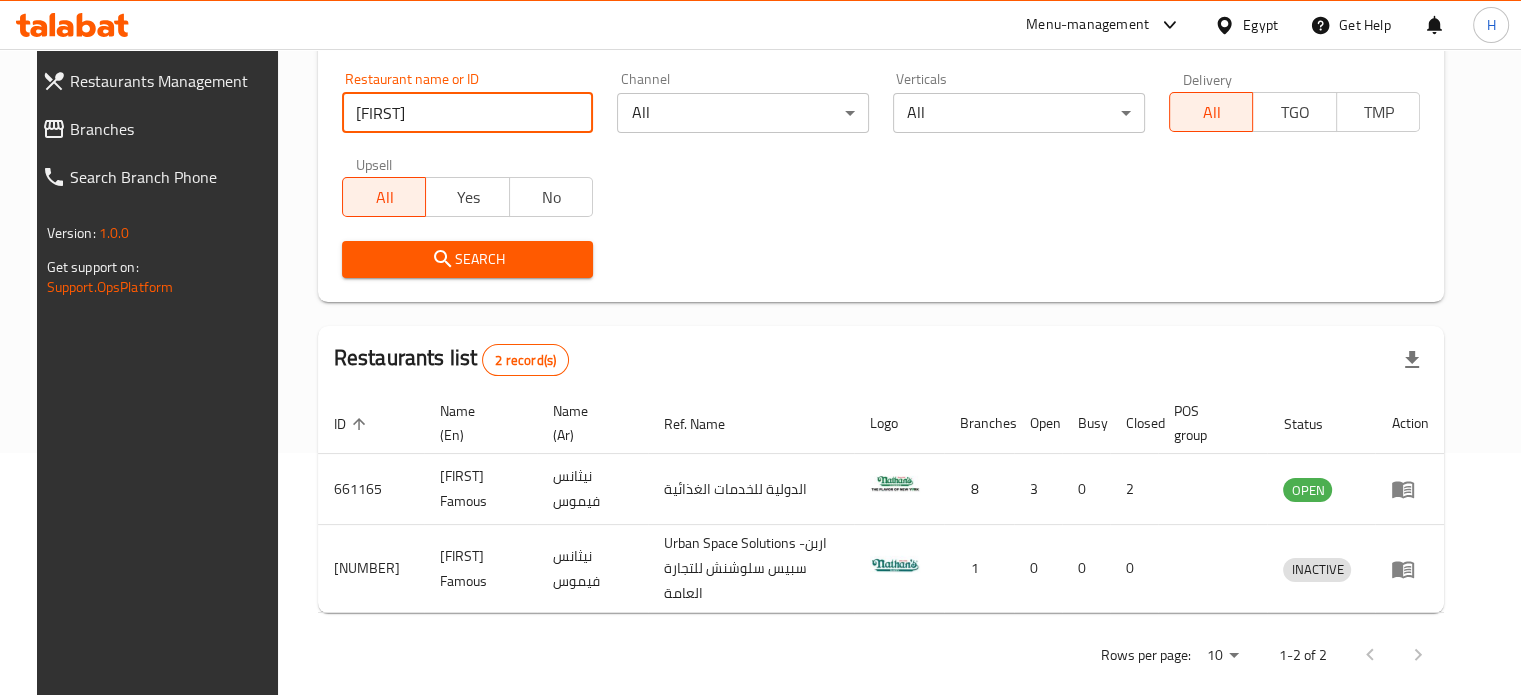 drag, startPoint x: 397, startPoint y: 119, endPoint x: 276, endPoint y: 117, distance: 121.016525 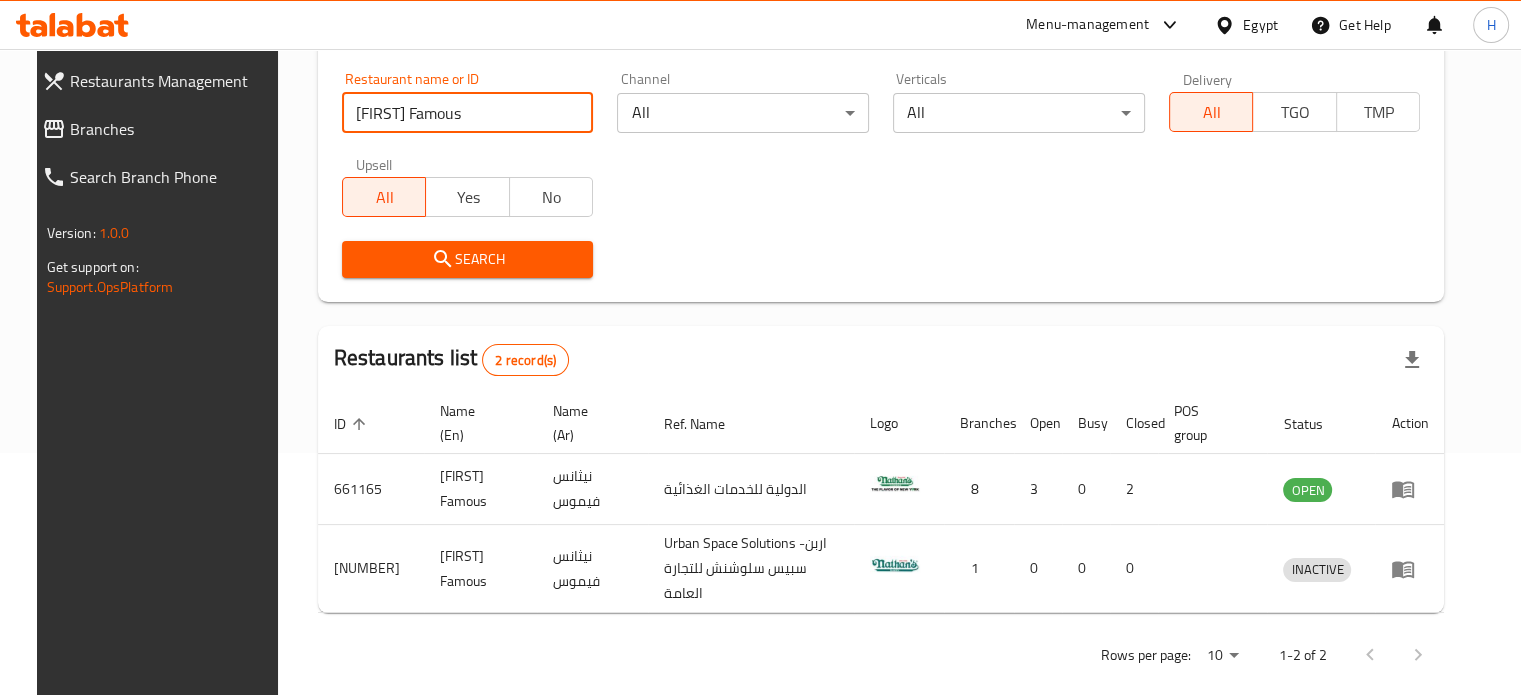 type on "Nathan's Famous" 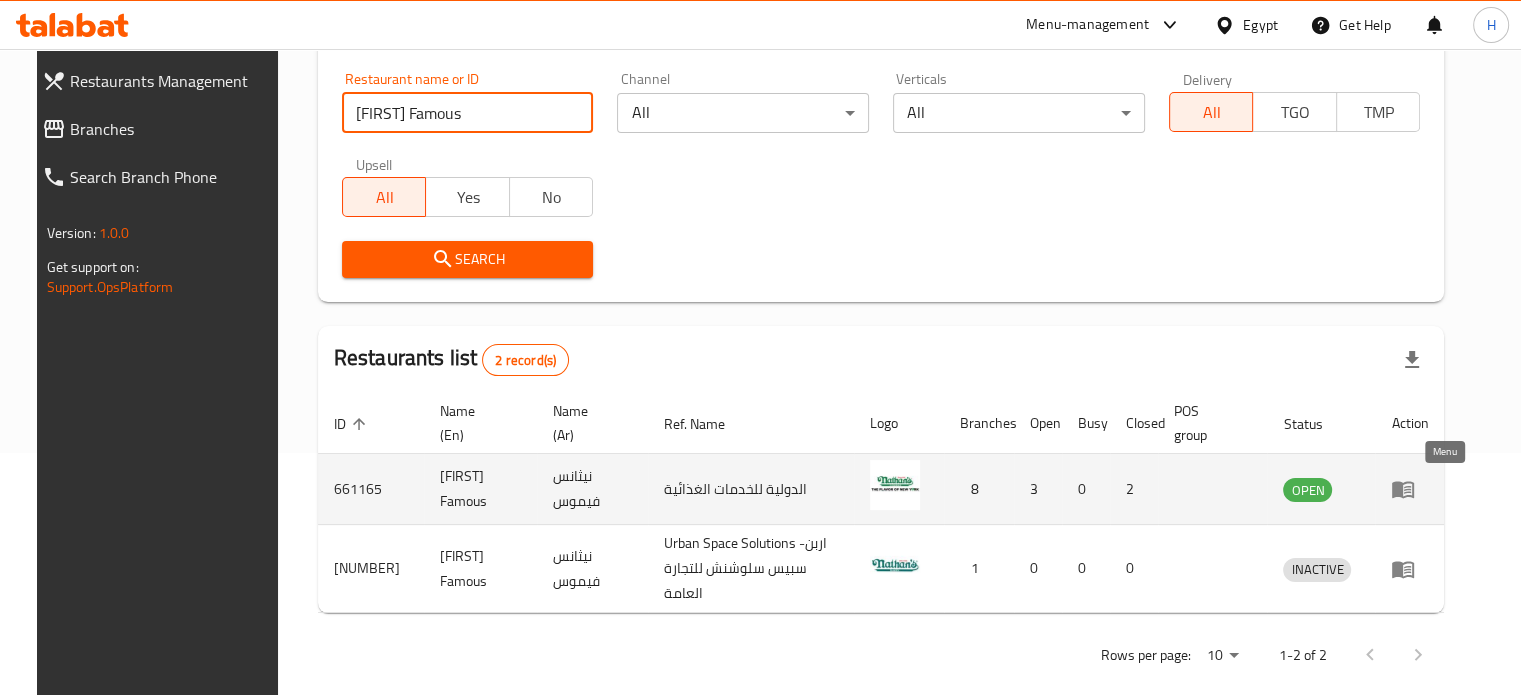 click 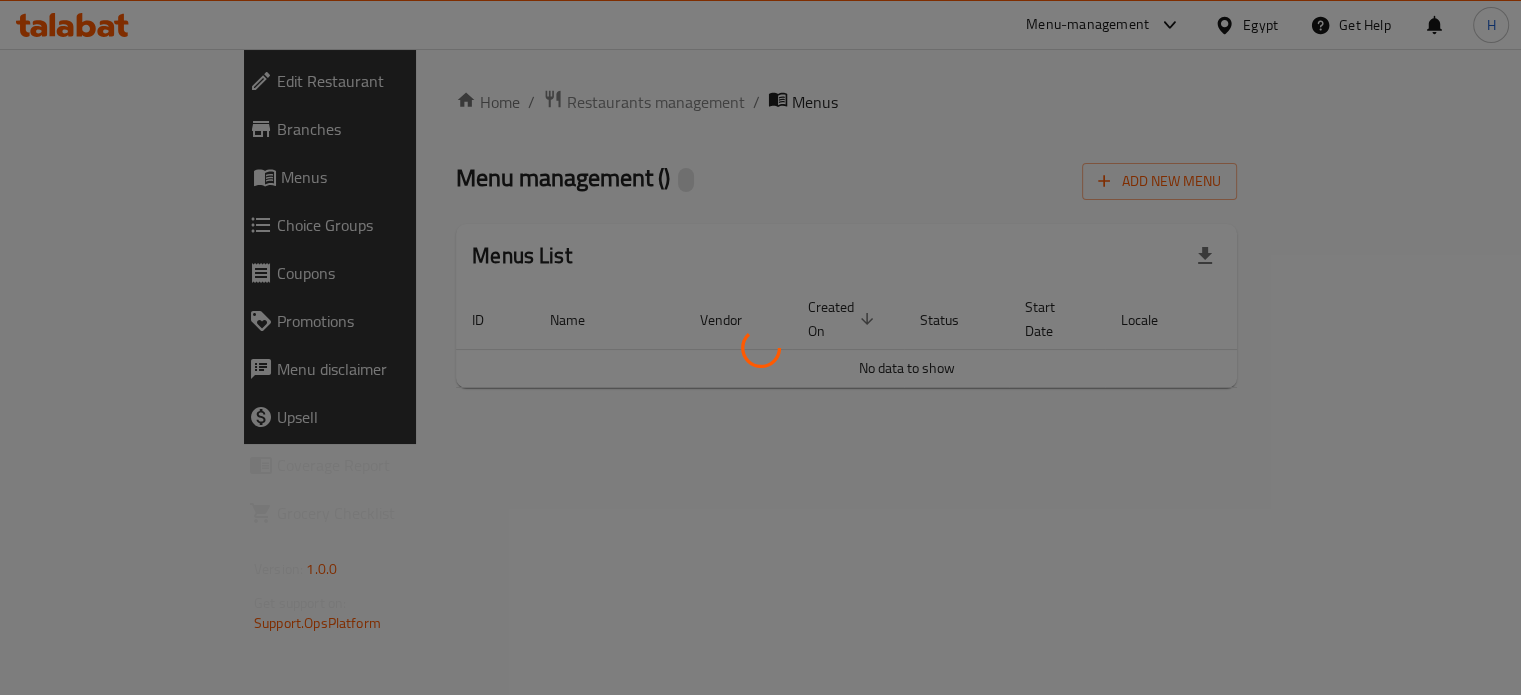 scroll, scrollTop: 0, scrollLeft: 0, axis: both 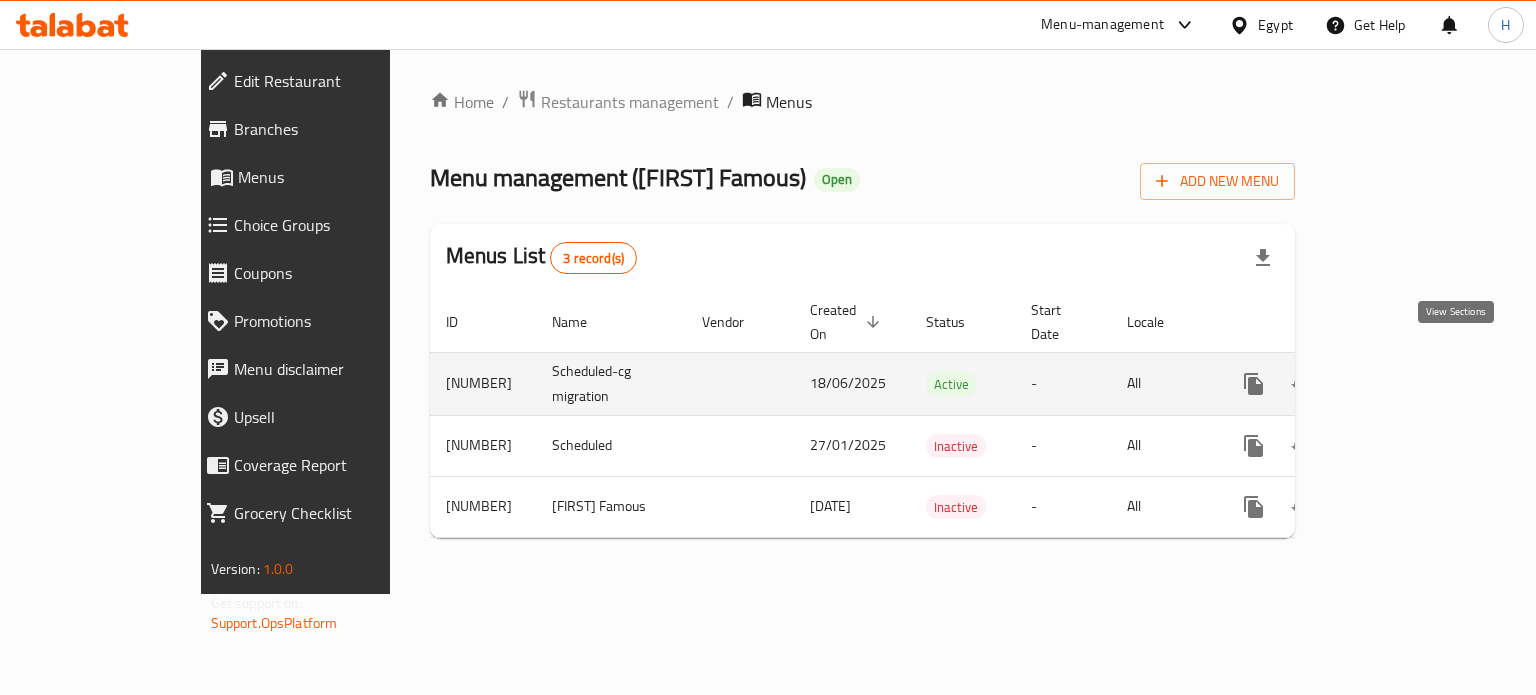 click 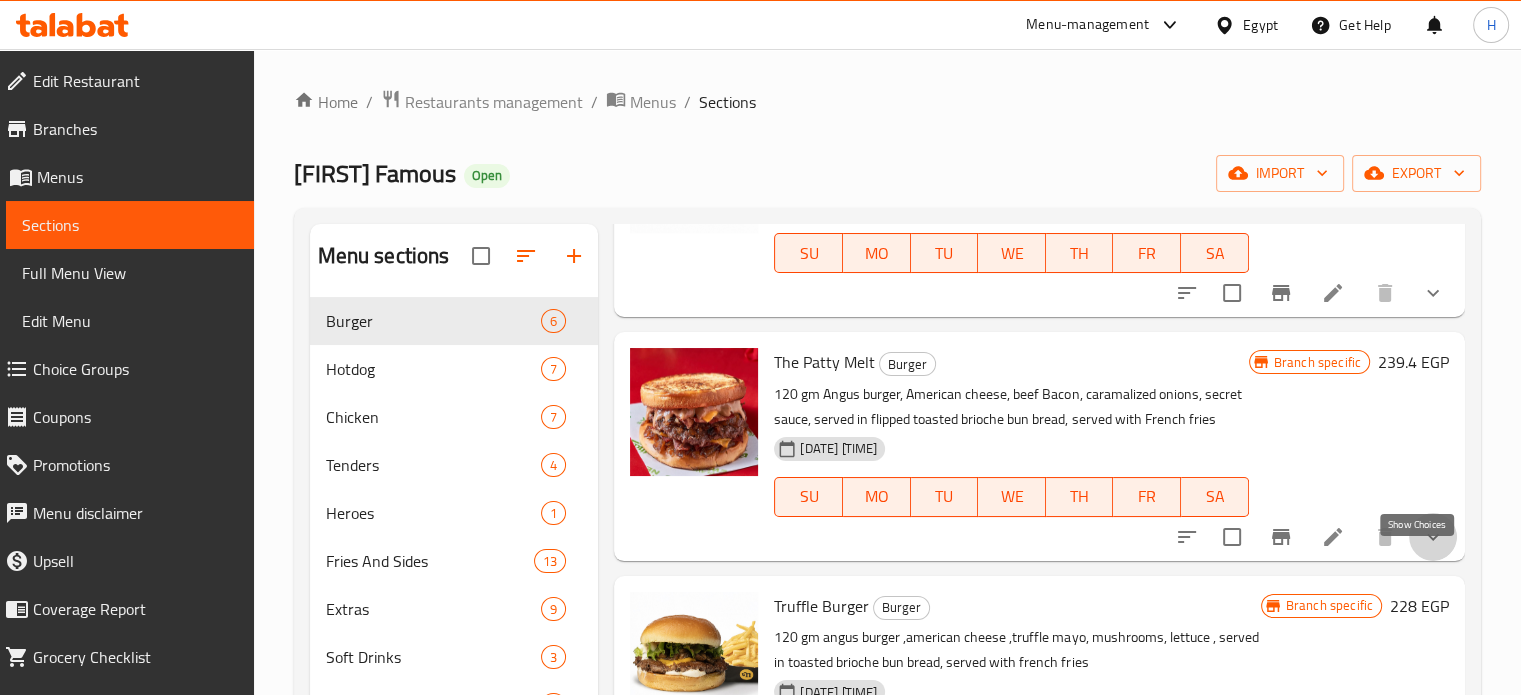 click 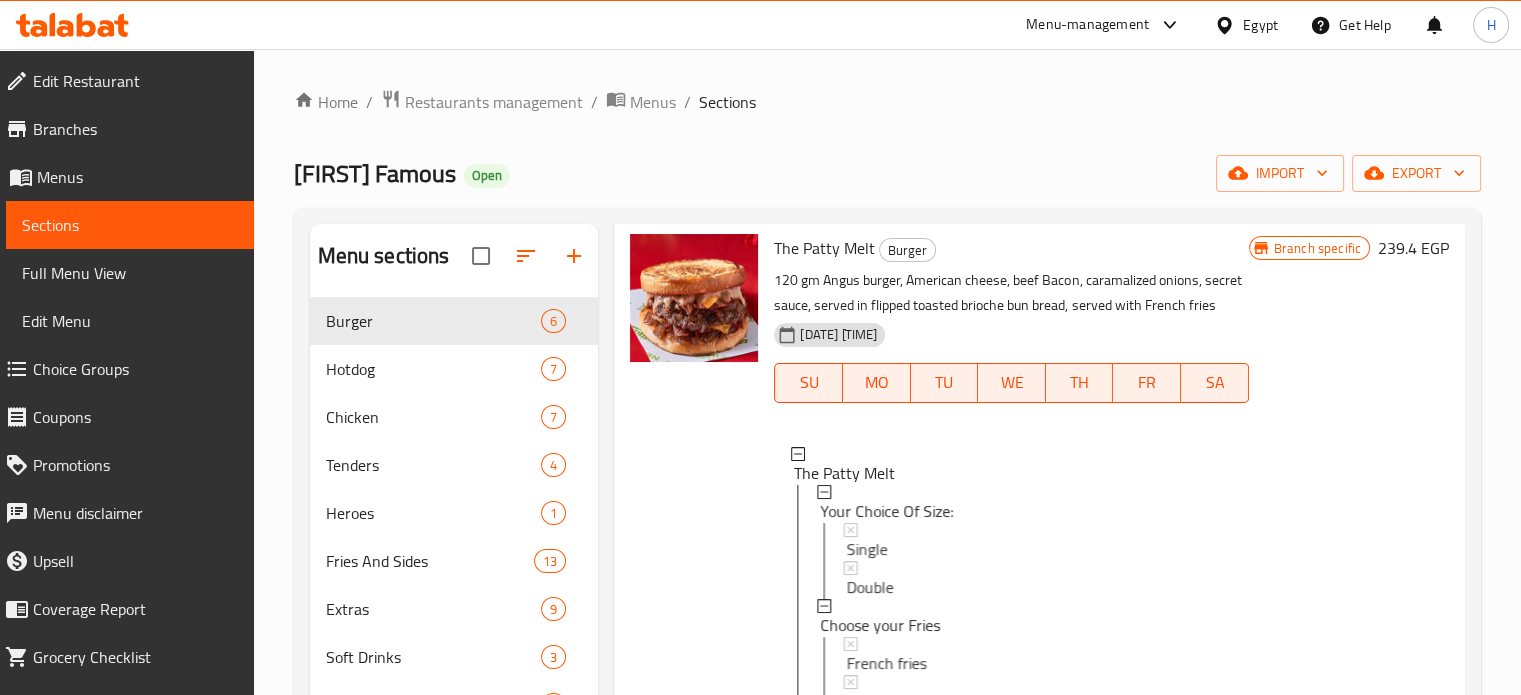 scroll, scrollTop: 400, scrollLeft: 0, axis: vertical 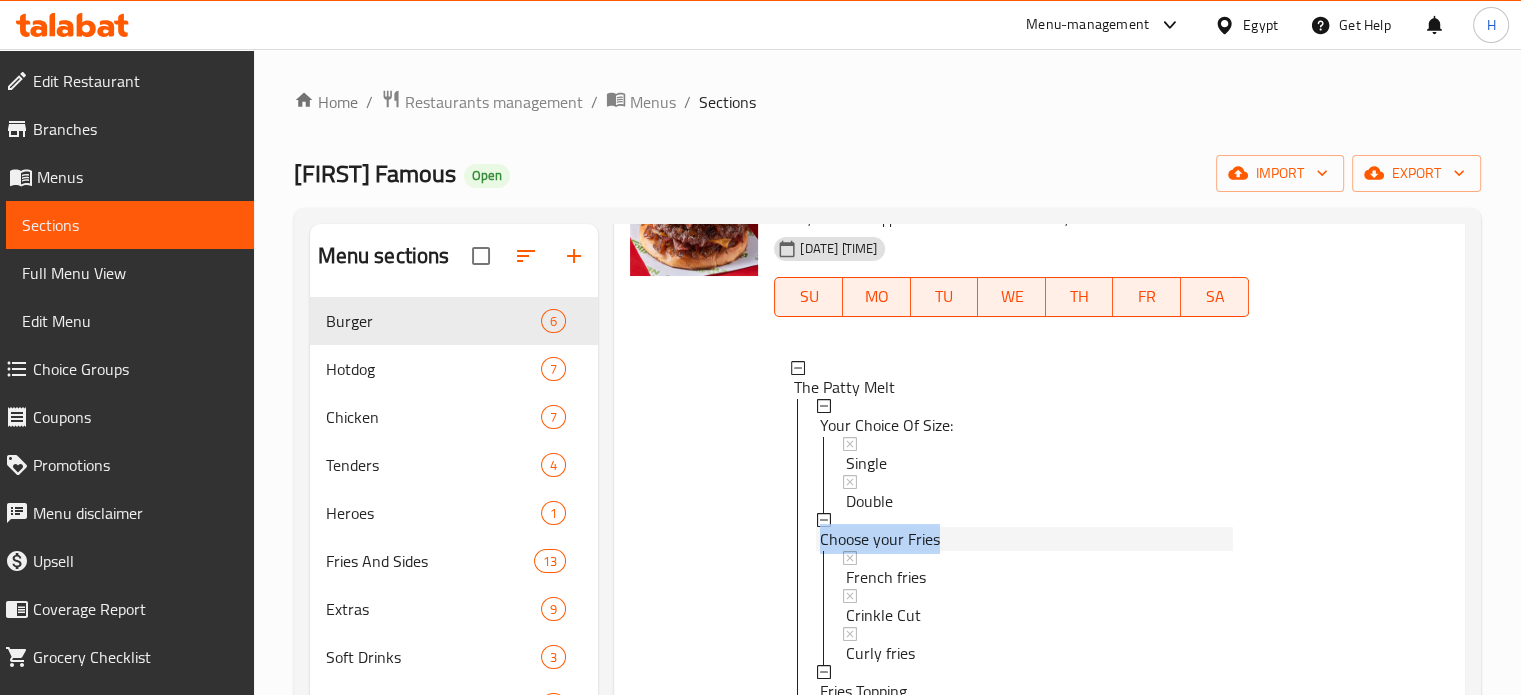 type 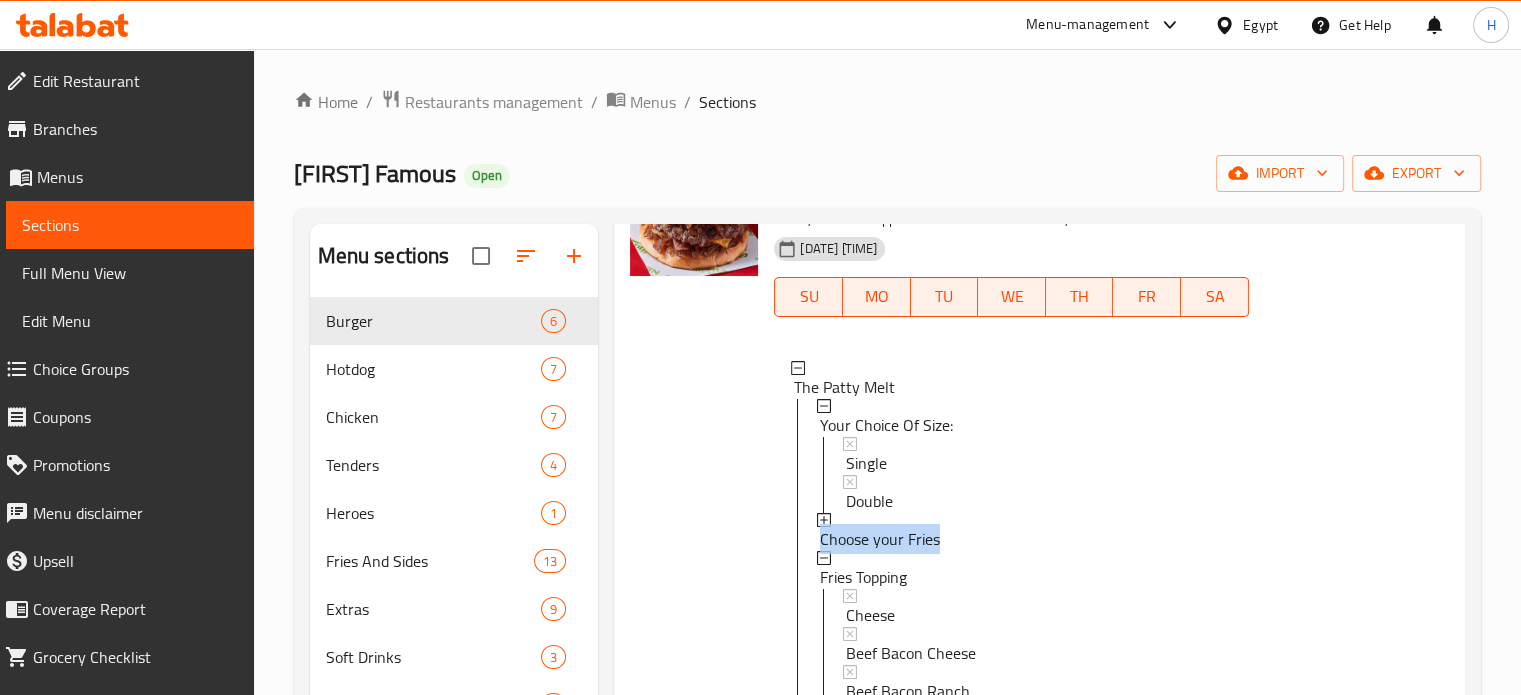 scroll, scrollTop: 224, scrollLeft: 0, axis: vertical 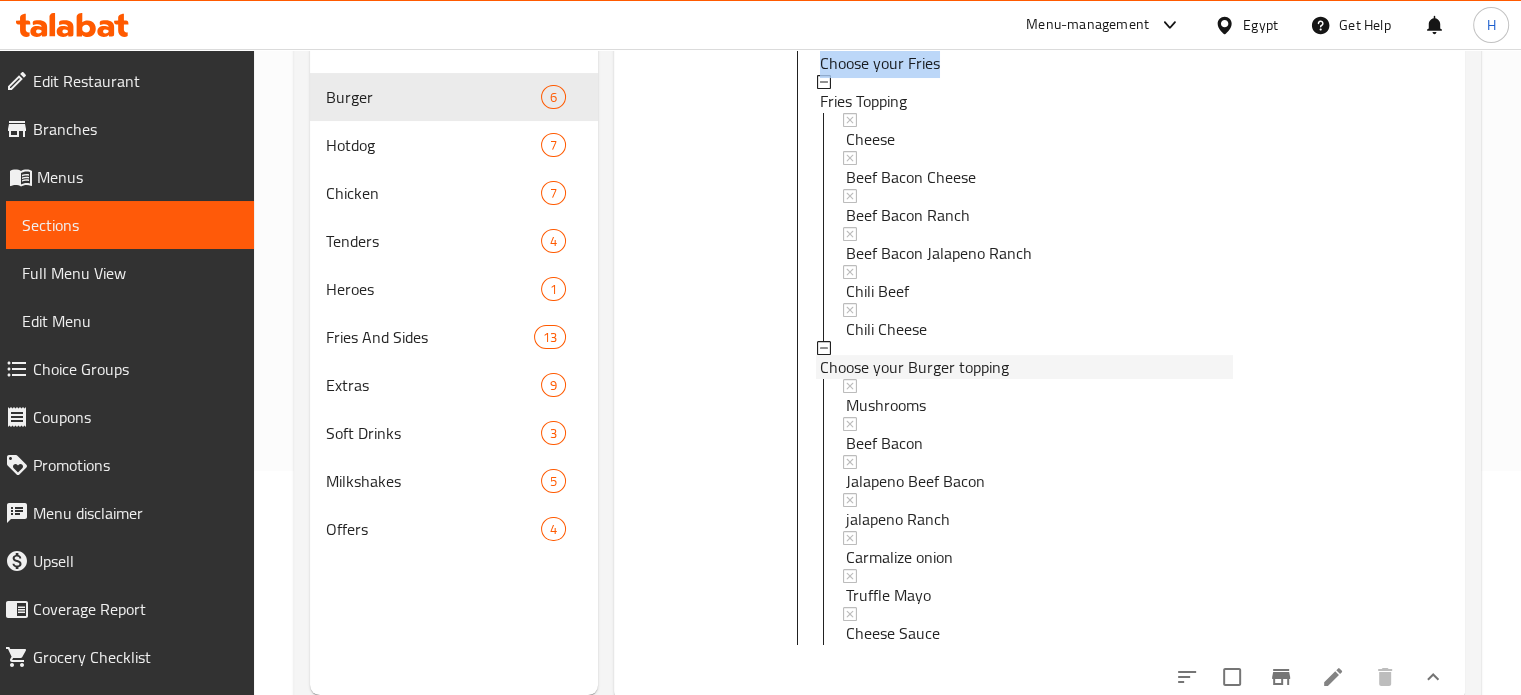 type 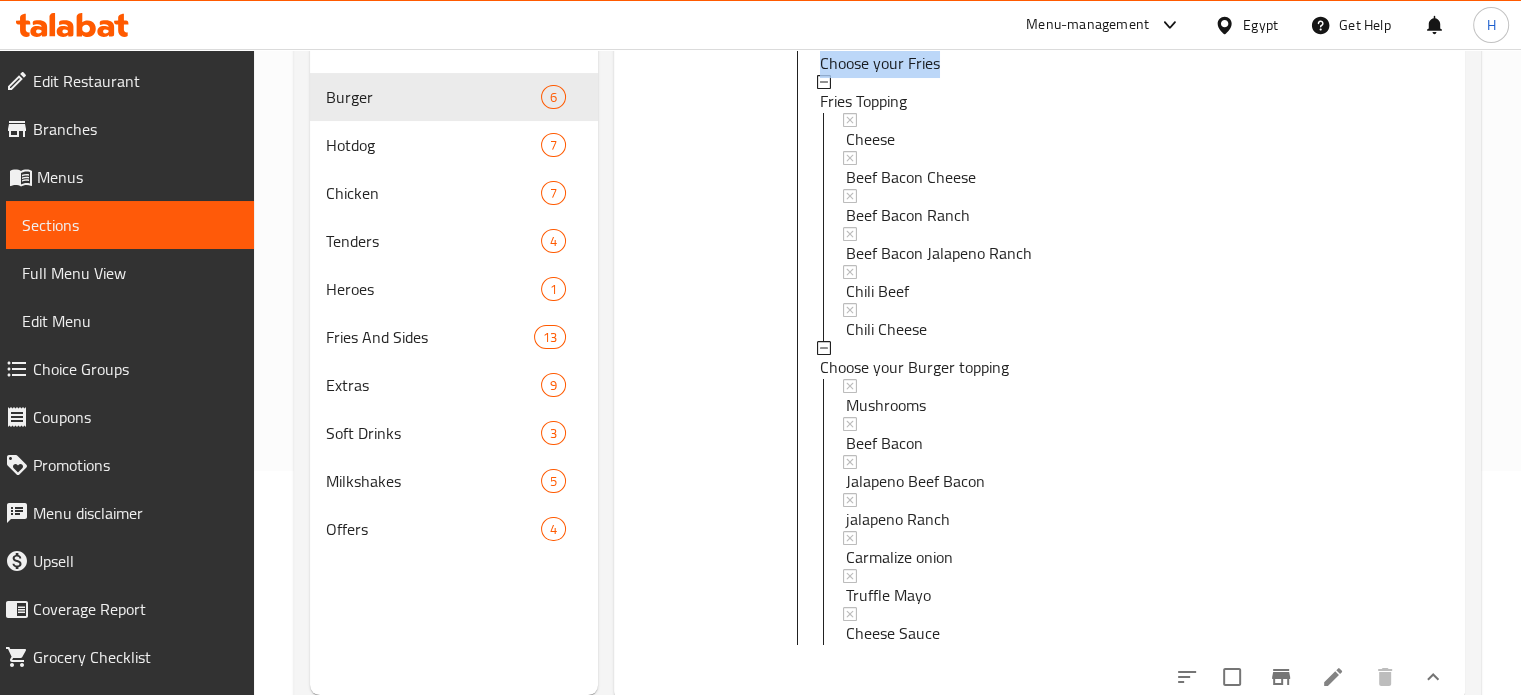 click on "Choose your Fries" at bounding box center [880, 63] 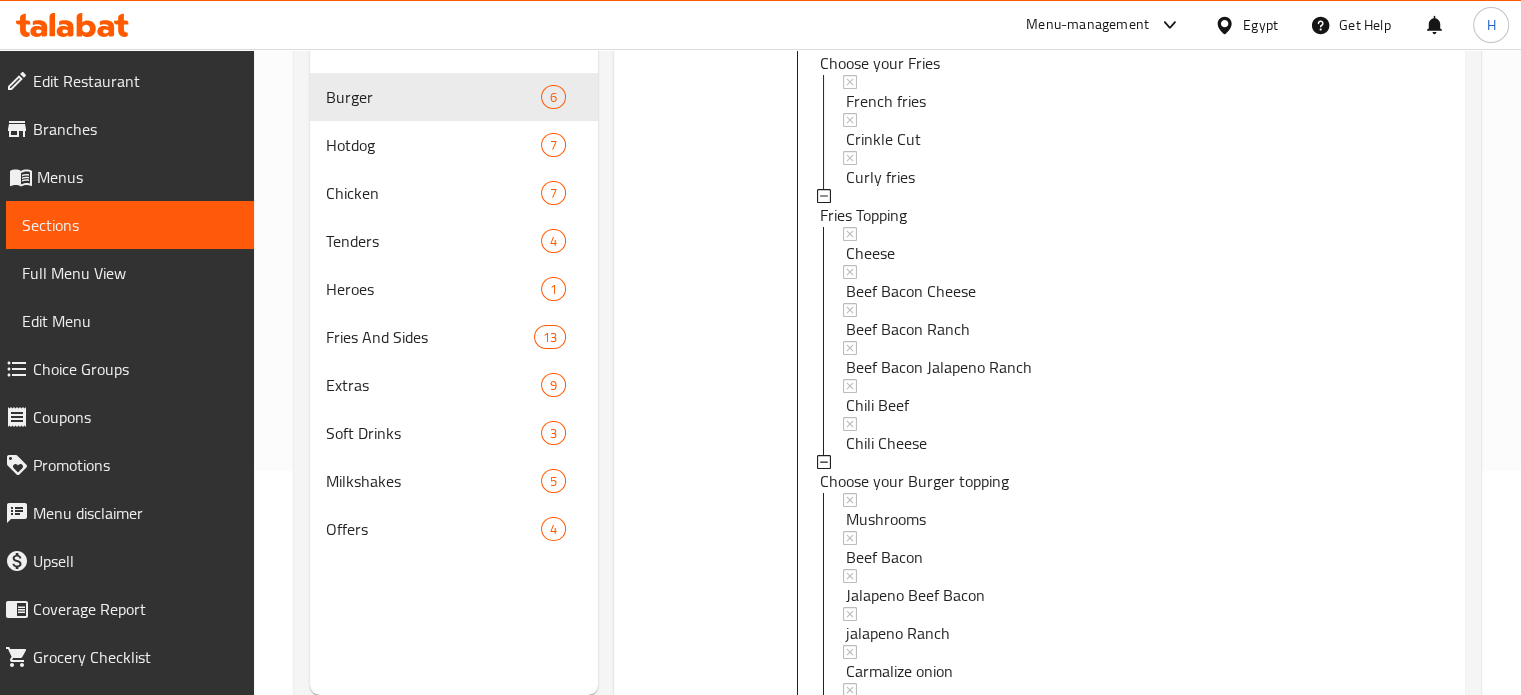 click on "Choose your Fries" at bounding box center (880, 63) 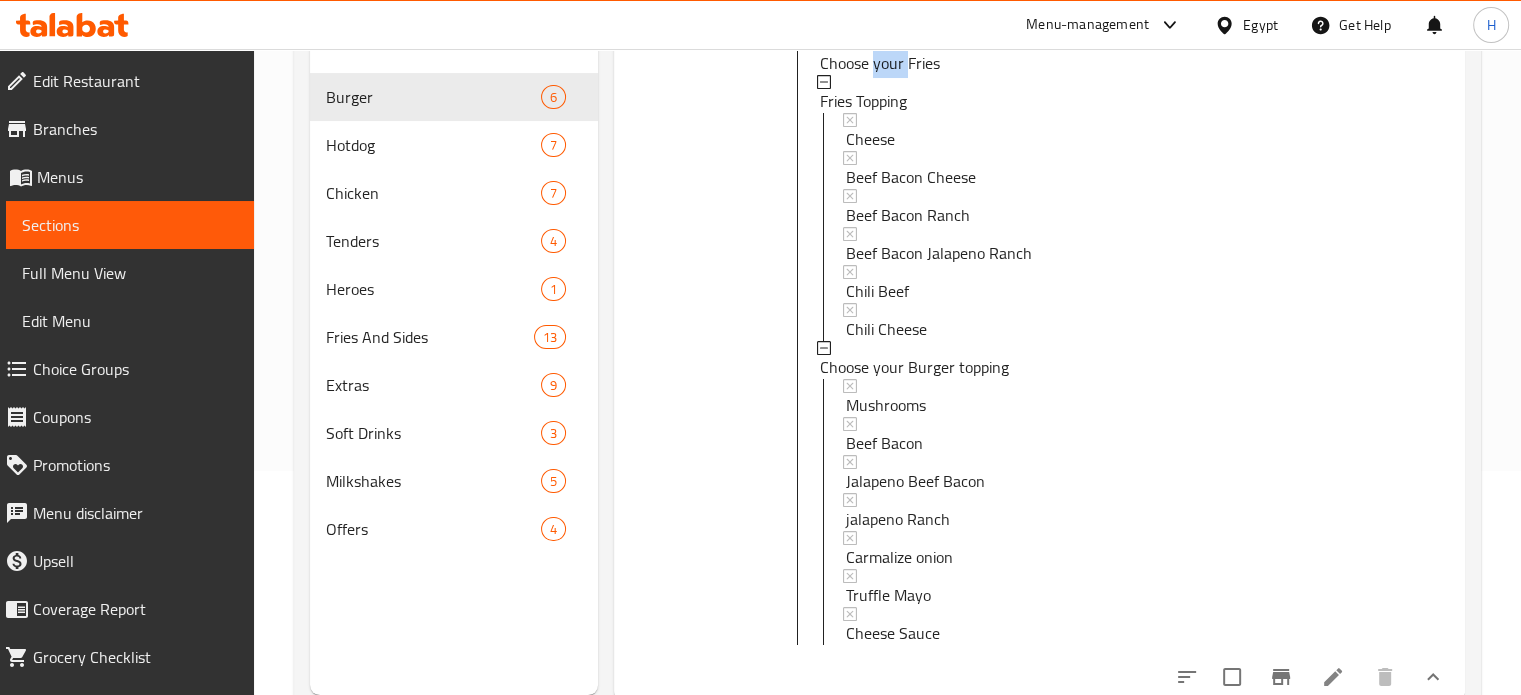 click on "Choose your Fries" at bounding box center [880, 63] 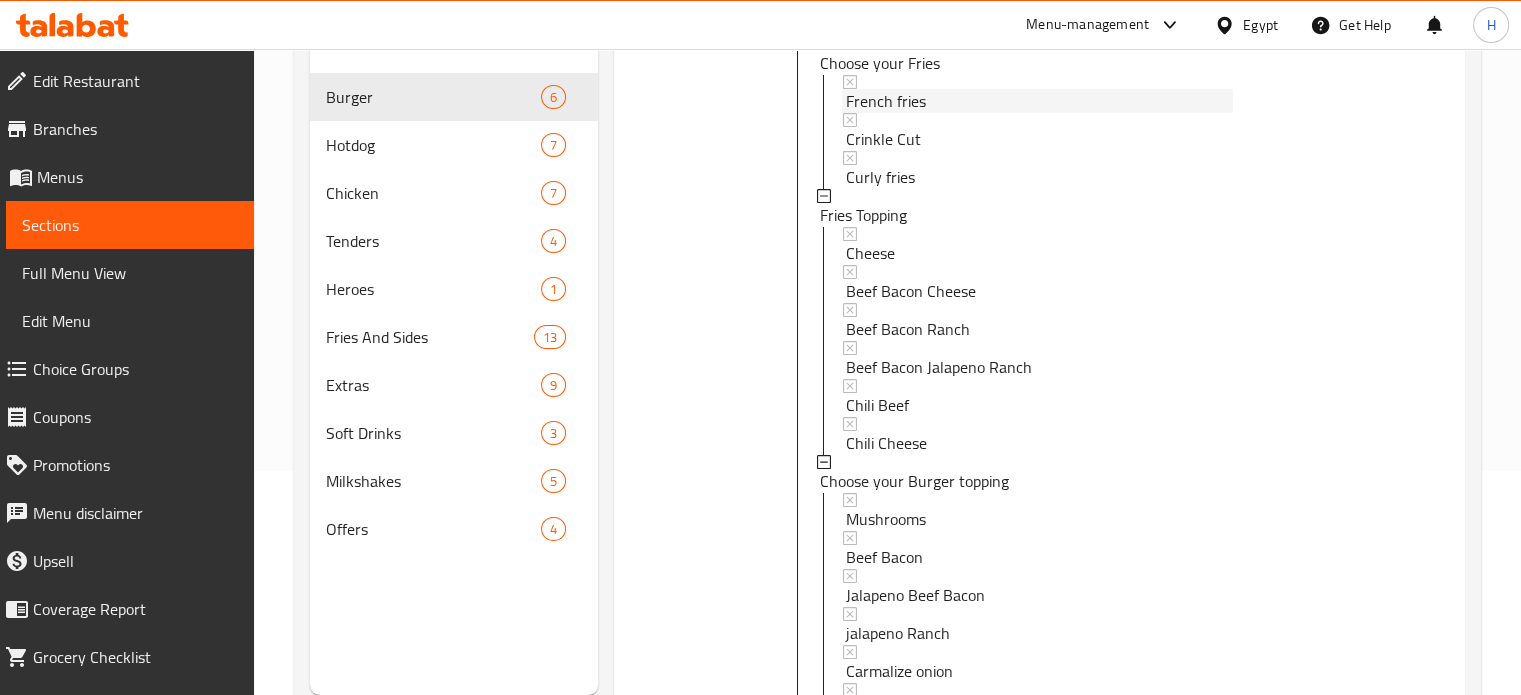 click on "French fries" at bounding box center (886, 101) 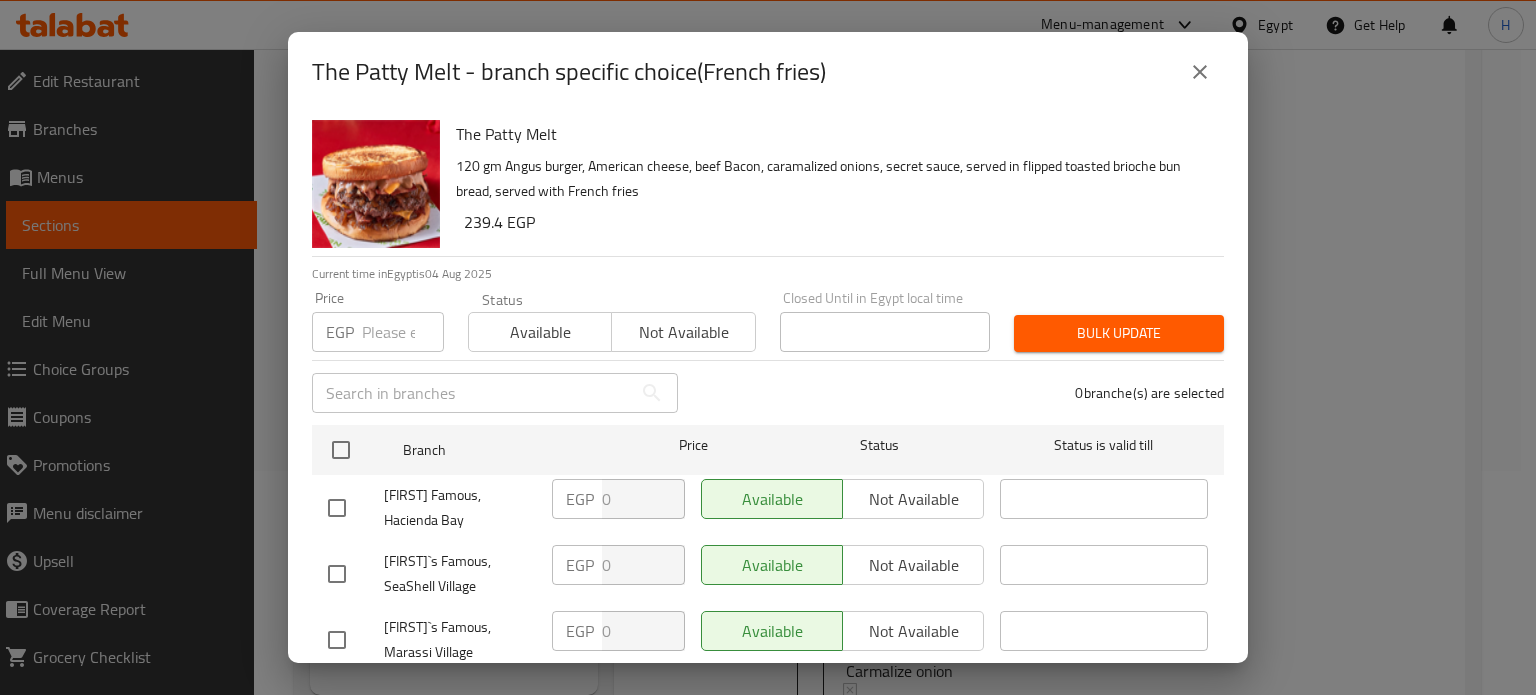 click 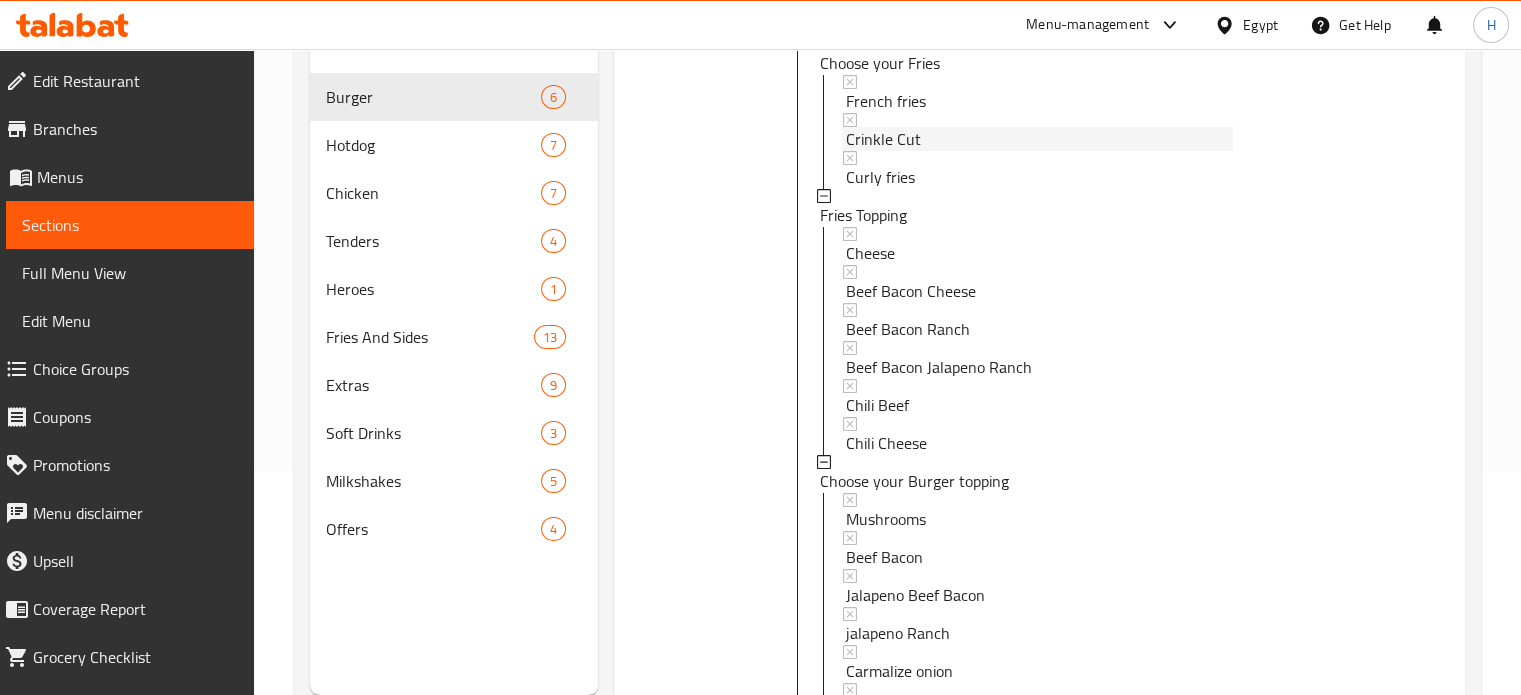 click on "Crinkle Cut" at bounding box center (883, 139) 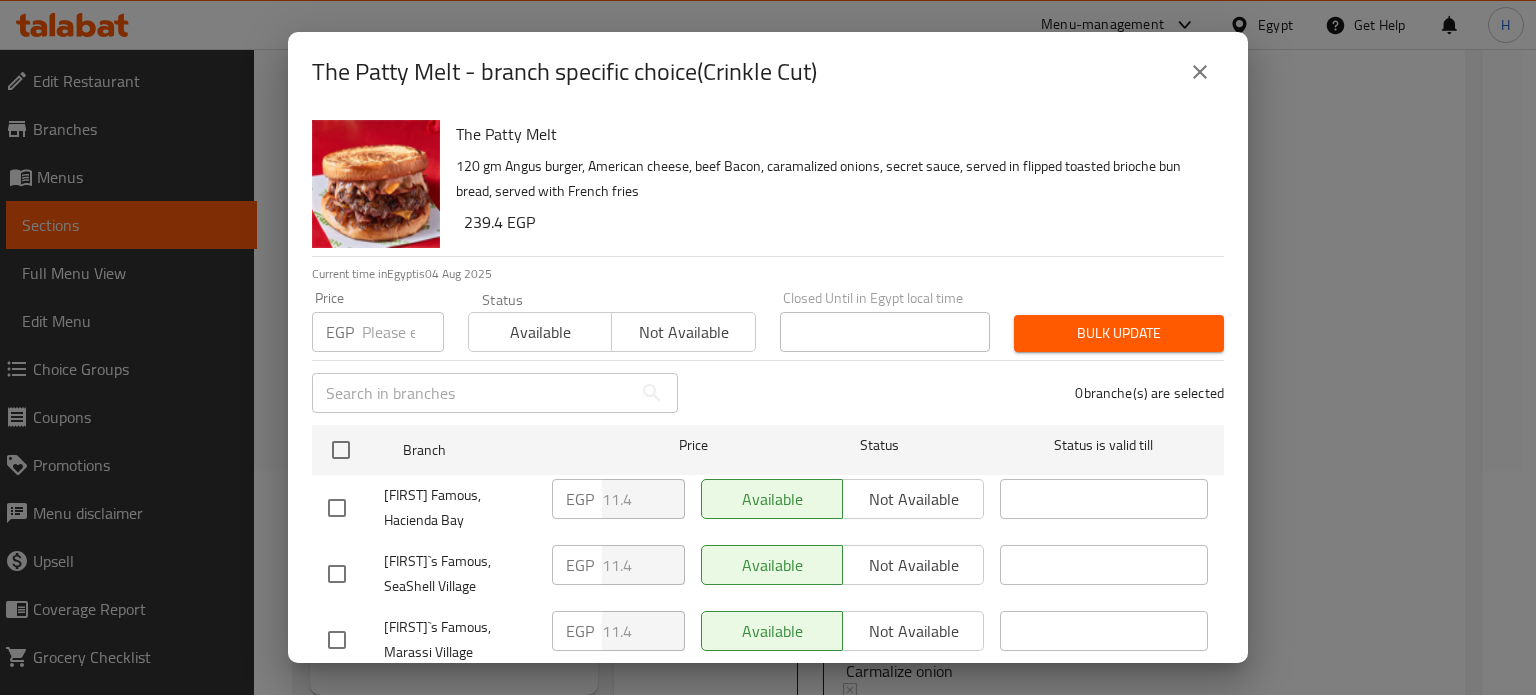 click at bounding box center (1200, 72) 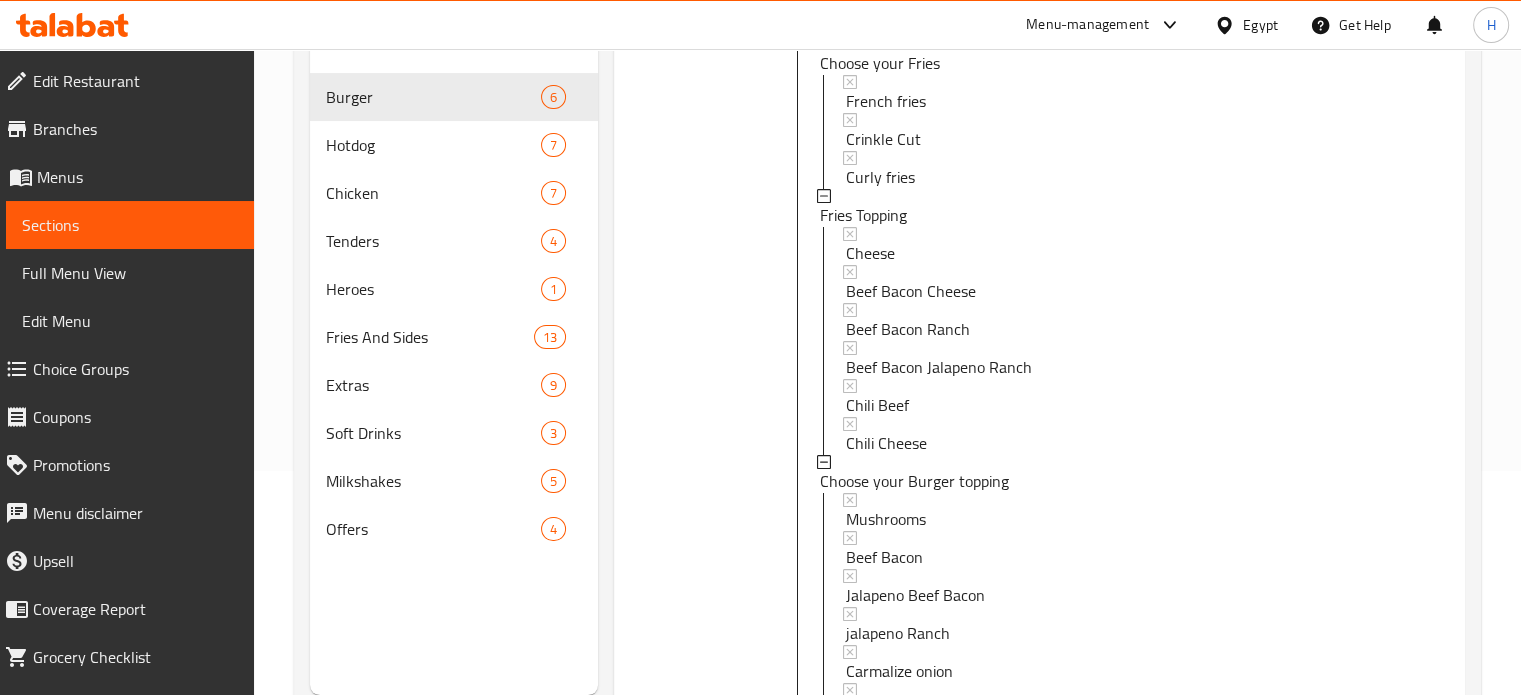 click 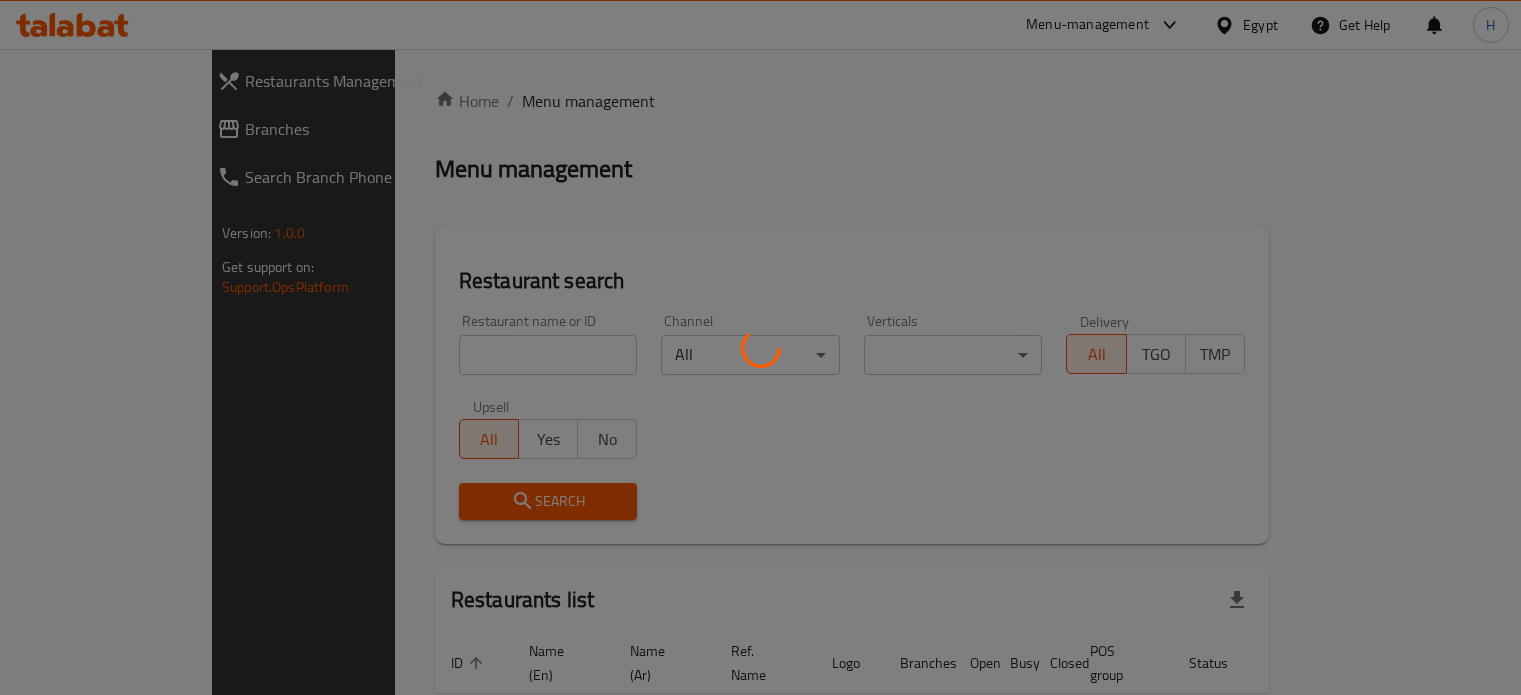 scroll, scrollTop: 102, scrollLeft: 0, axis: vertical 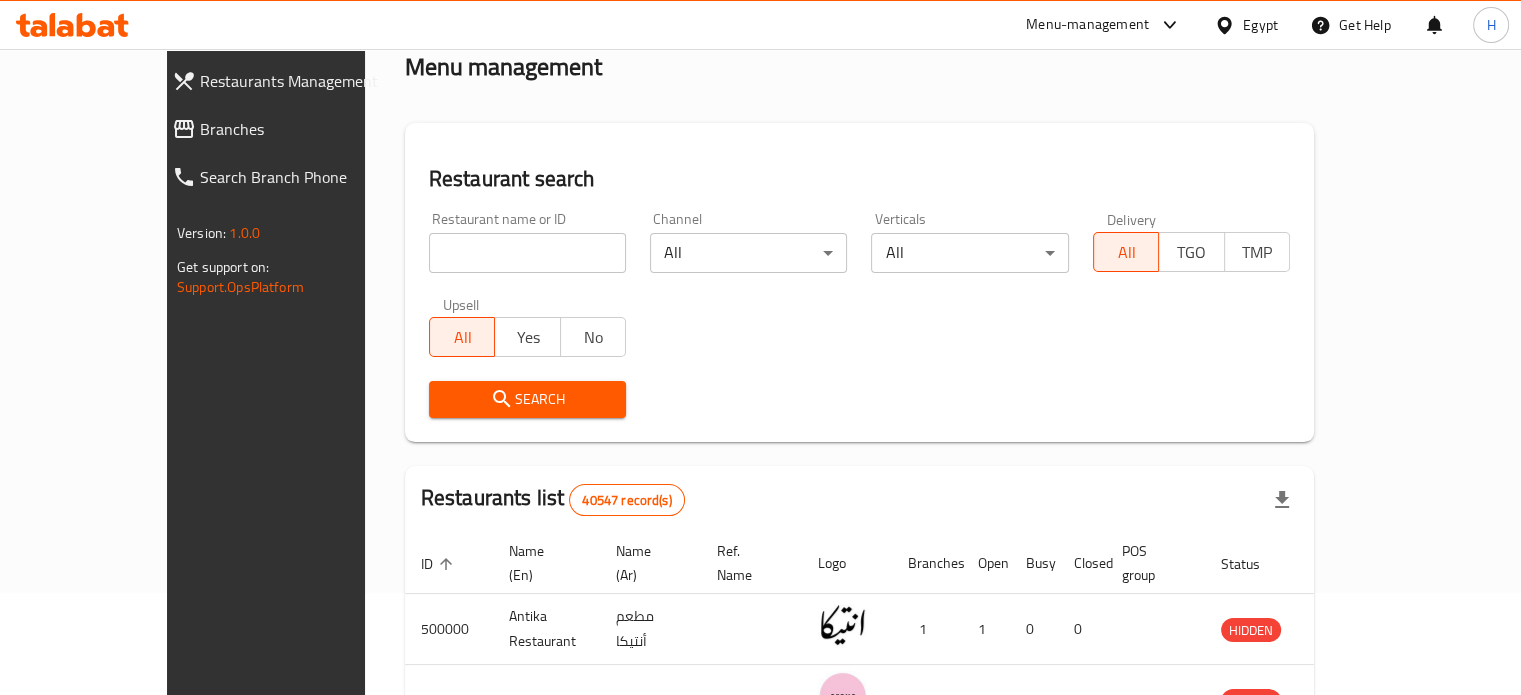 click at bounding box center [527, 253] 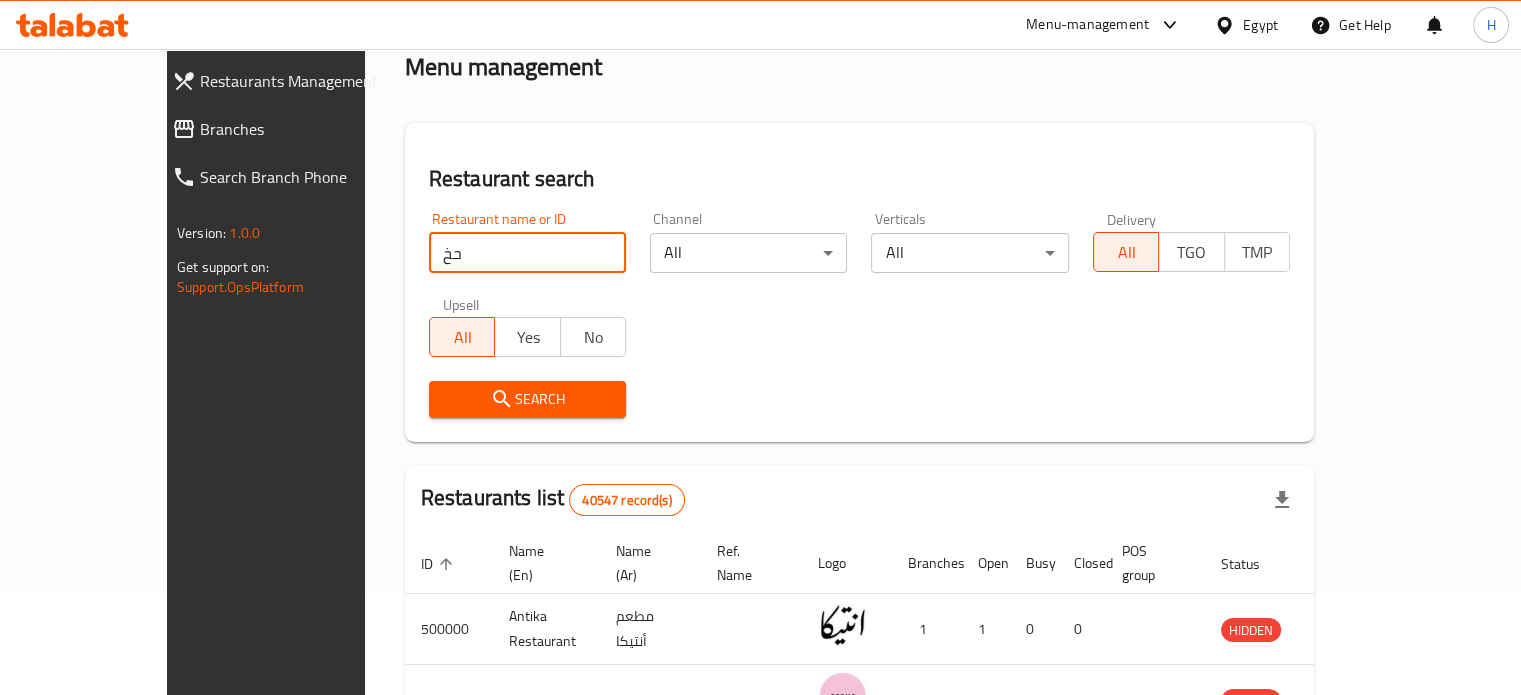 type on "ح" 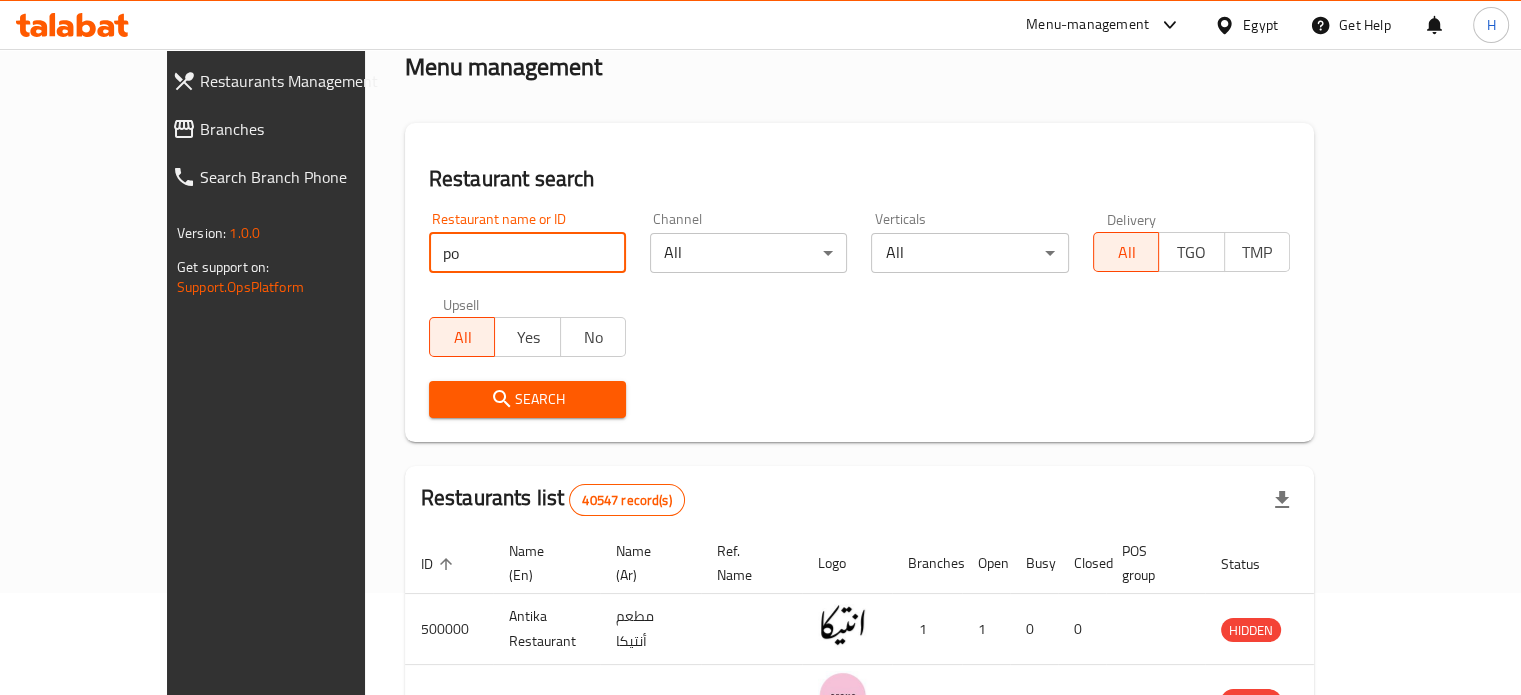 type on "p" 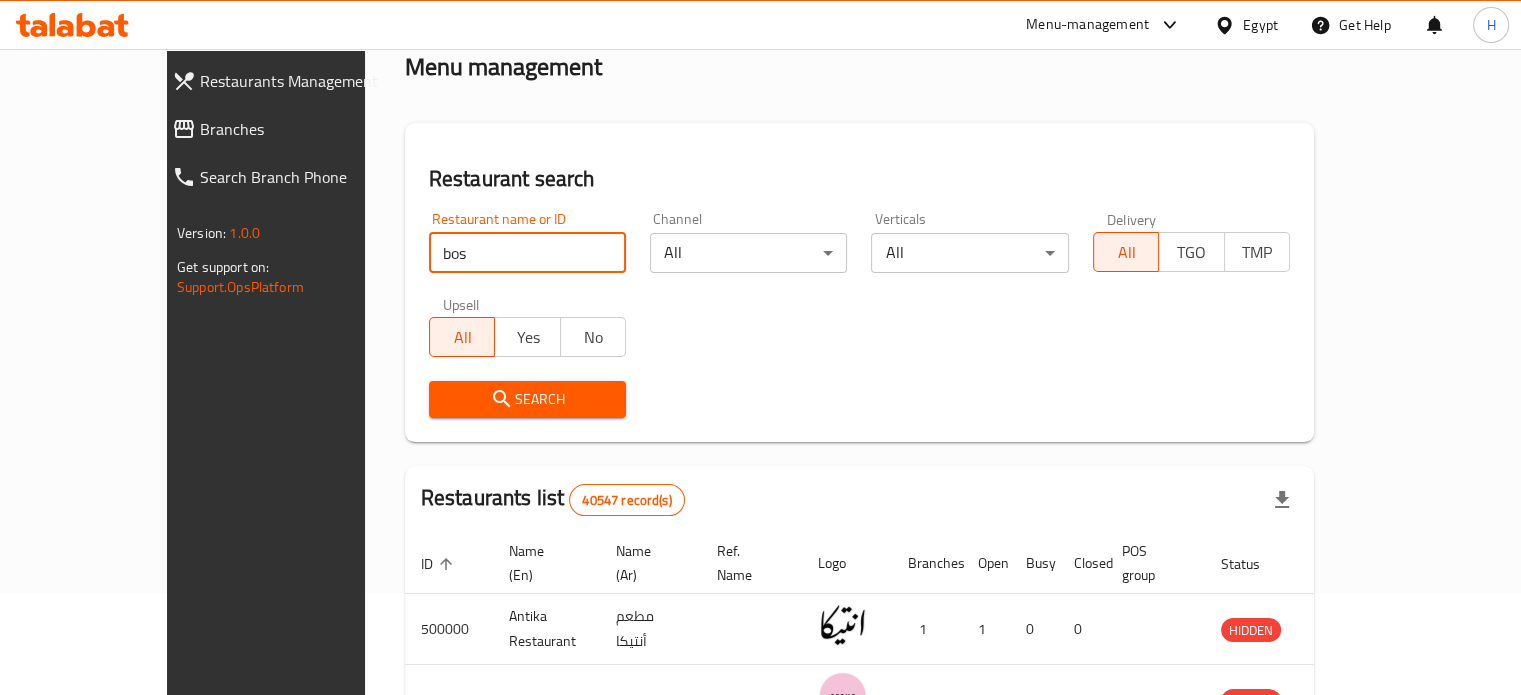 type on "Bosporus" 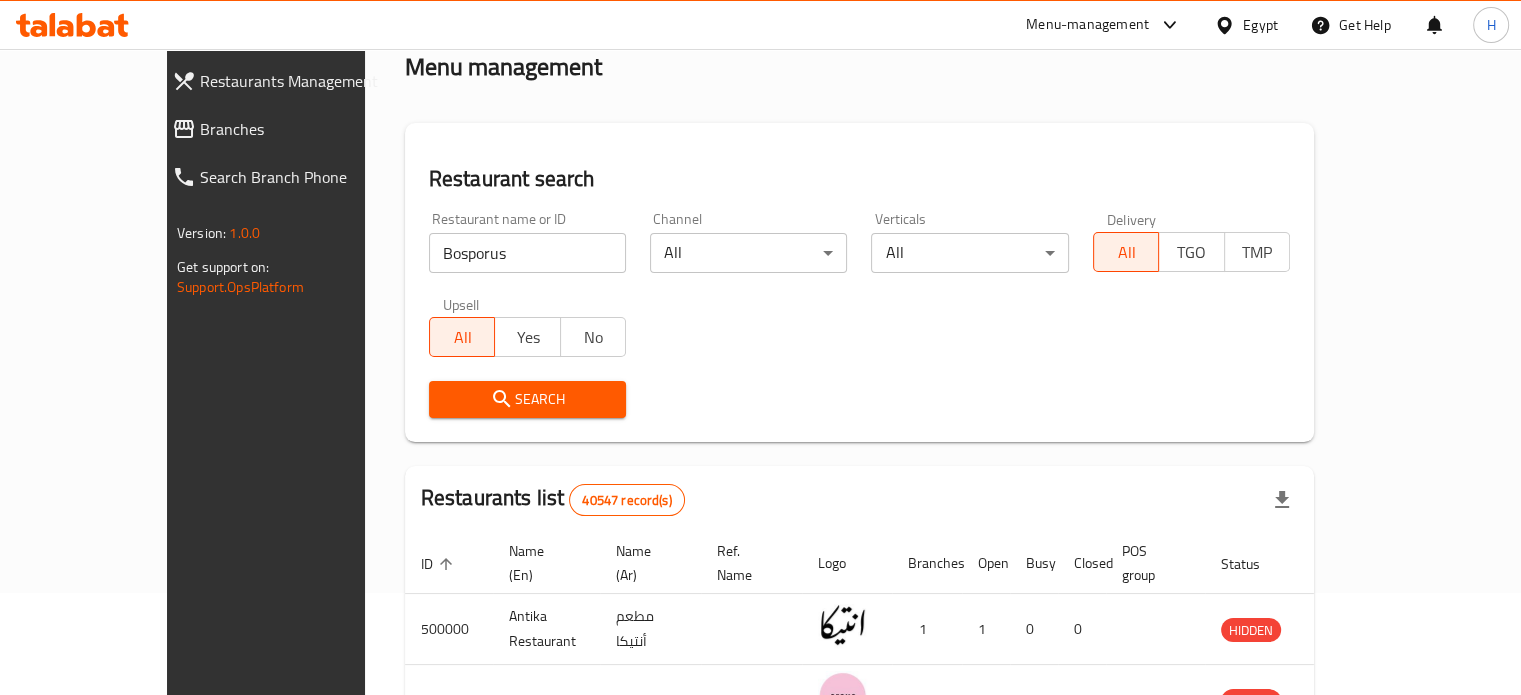 click on "Search" at bounding box center [527, 399] 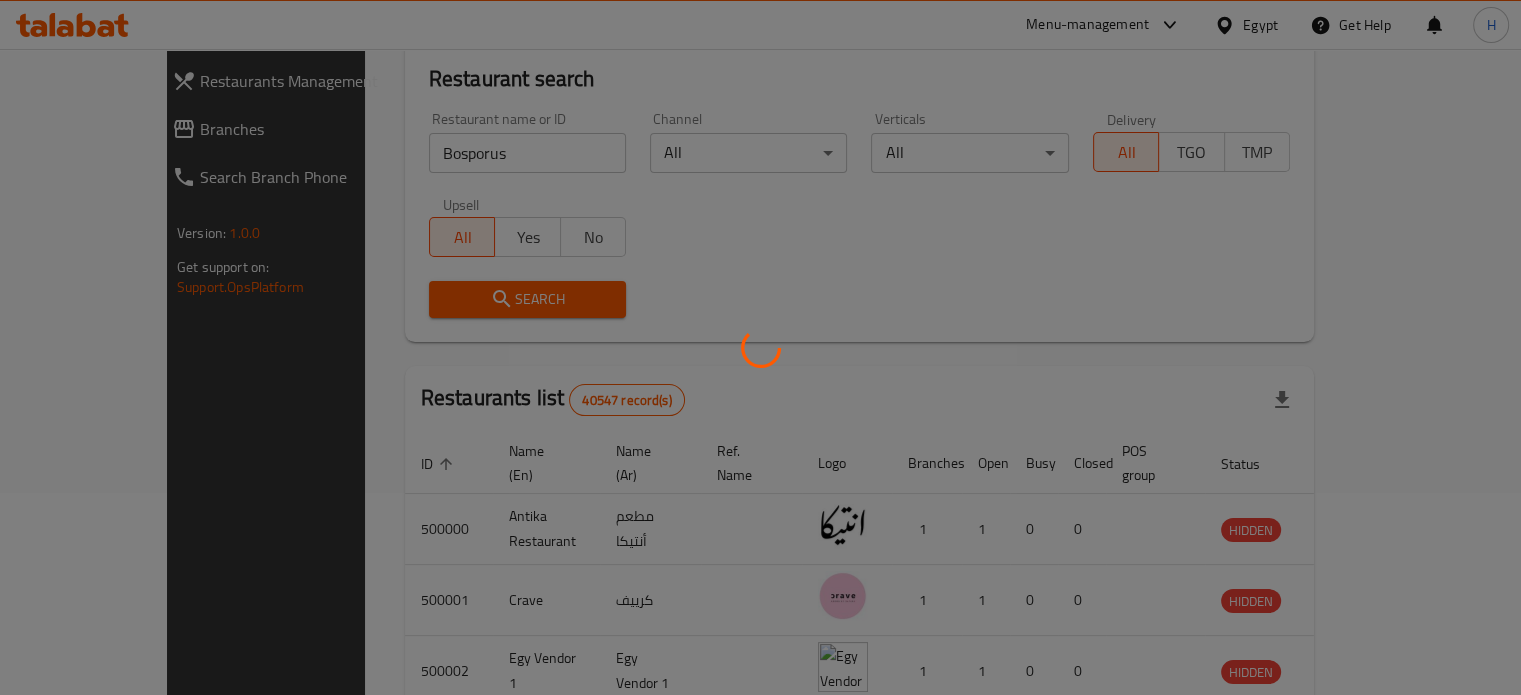 scroll, scrollTop: 156, scrollLeft: 0, axis: vertical 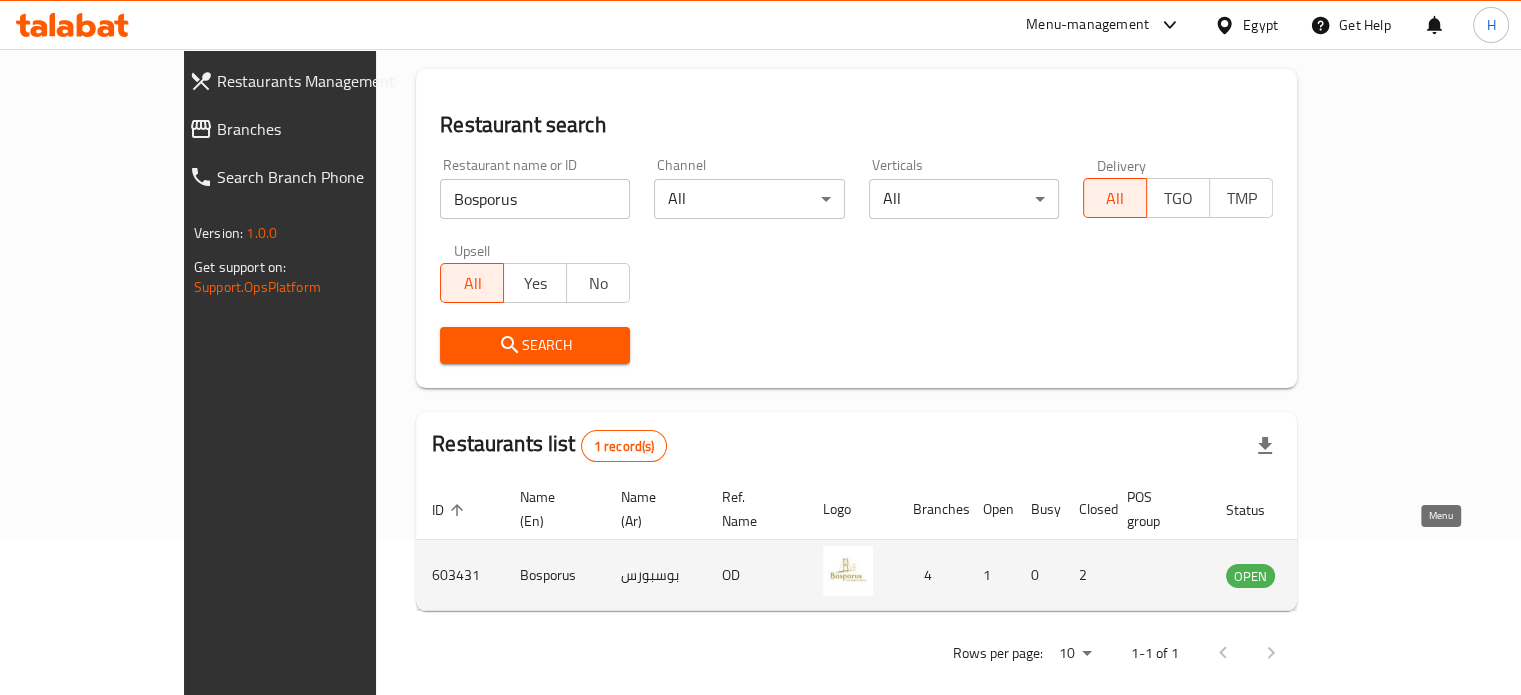 click 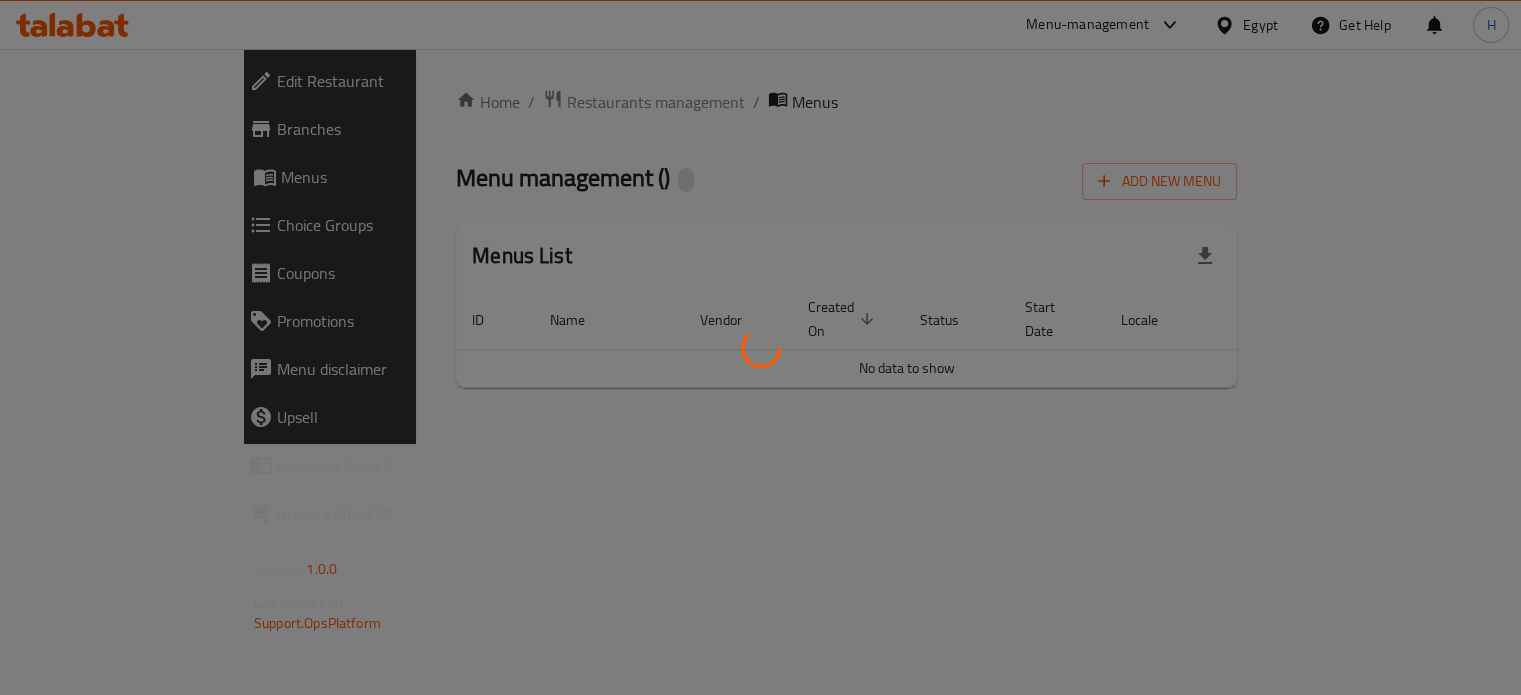 scroll, scrollTop: 0, scrollLeft: 0, axis: both 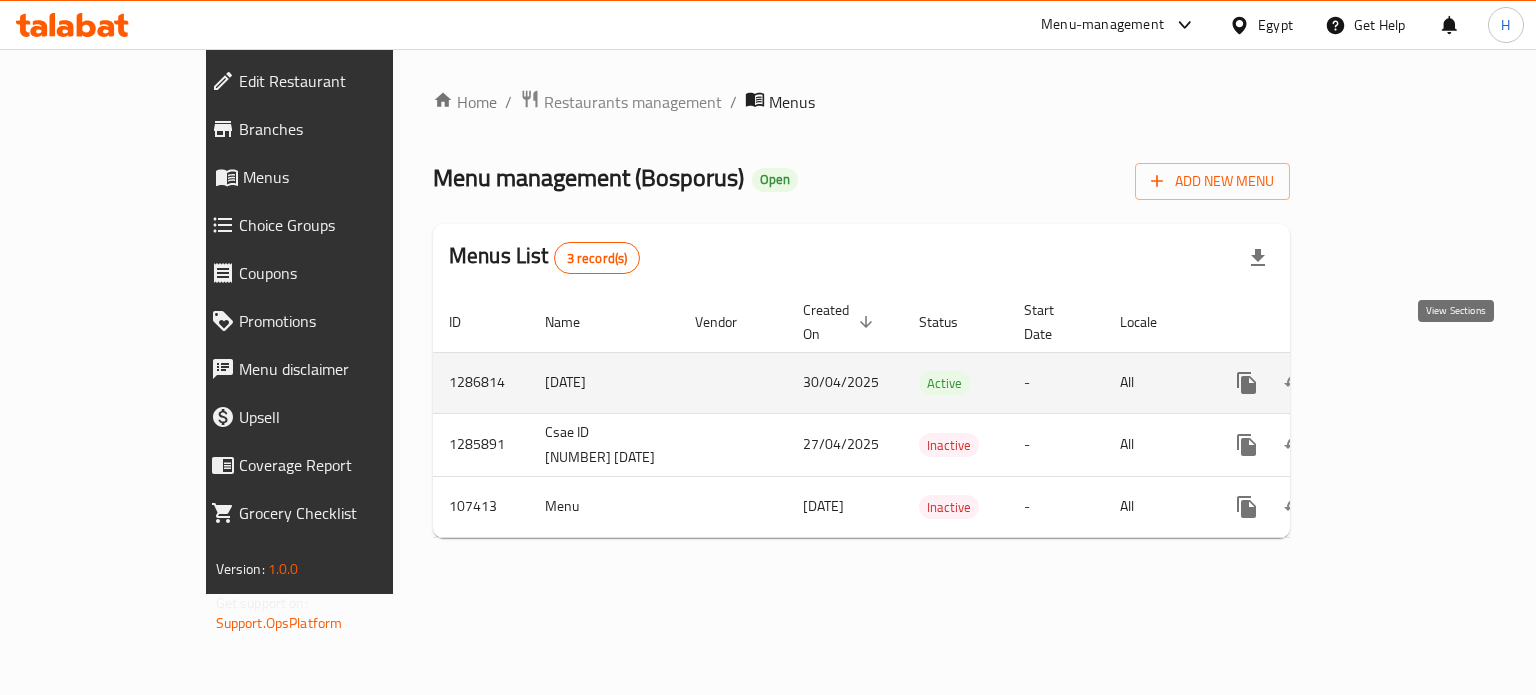 click 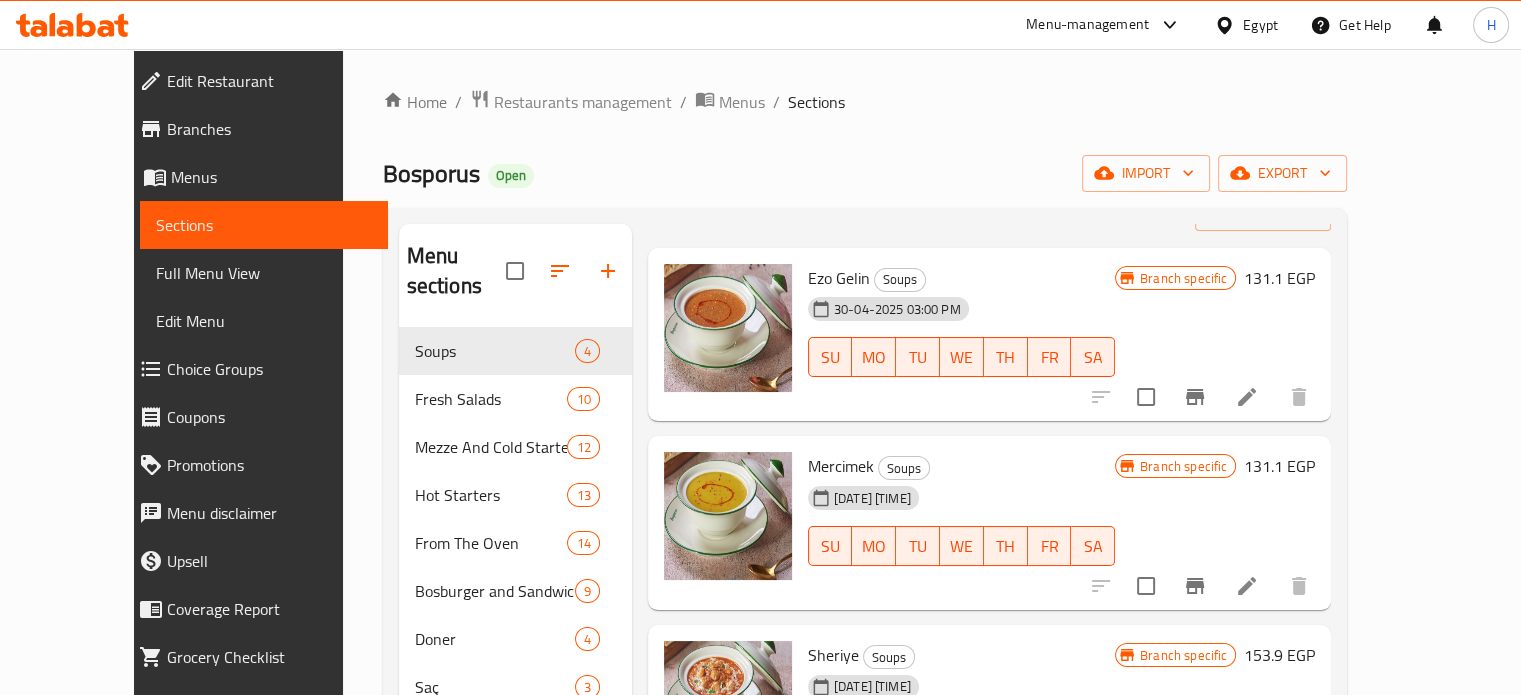 scroll, scrollTop: 106, scrollLeft: 0, axis: vertical 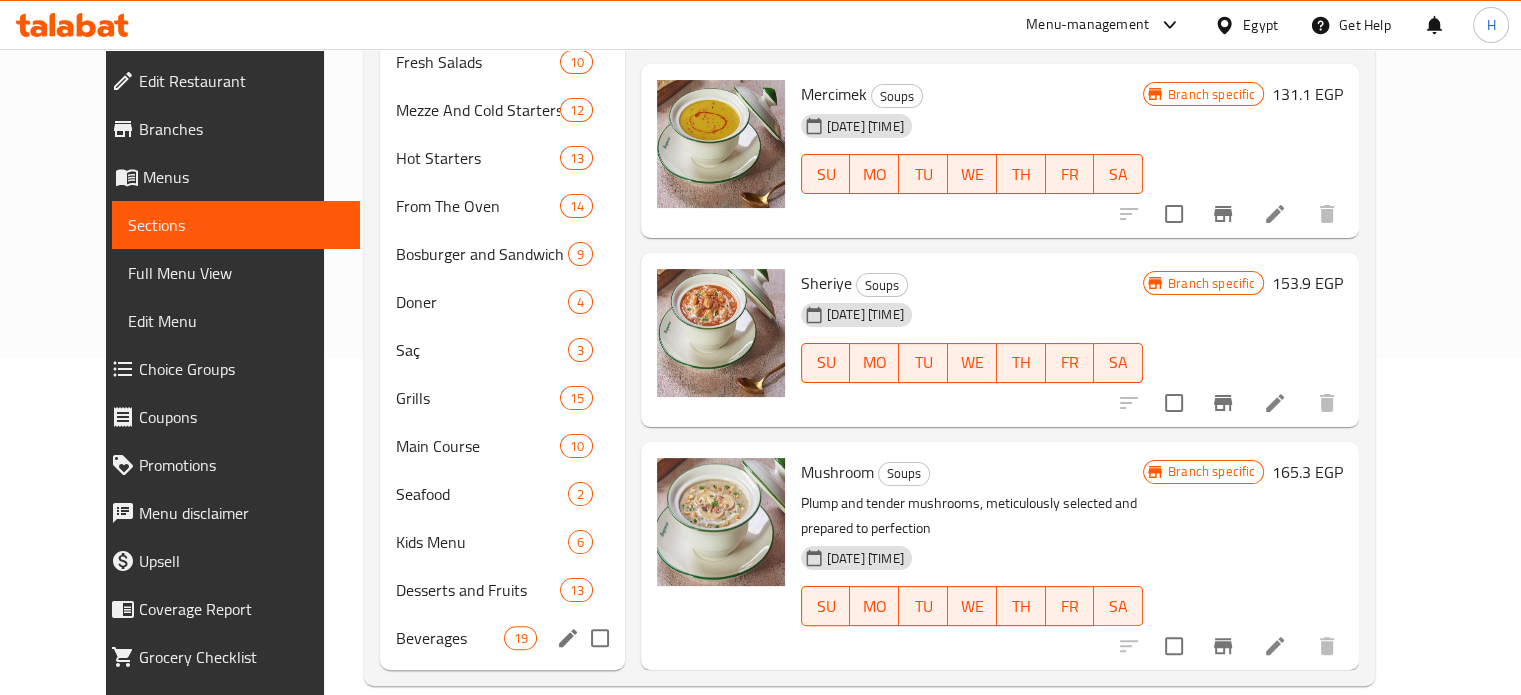 click on "Beverages" at bounding box center [450, 638] 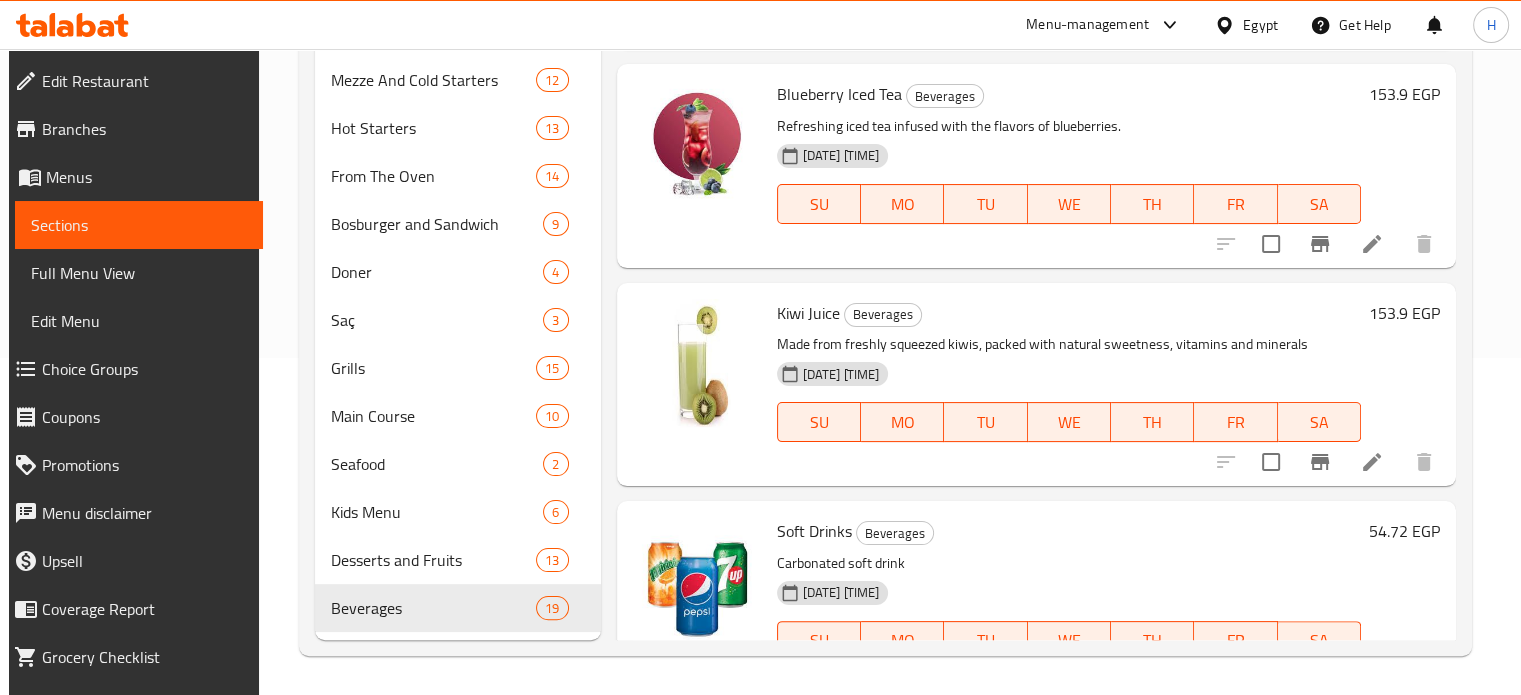 scroll, scrollTop: 0, scrollLeft: 0, axis: both 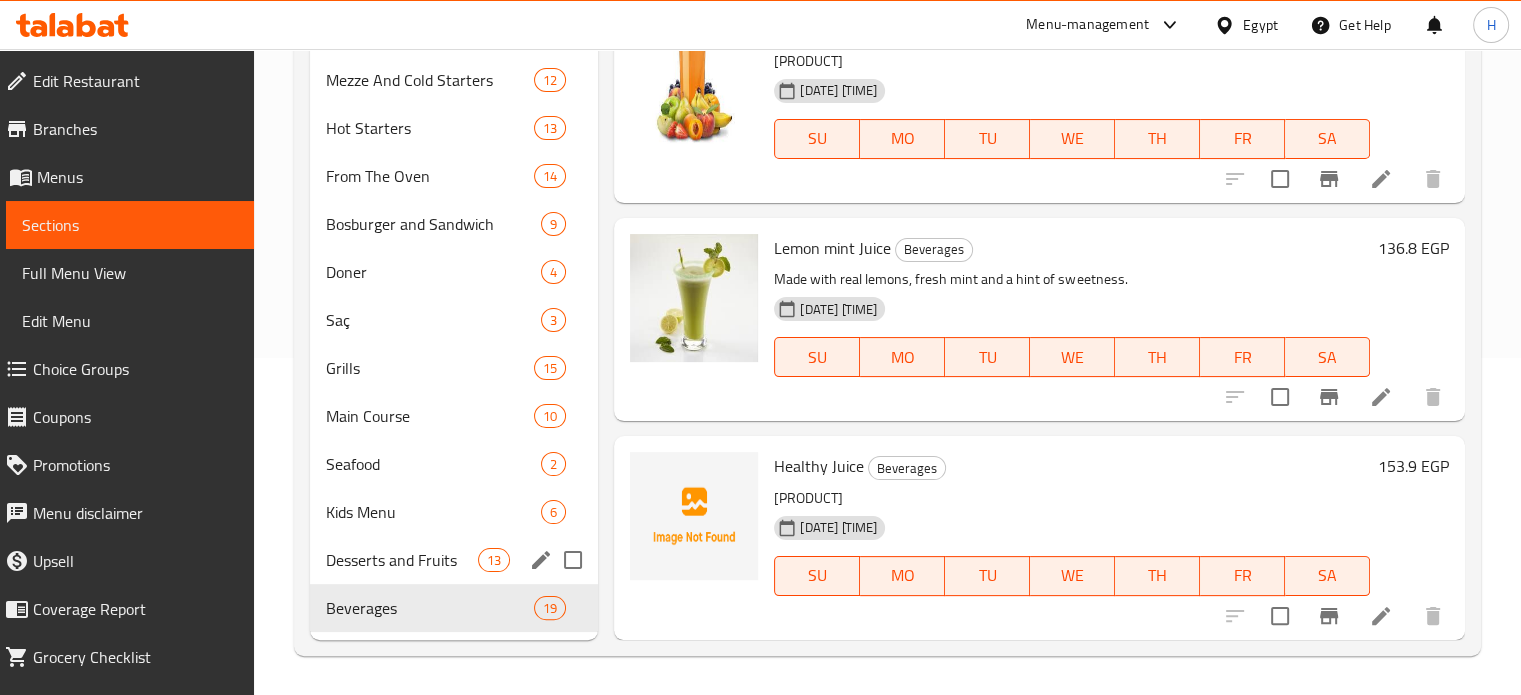 click on "Desserts and Fruits 13" at bounding box center [454, 560] 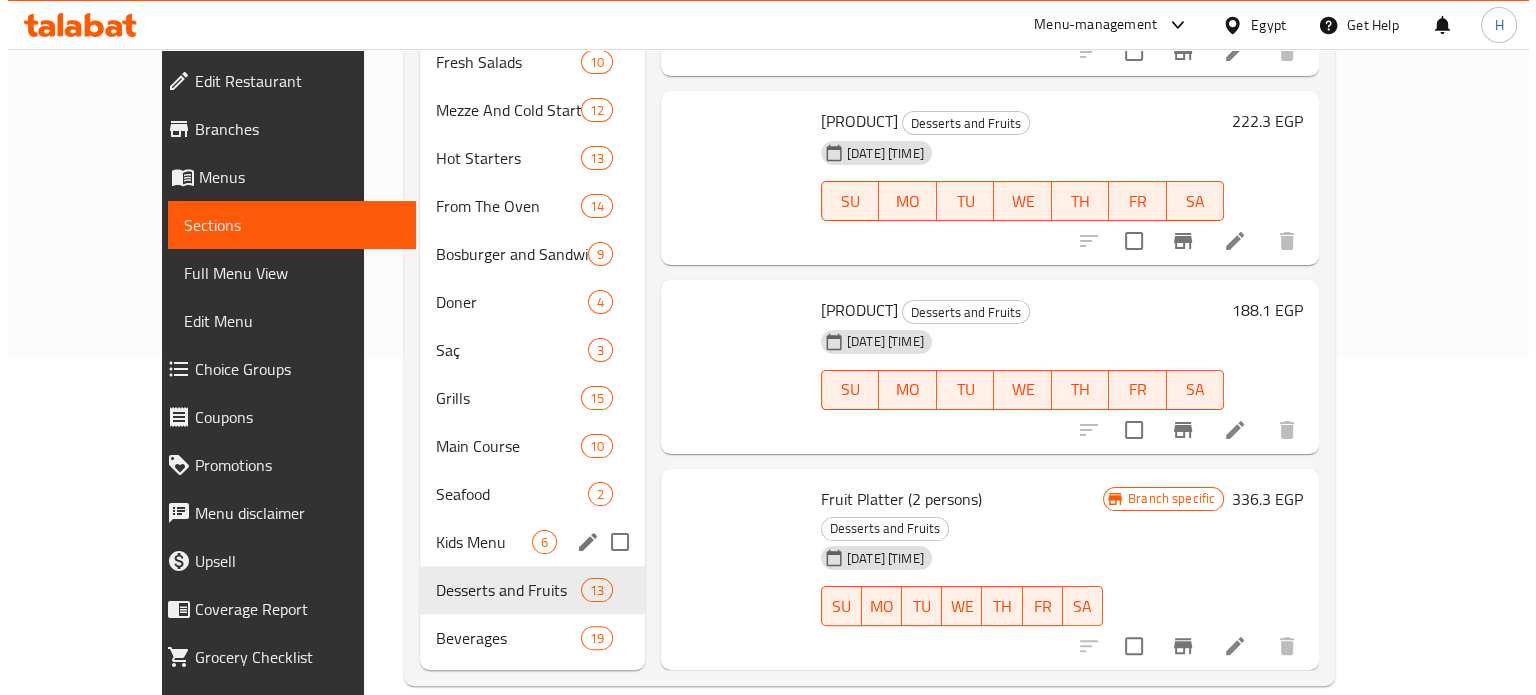 scroll, scrollTop: 1838, scrollLeft: 0, axis: vertical 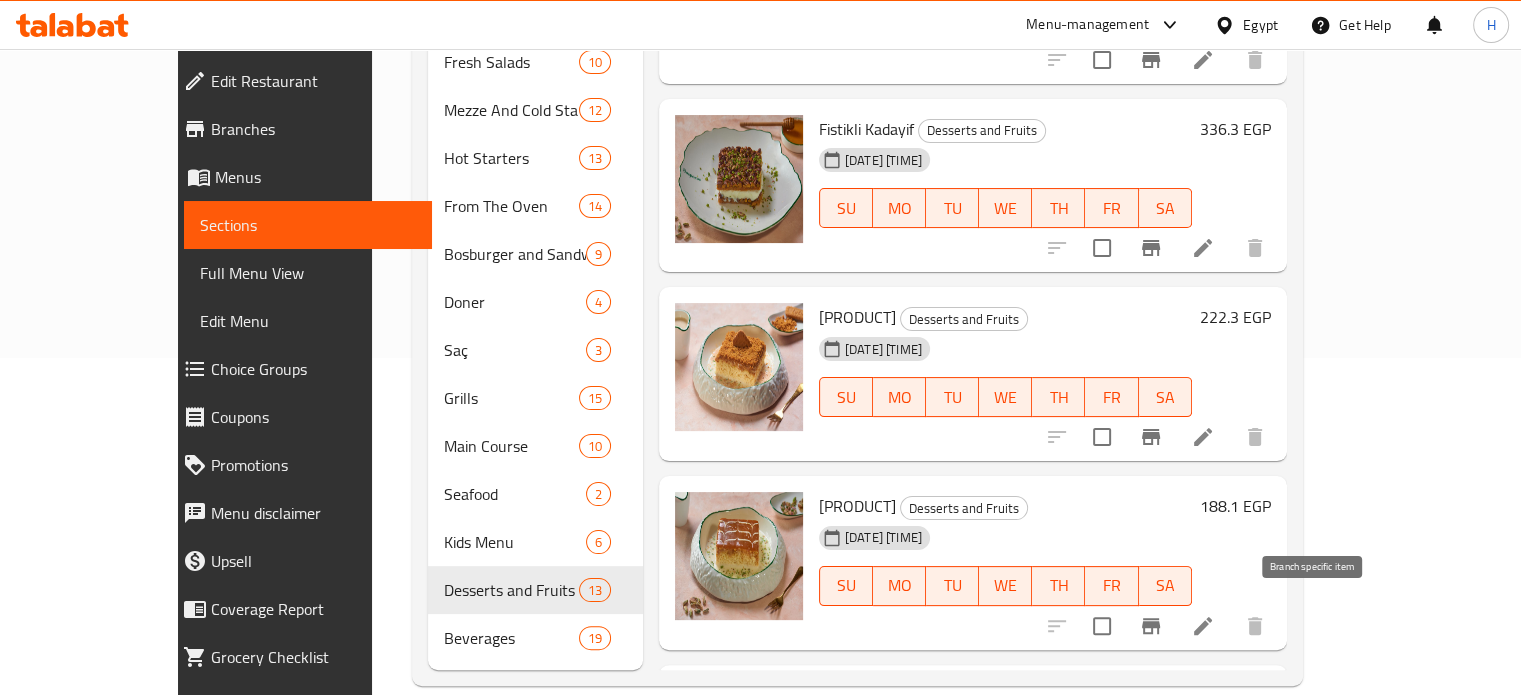 click 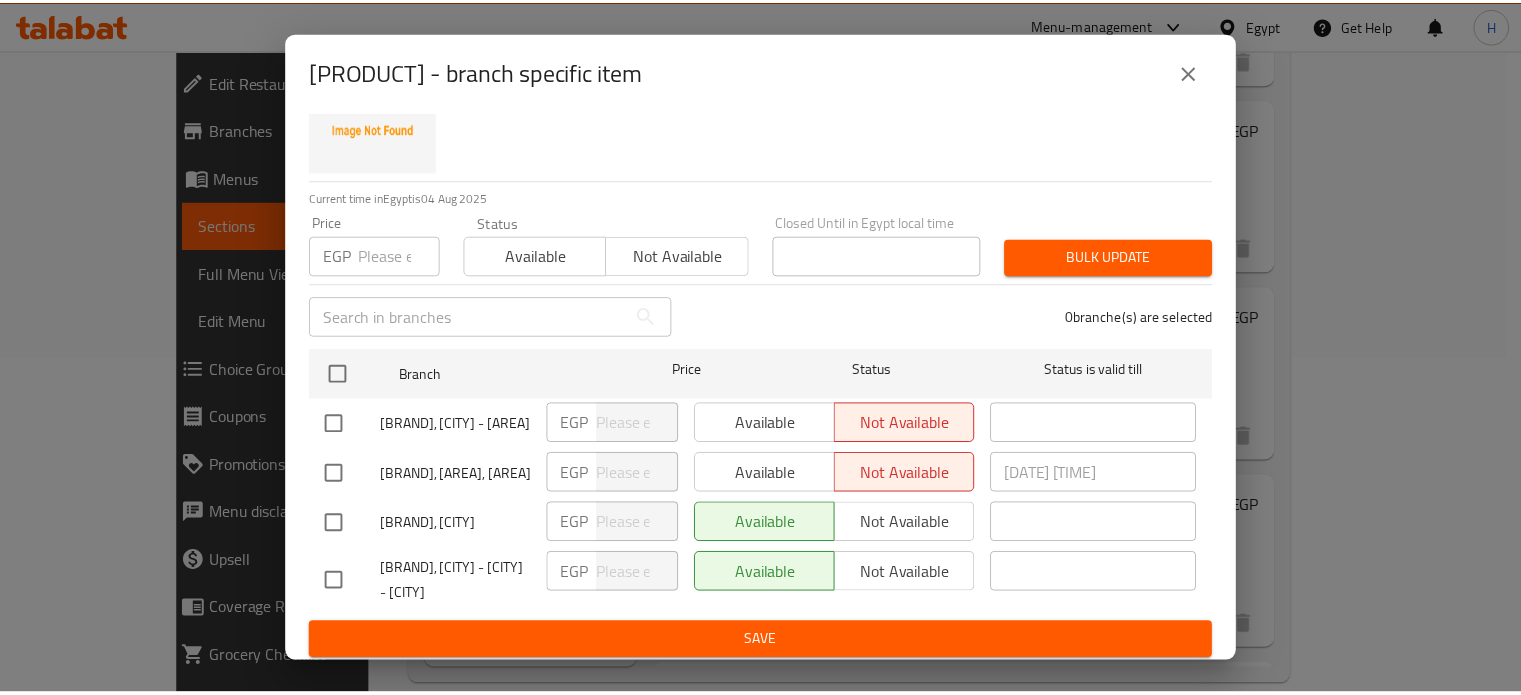 scroll, scrollTop: 153, scrollLeft: 0, axis: vertical 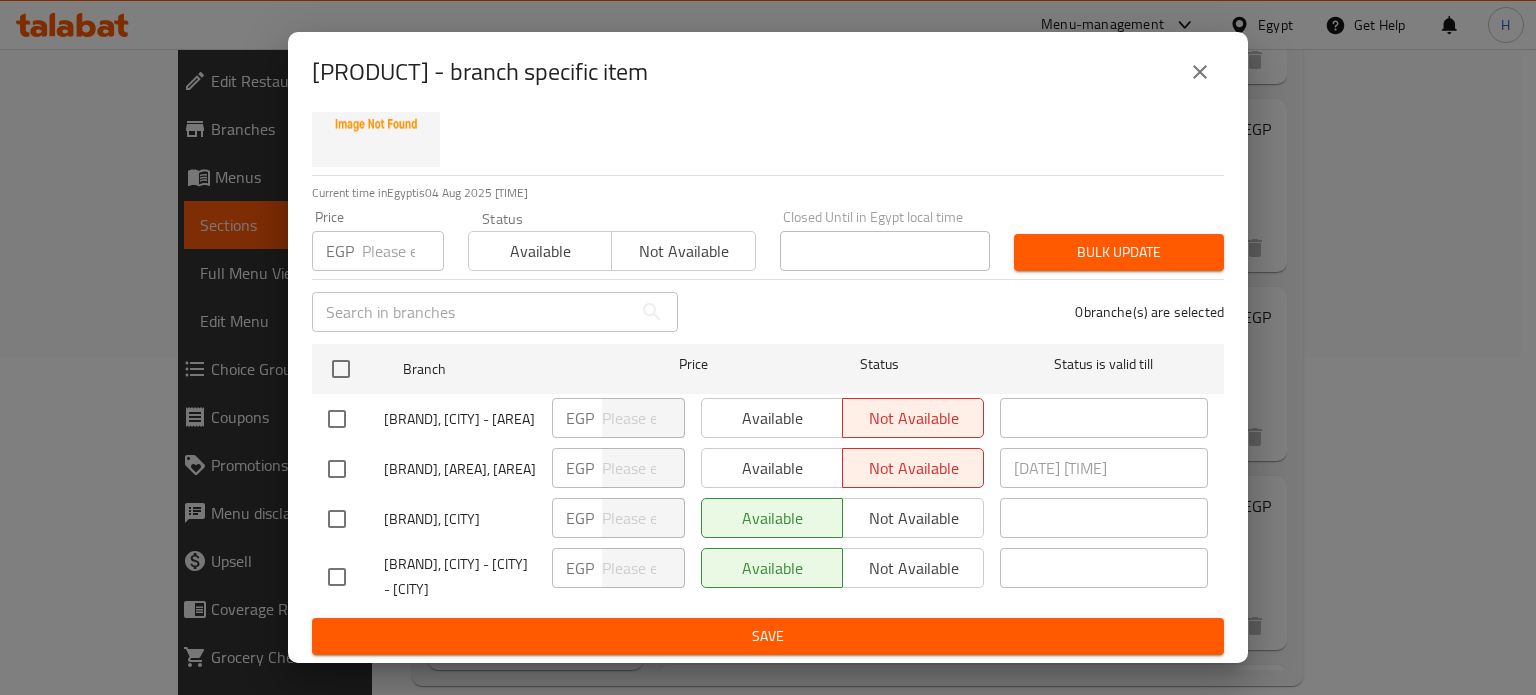 click 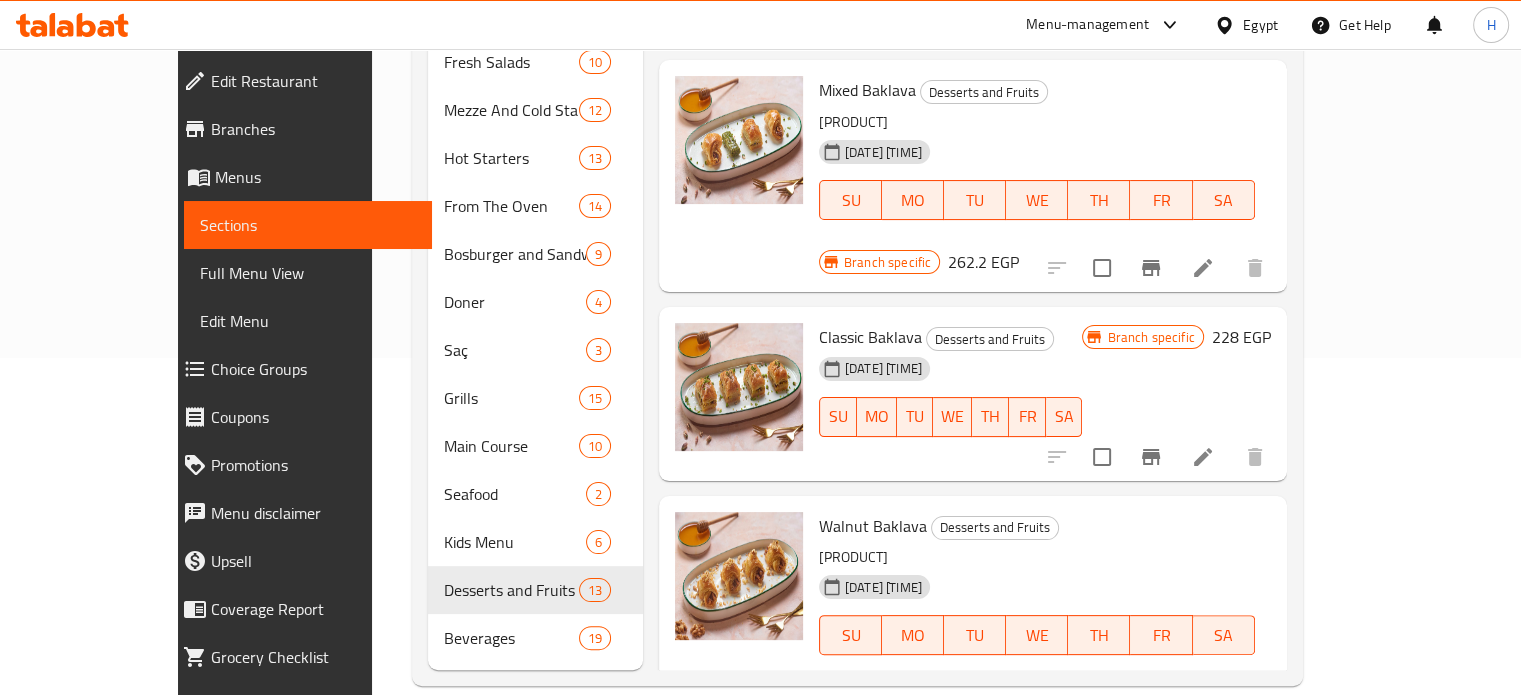 scroll, scrollTop: 0, scrollLeft: 0, axis: both 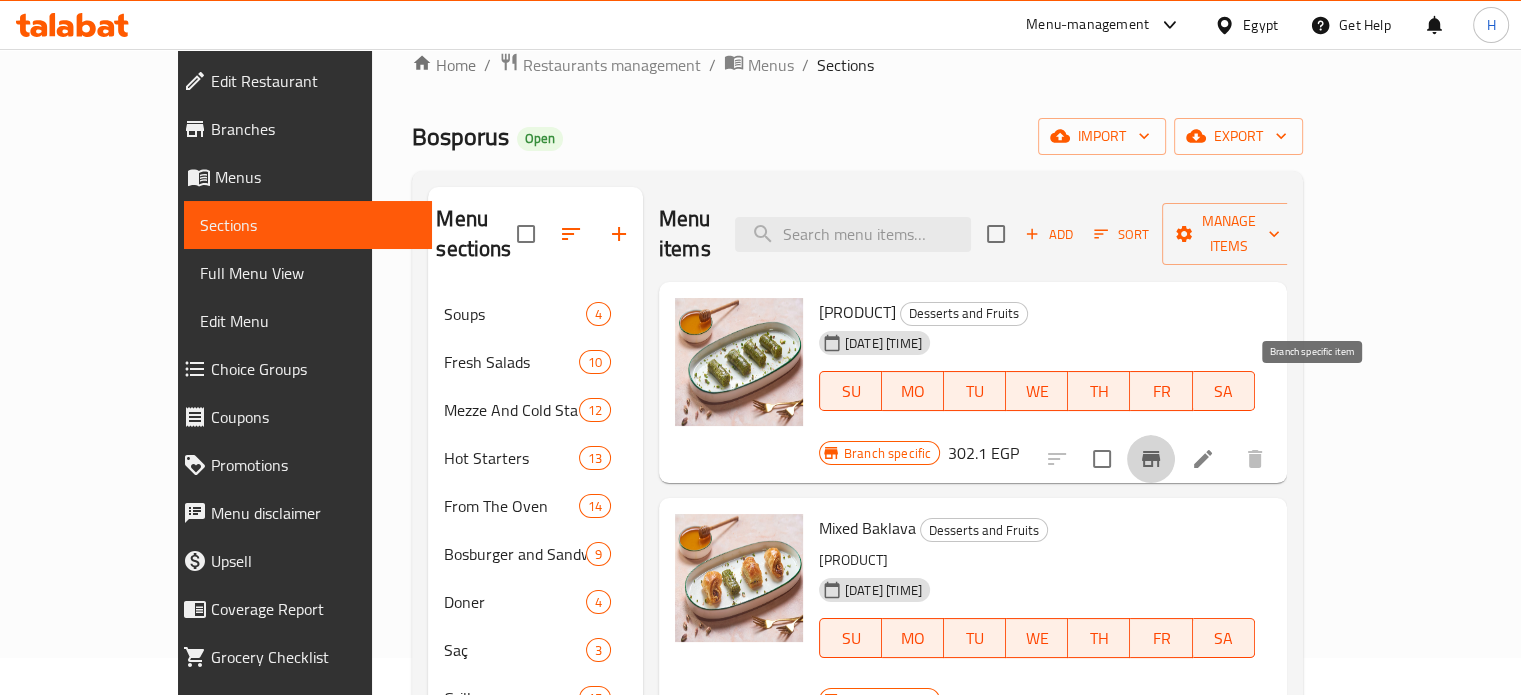 click 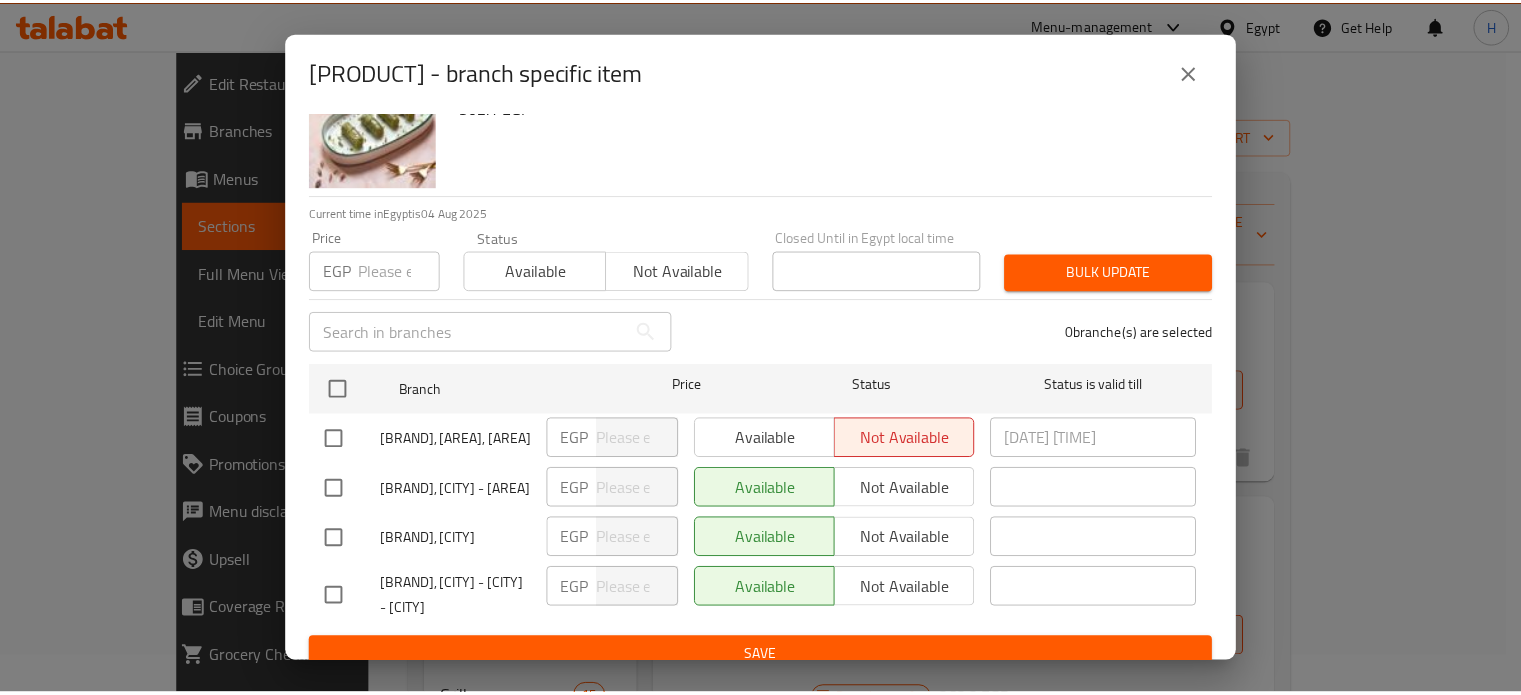 scroll, scrollTop: 153, scrollLeft: 0, axis: vertical 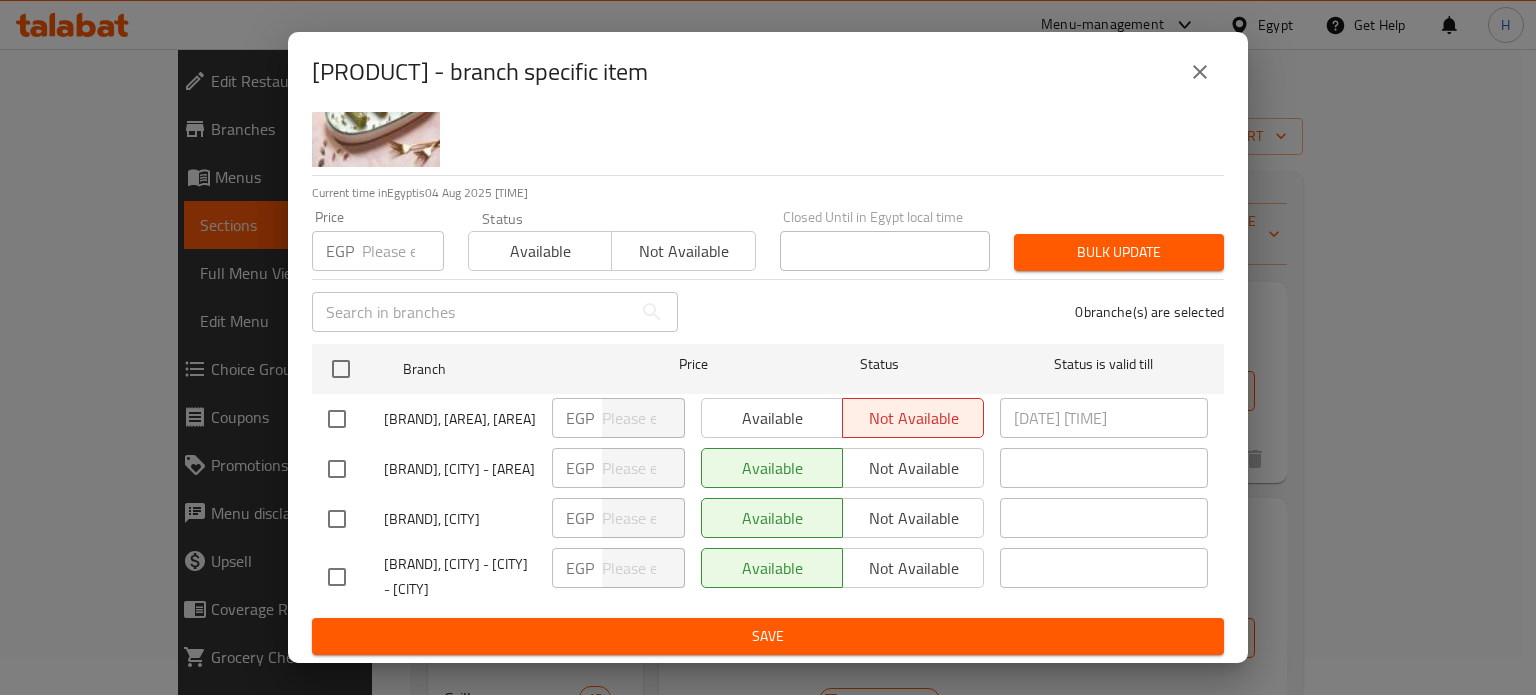 click 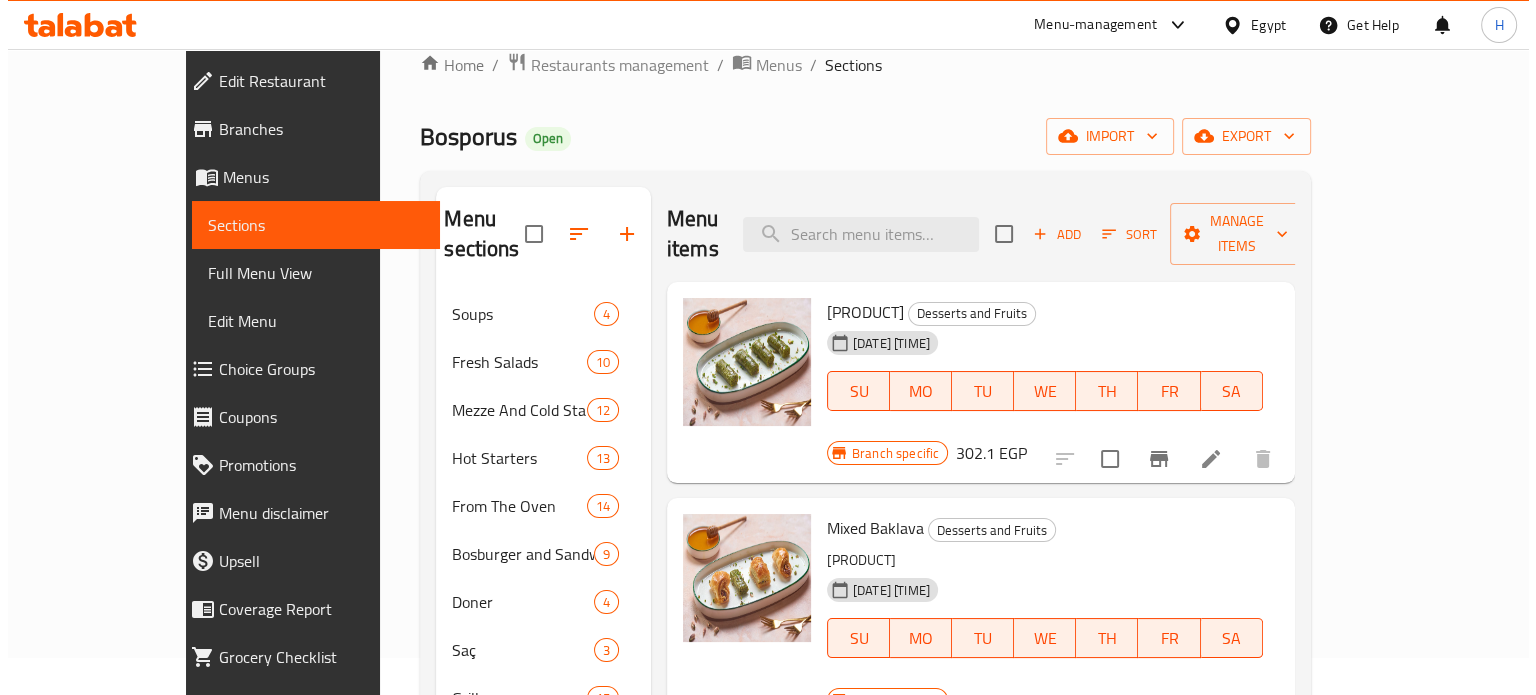 scroll, scrollTop: 200, scrollLeft: 0, axis: vertical 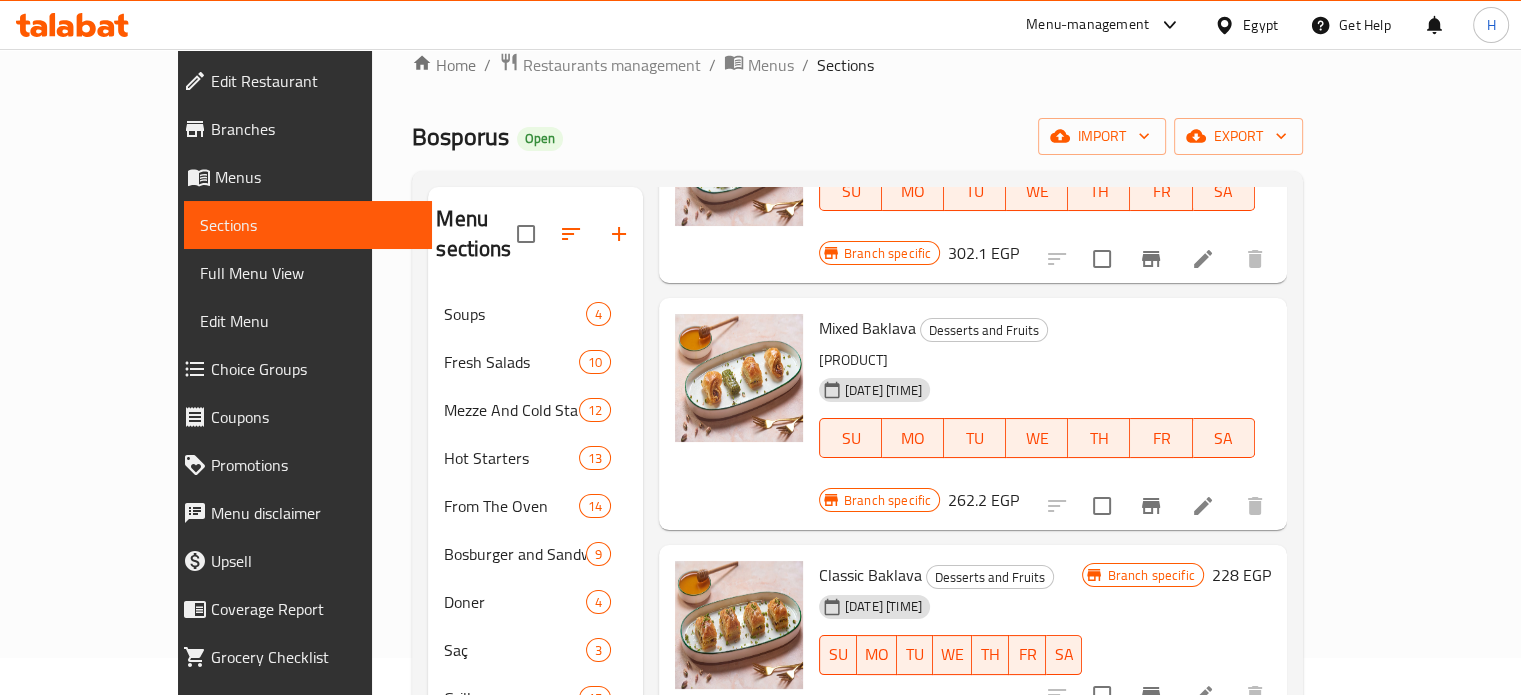 click 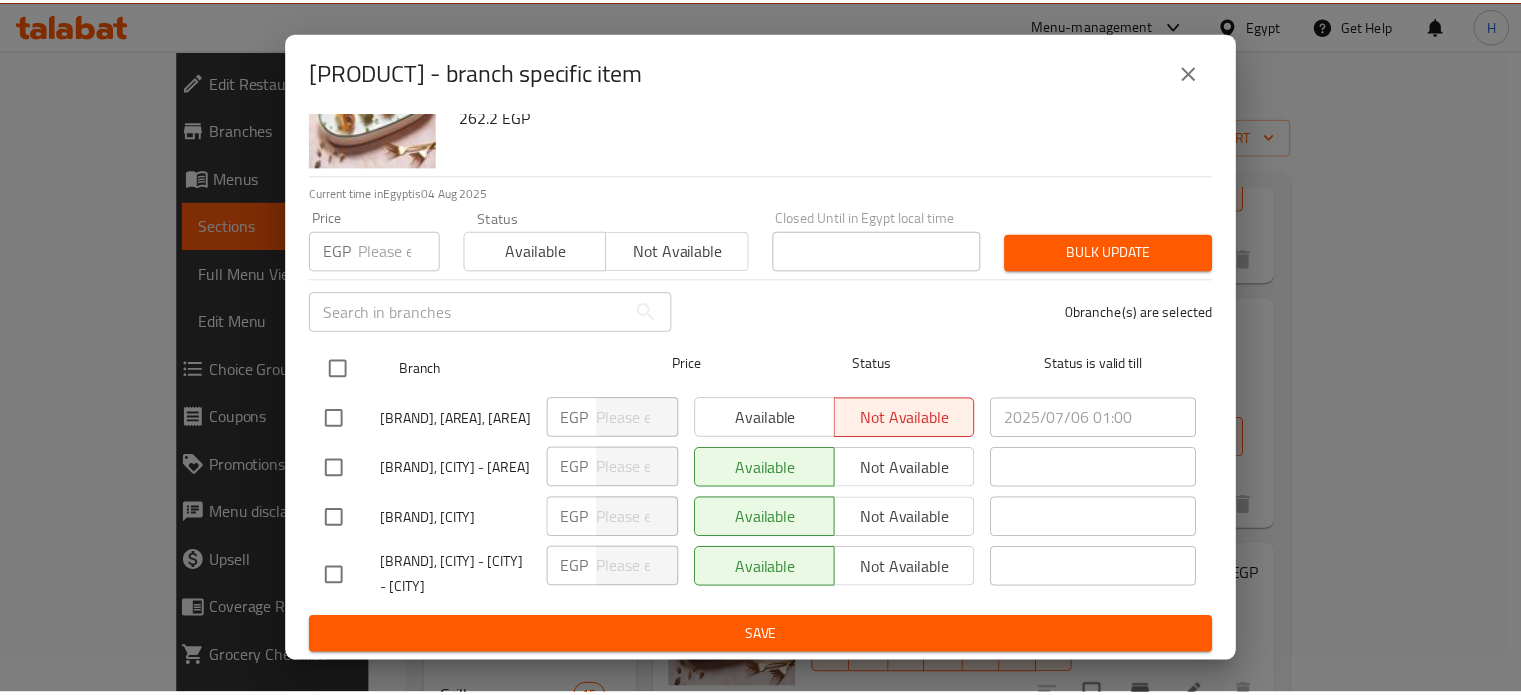 scroll, scrollTop: 153, scrollLeft: 0, axis: vertical 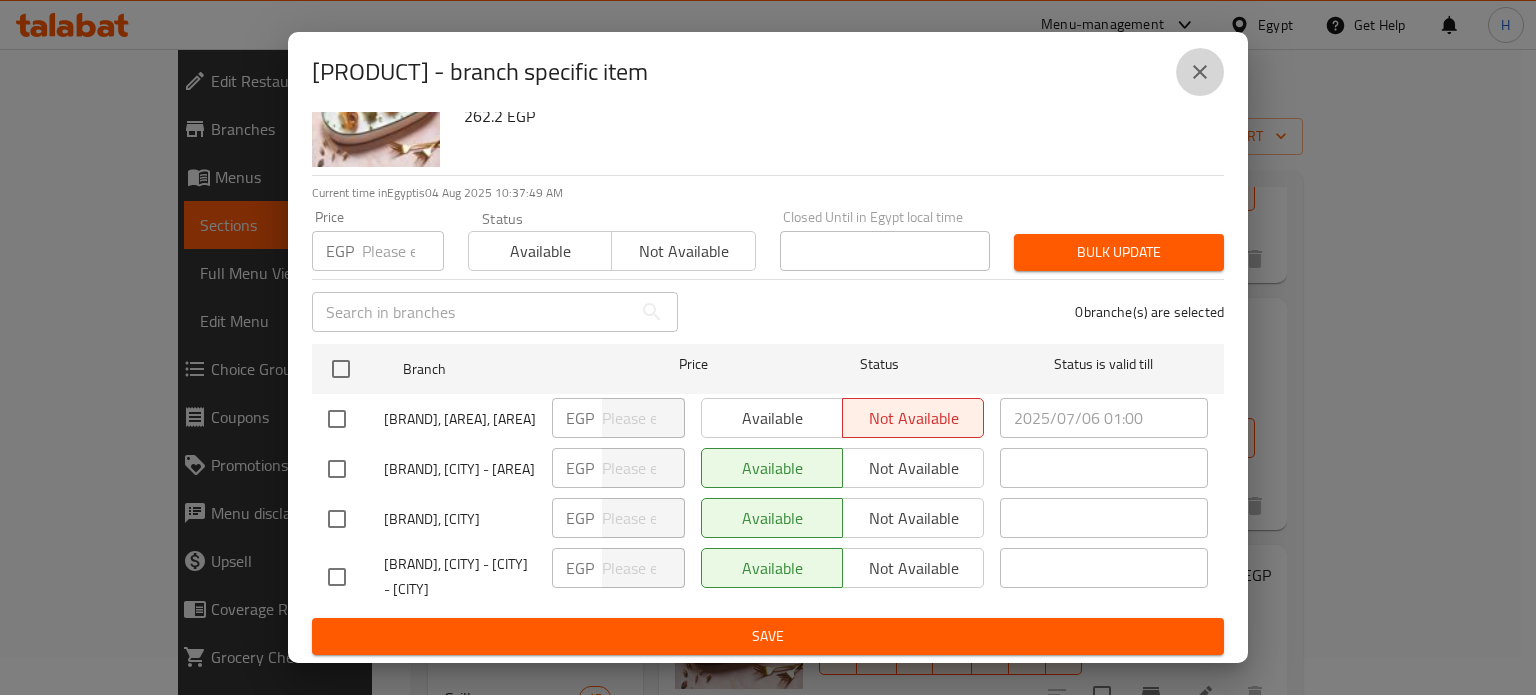 click 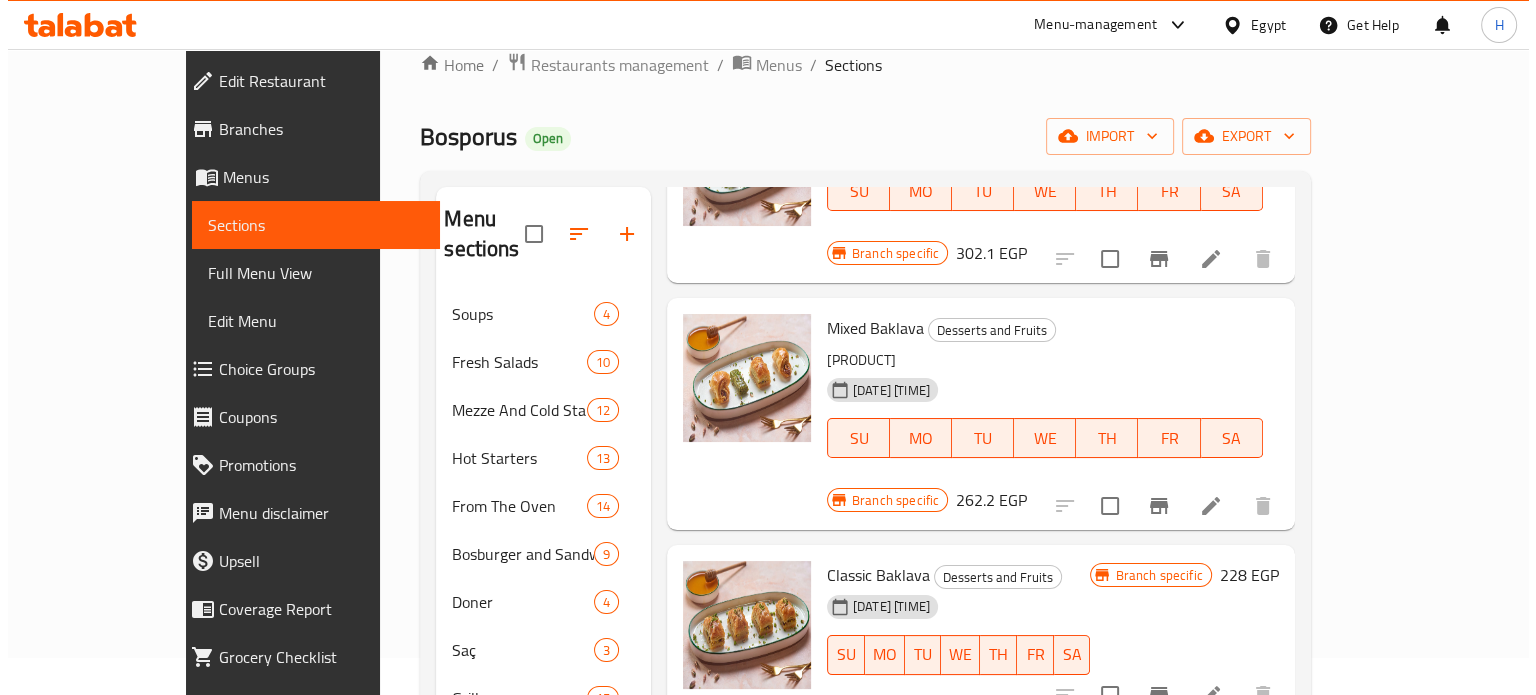 scroll, scrollTop: 300, scrollLeft: 0, axis: vertical 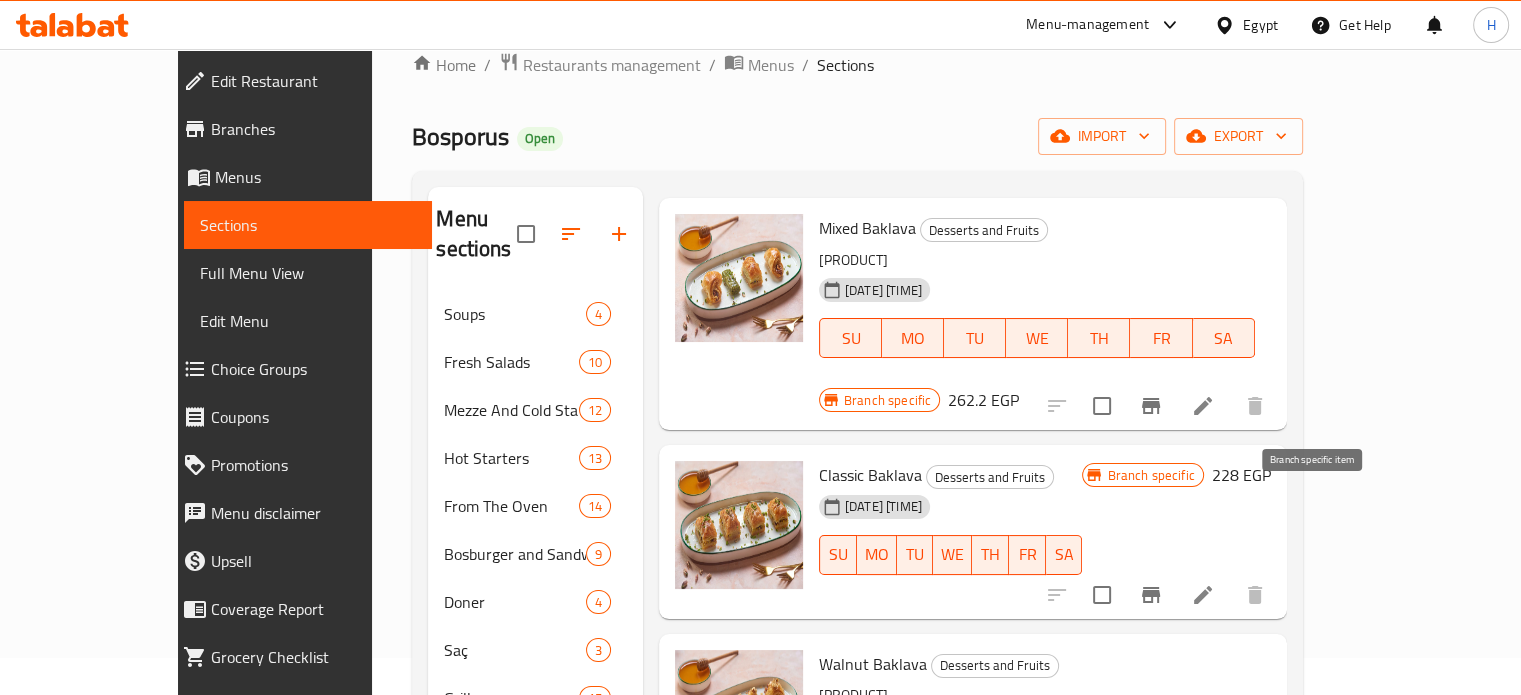 click 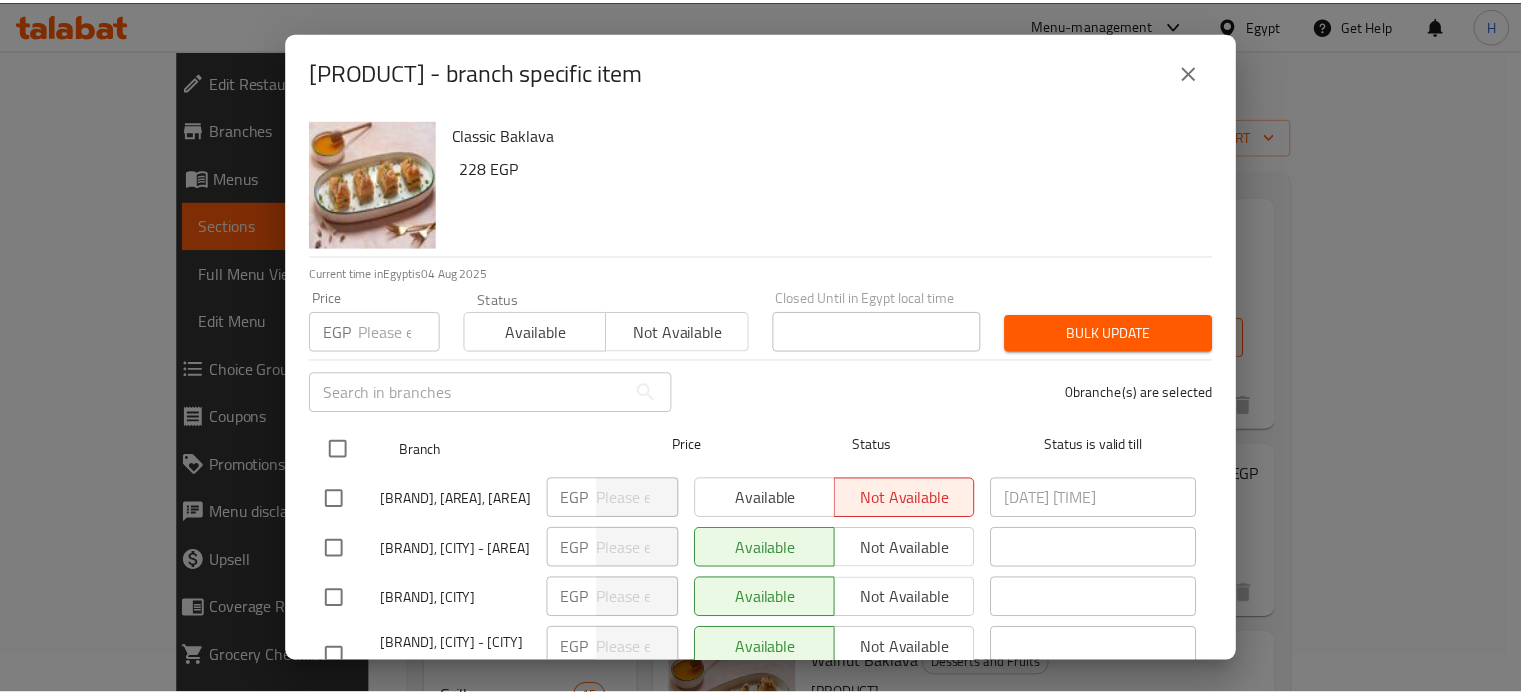 scroll, scrollTop: 153, scrollLeft: 0, axis: vertical 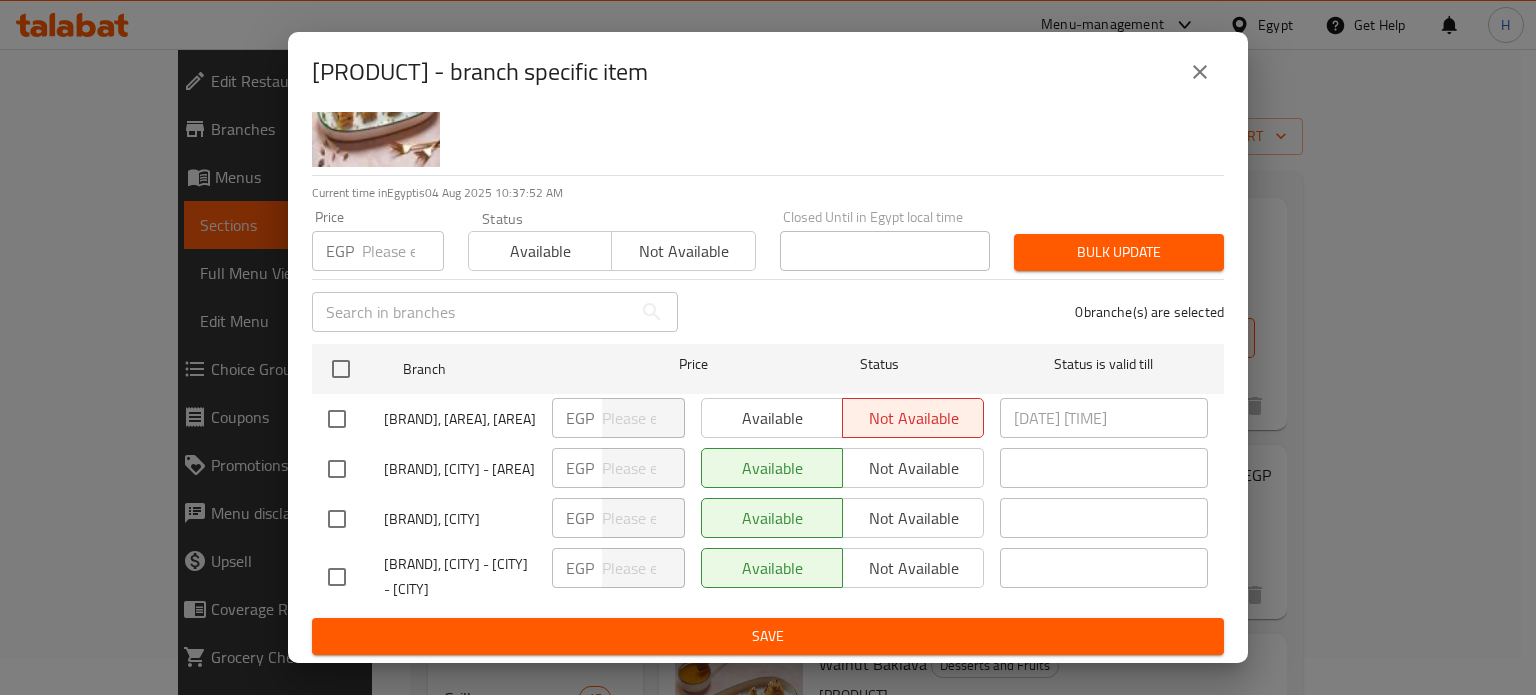 click 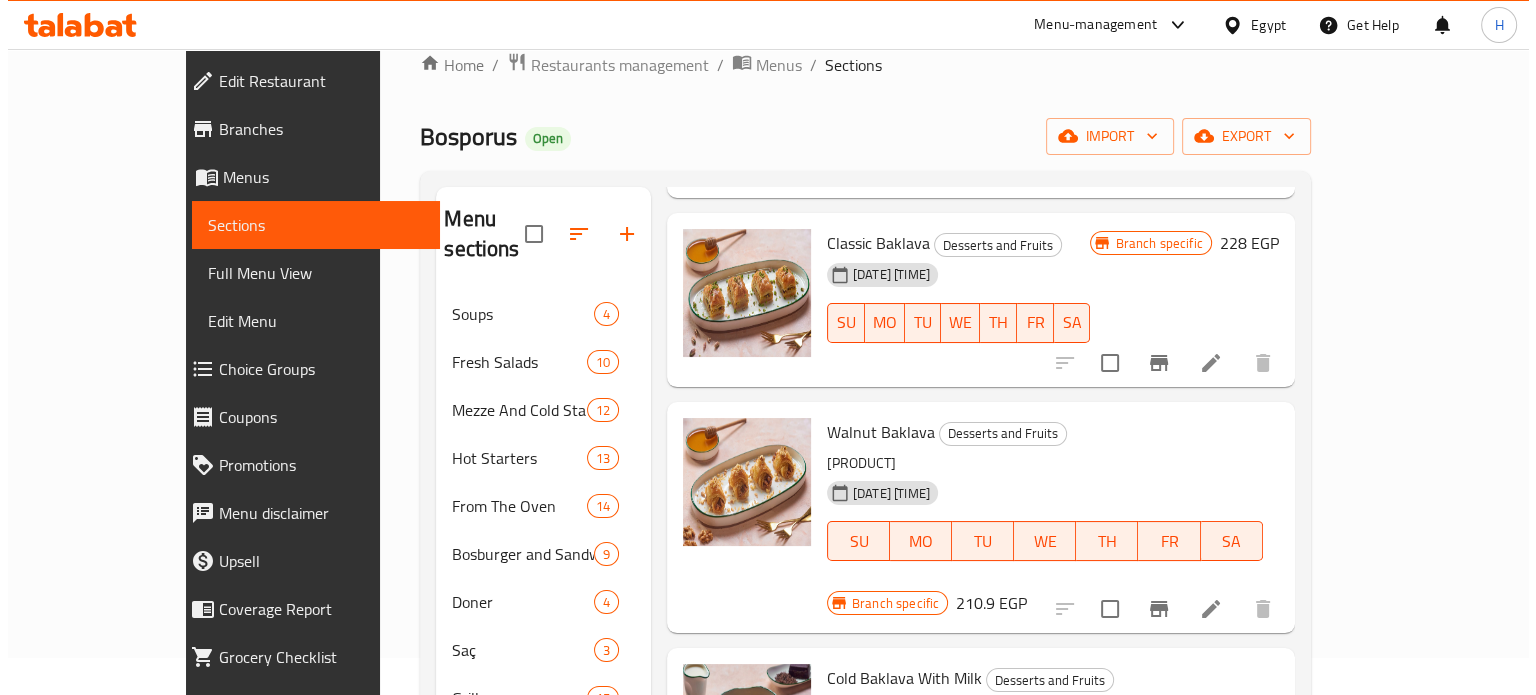 scroll, scrollTop: 600, scrollLeft: 0, axis: vertical 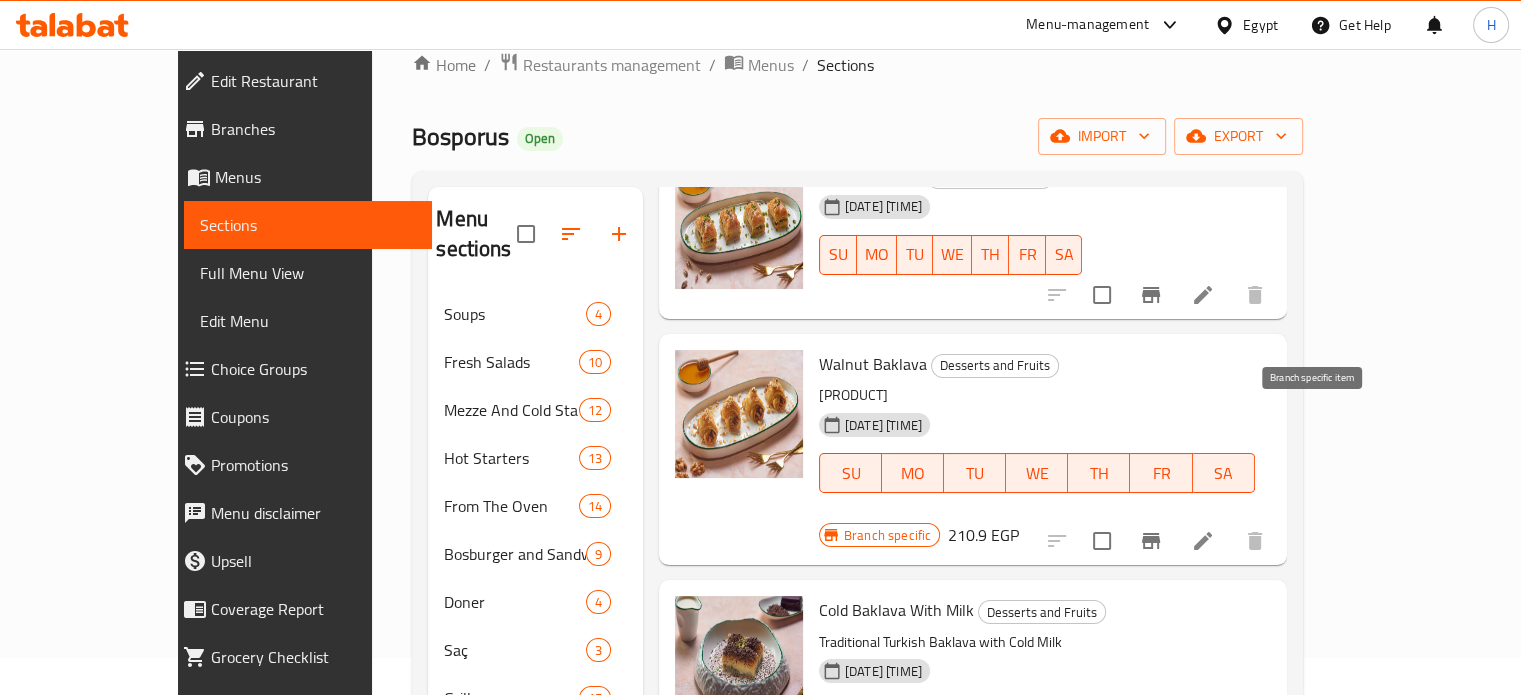 click 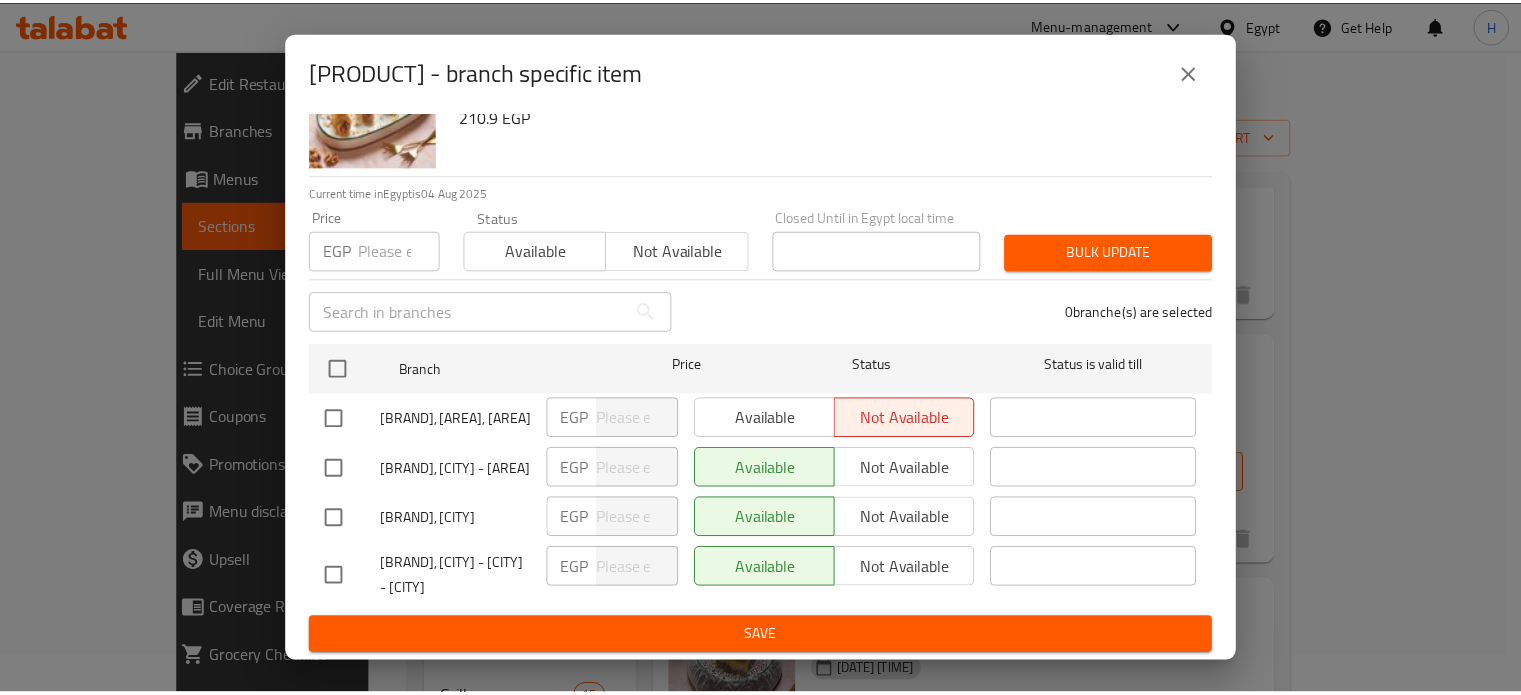 scroll, scrollTop: 153, scrollLeft: 0, axis: vertical 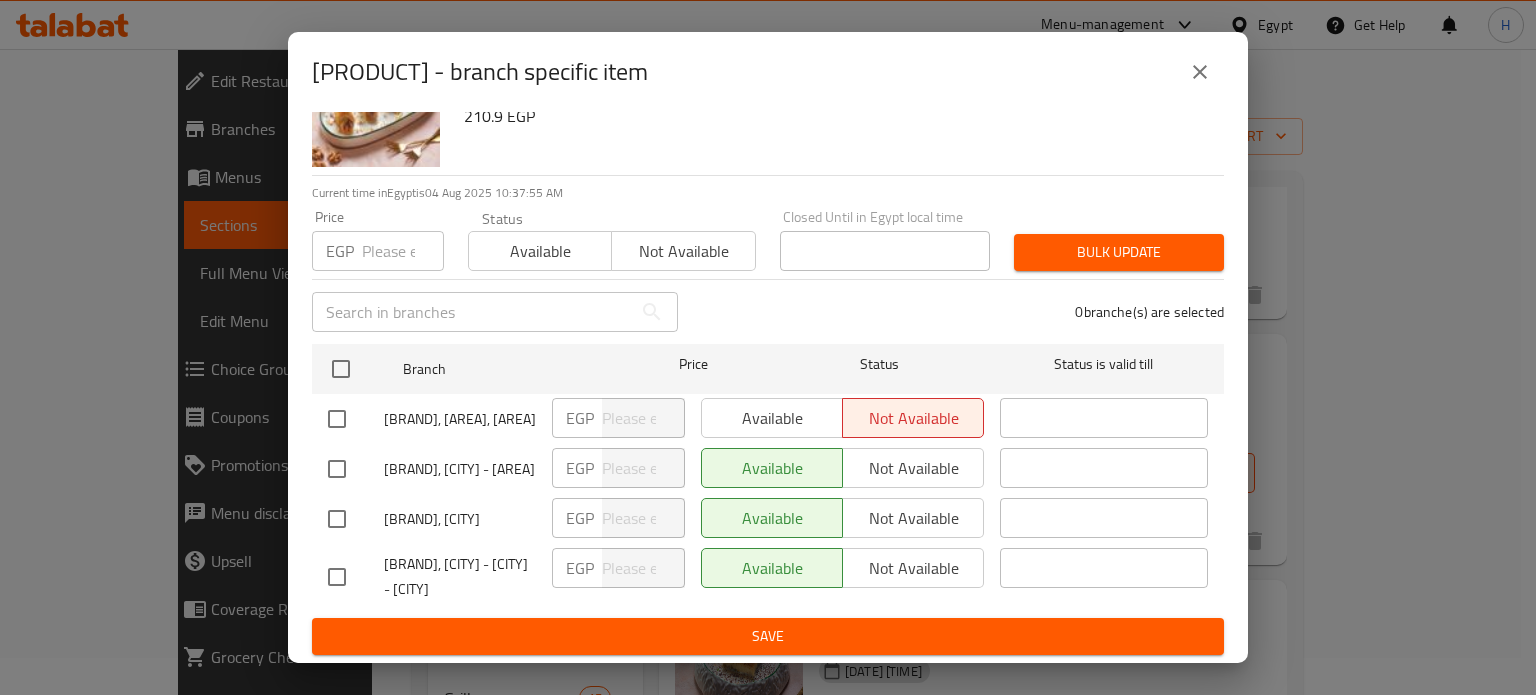click 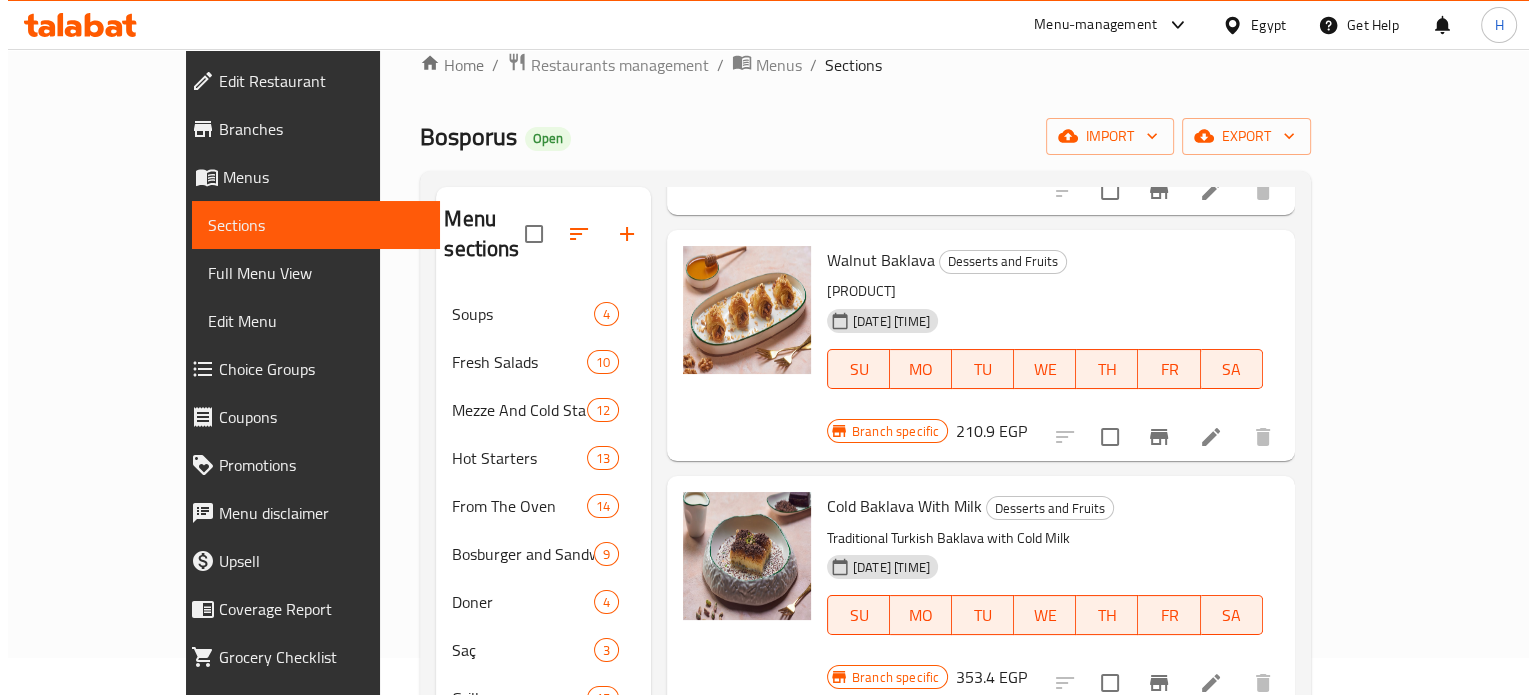 scroll, scrollTop: 800, scrollLeft: 0, axis: vertical 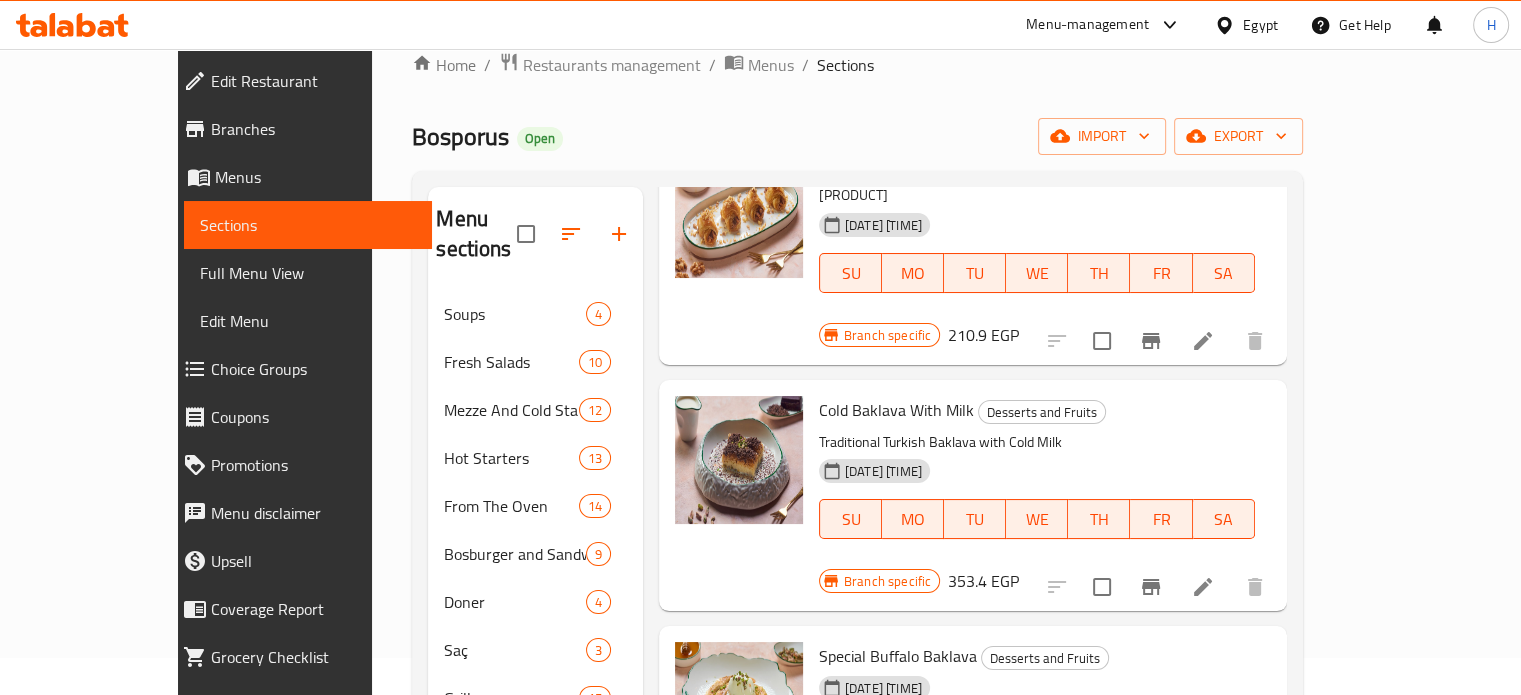 click 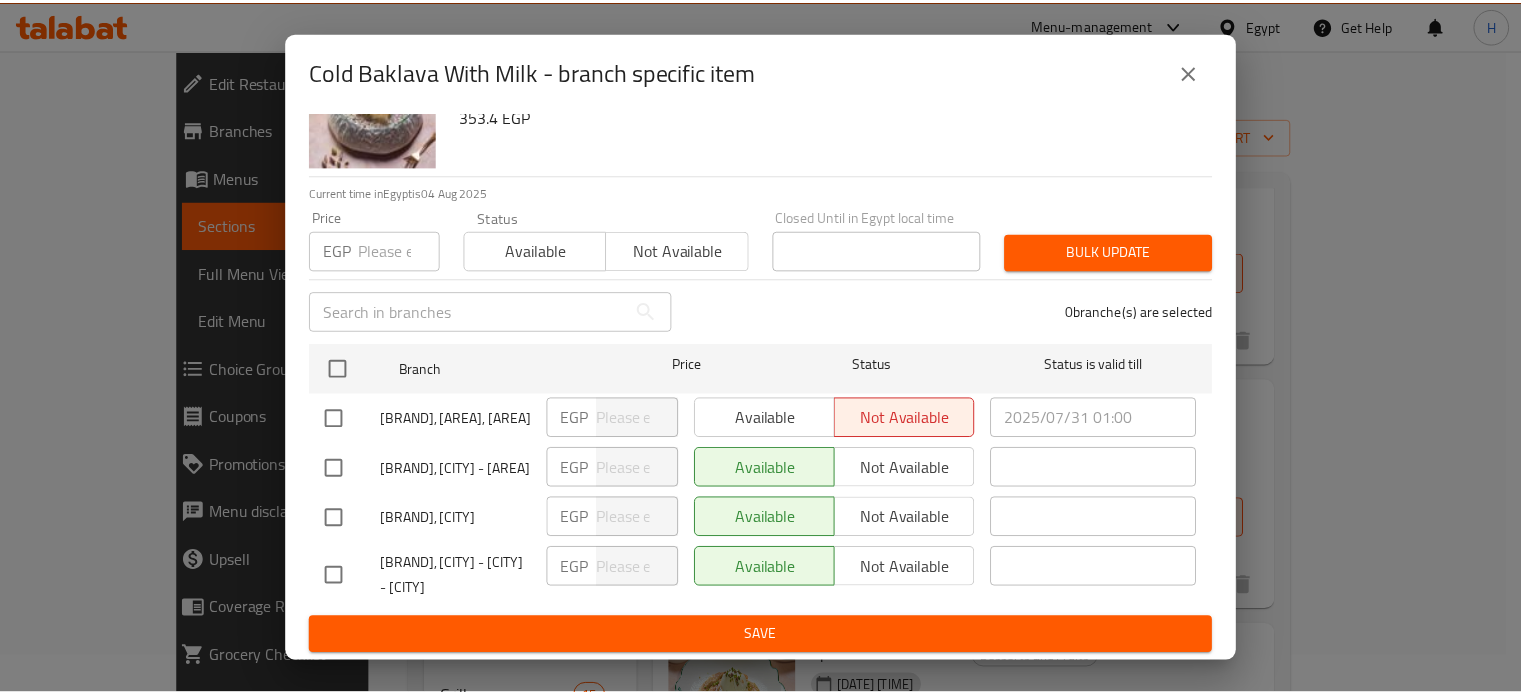 scroll, scrollTop: 153, scrollLeft: 0, axis: vertical 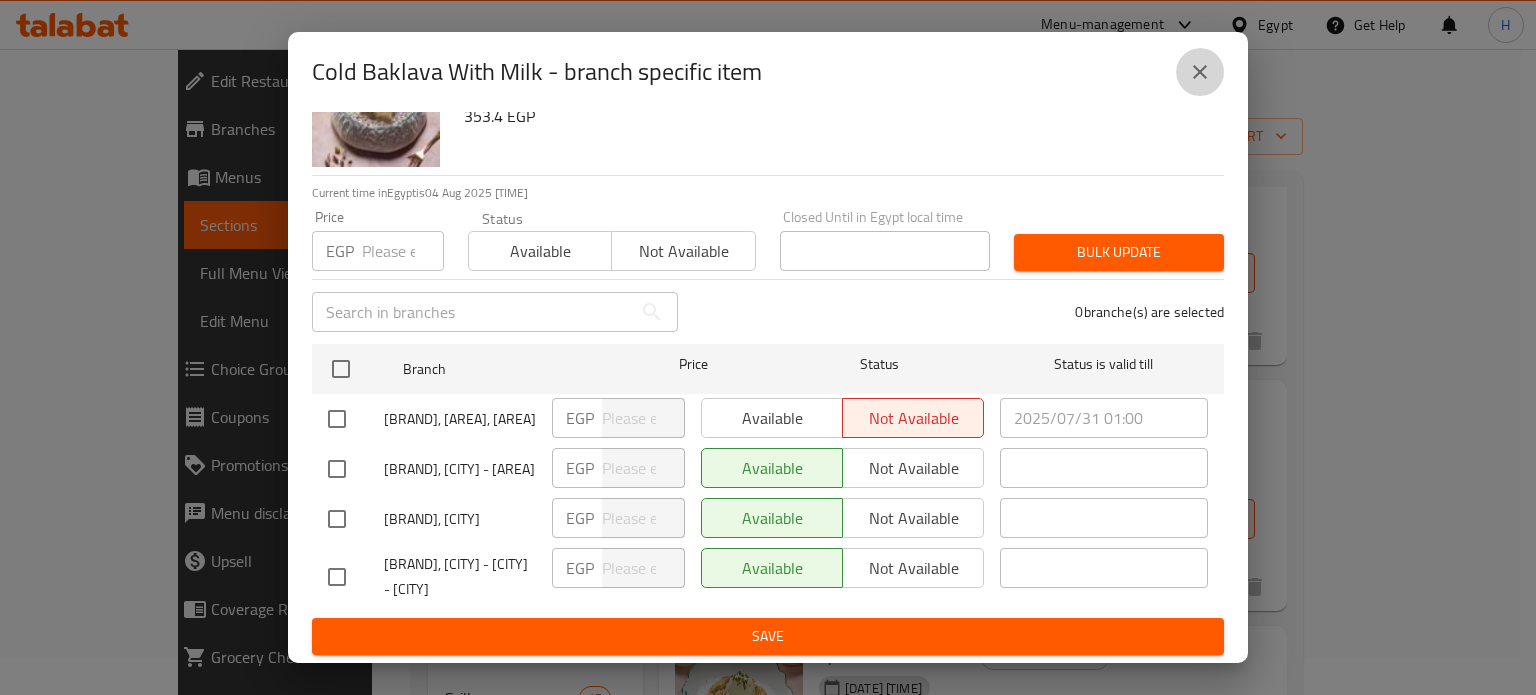 click 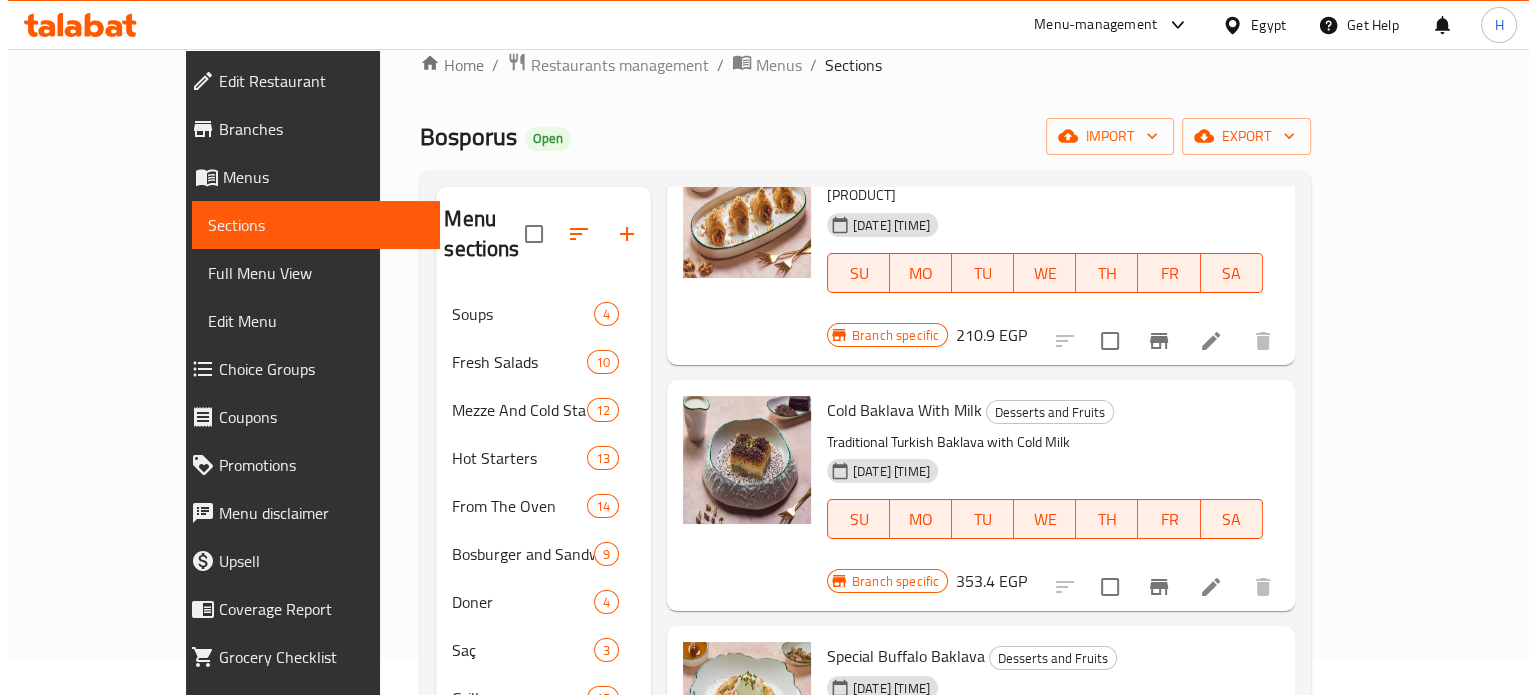 scroll, scrollTop: 1000, scrollLeft: 0, axis: vertical 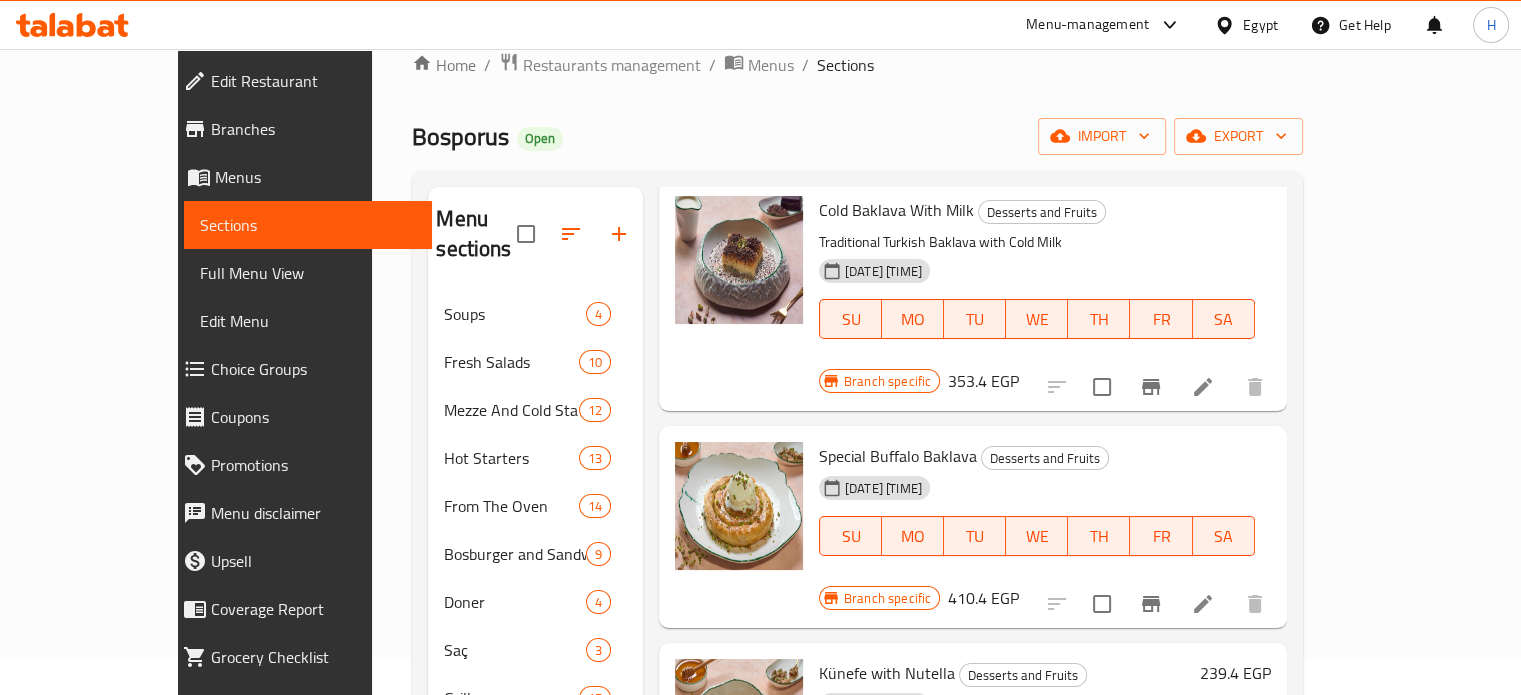 click at bounding box center [1151, 604] 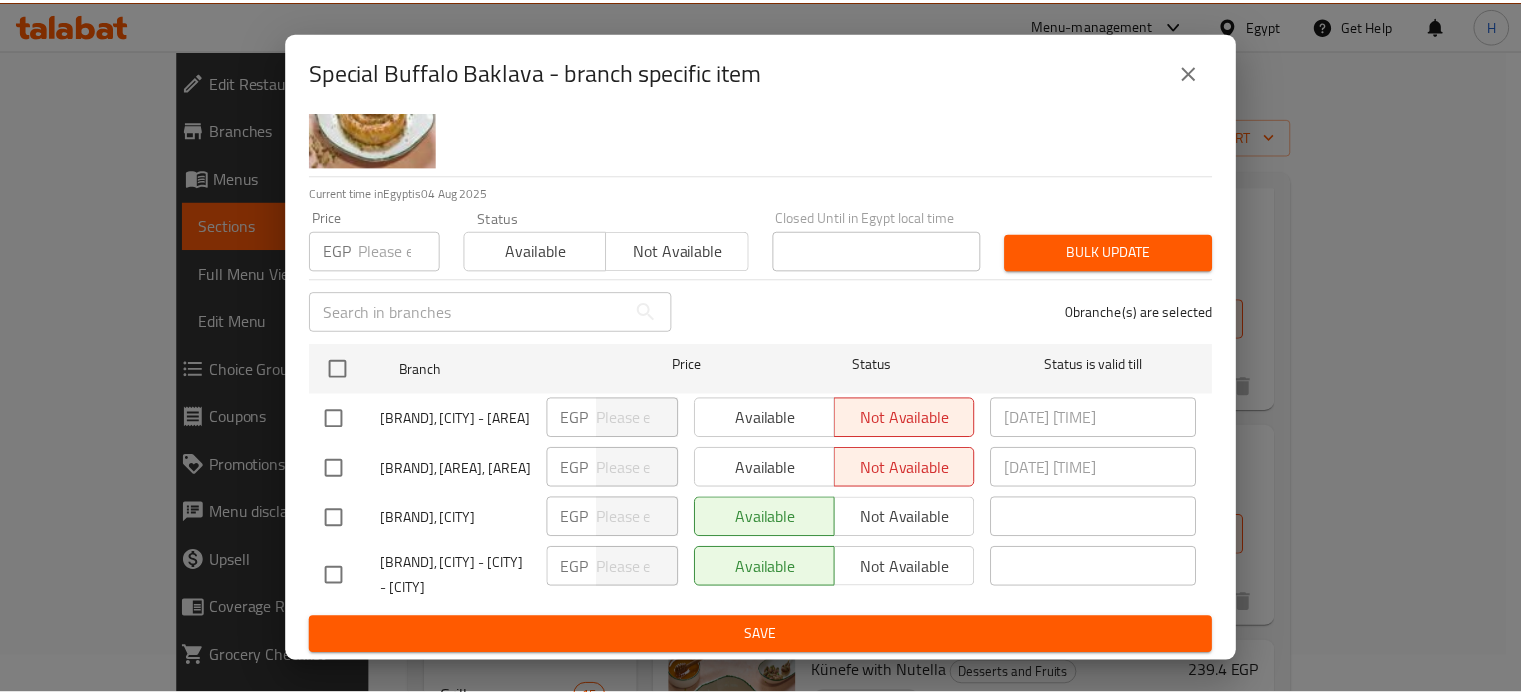 scroll, scrollTop: 153, scrollLeft: 0, axis: vertical 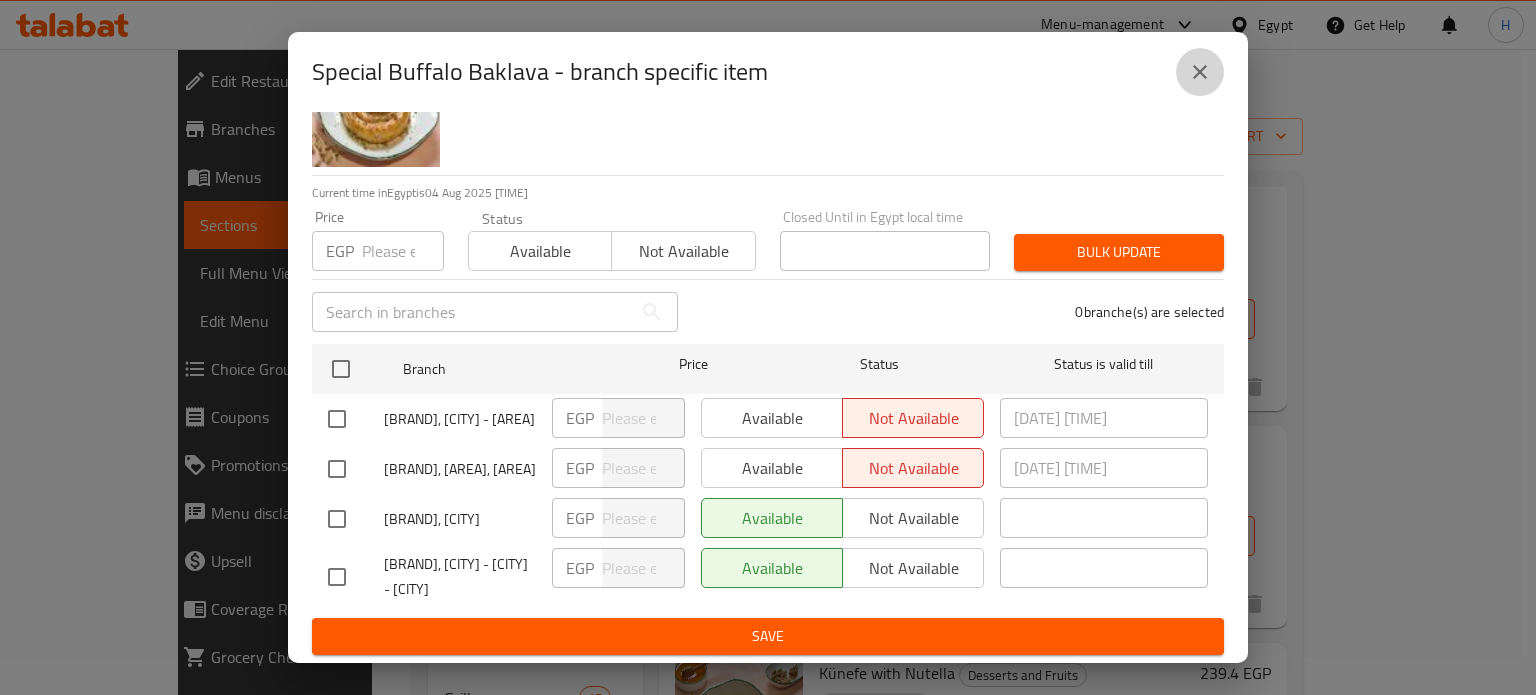 click at bounding box center (1200, 72) 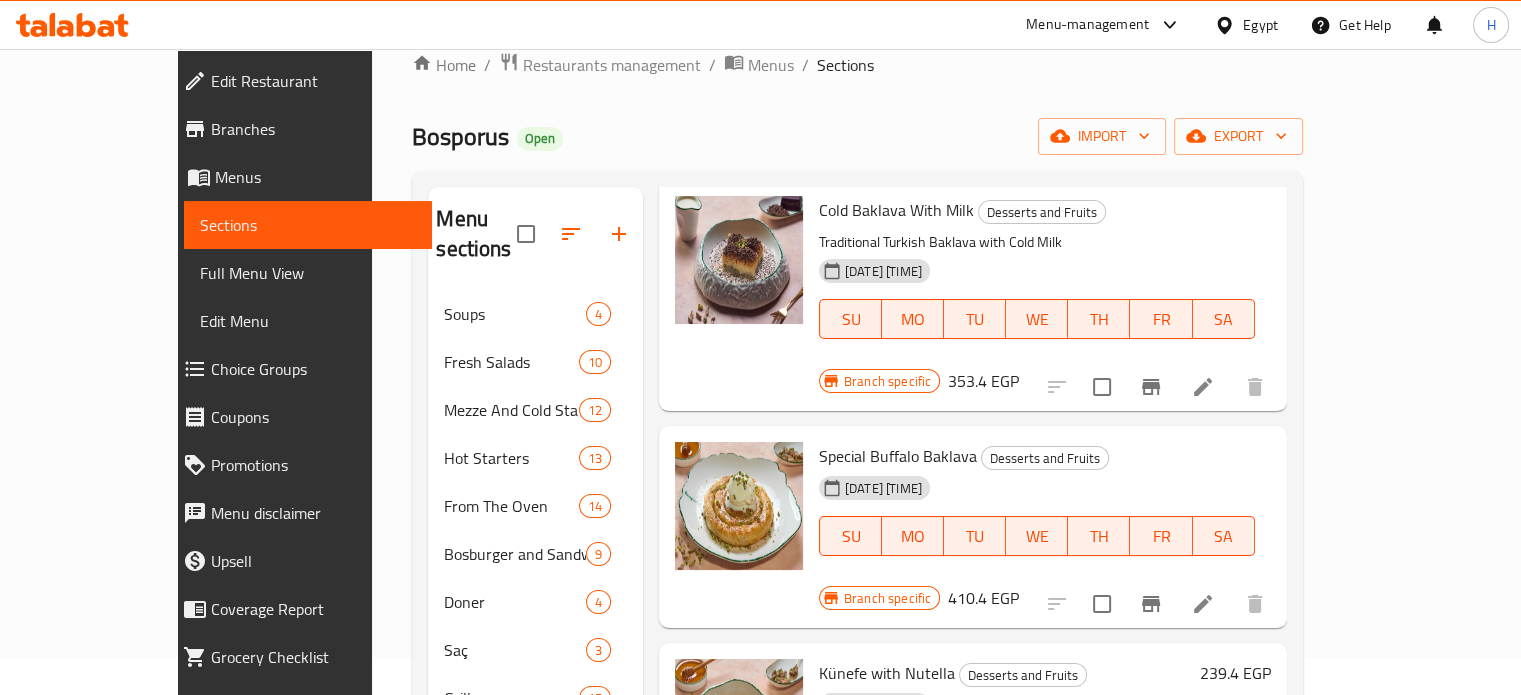 scroll, scrollTop: 1300, scrollLeft: 0, axis: vertical 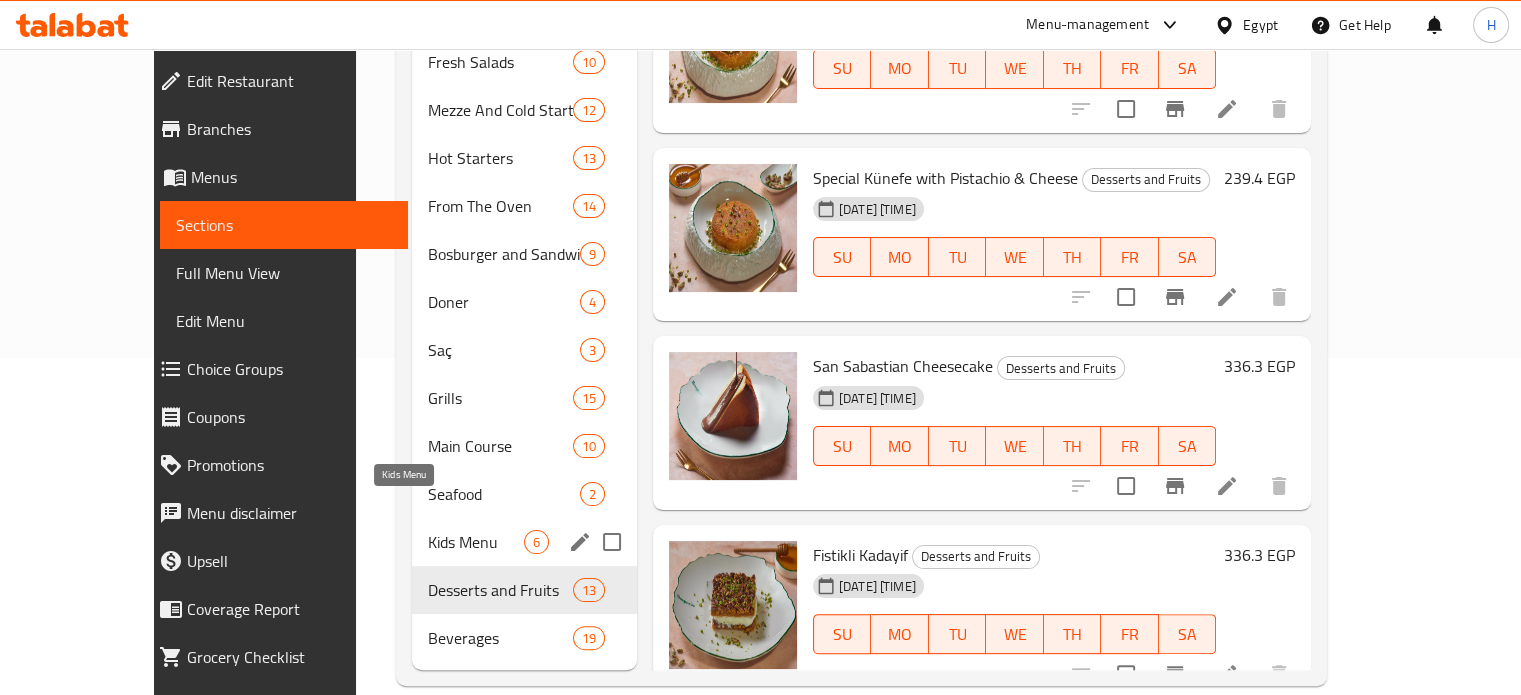 click on "Kids Menu" at bounding box center [476, 542] 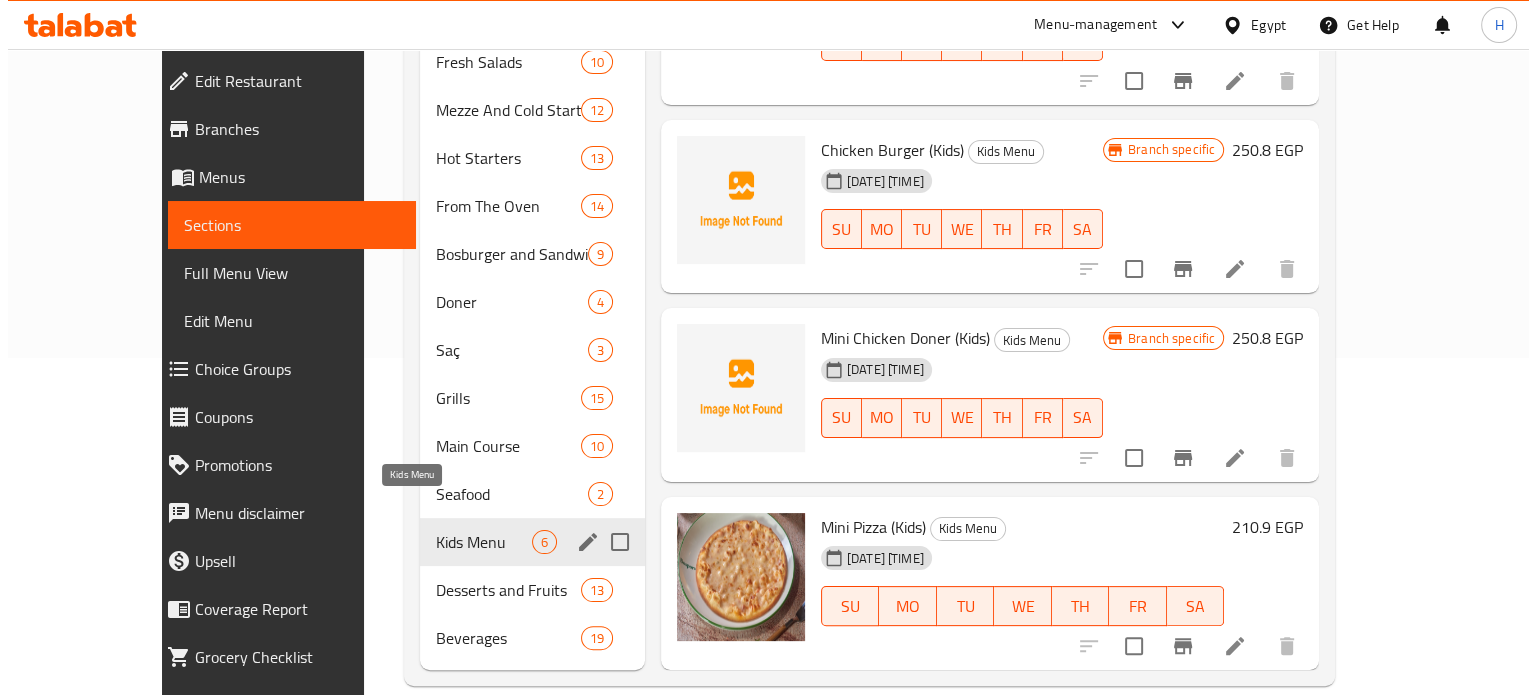 scroll, scrollTop: 458, scrollLeft: 0, axis: vertical 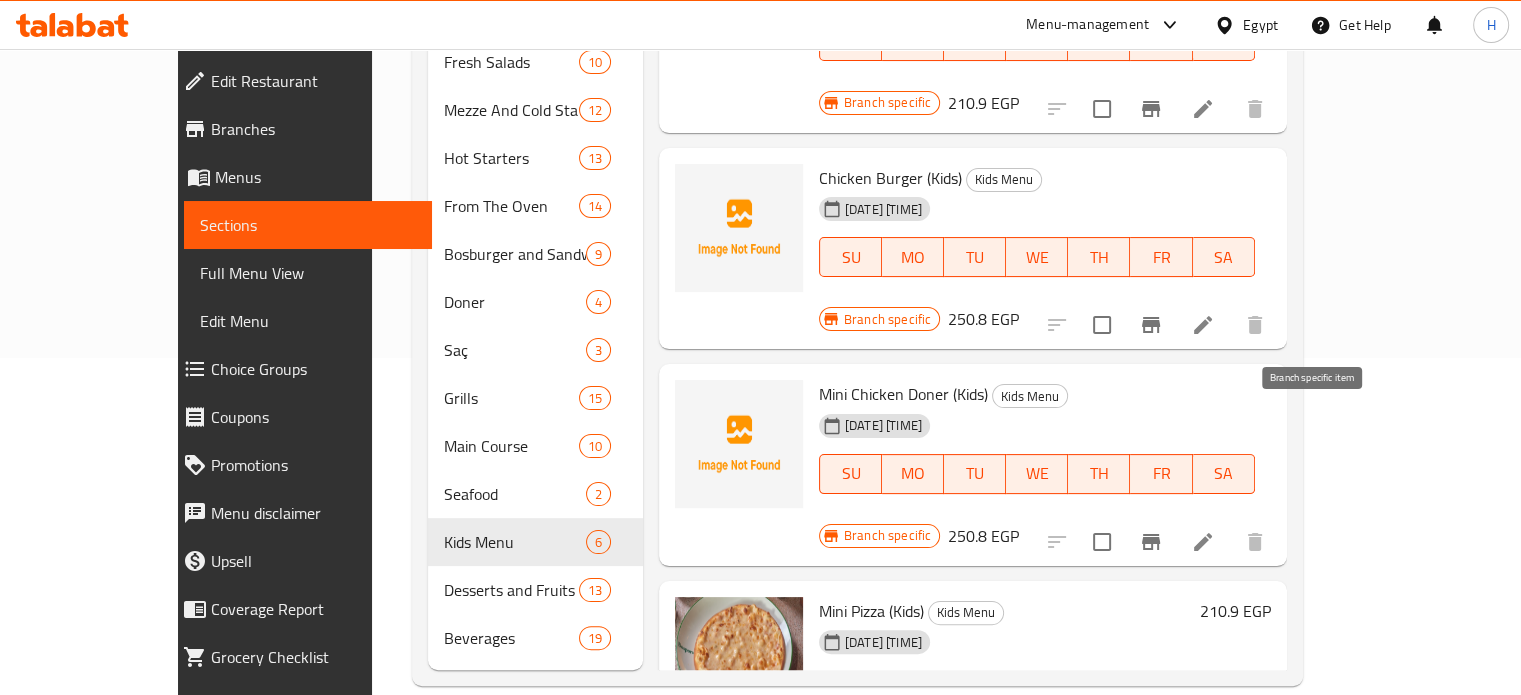 click 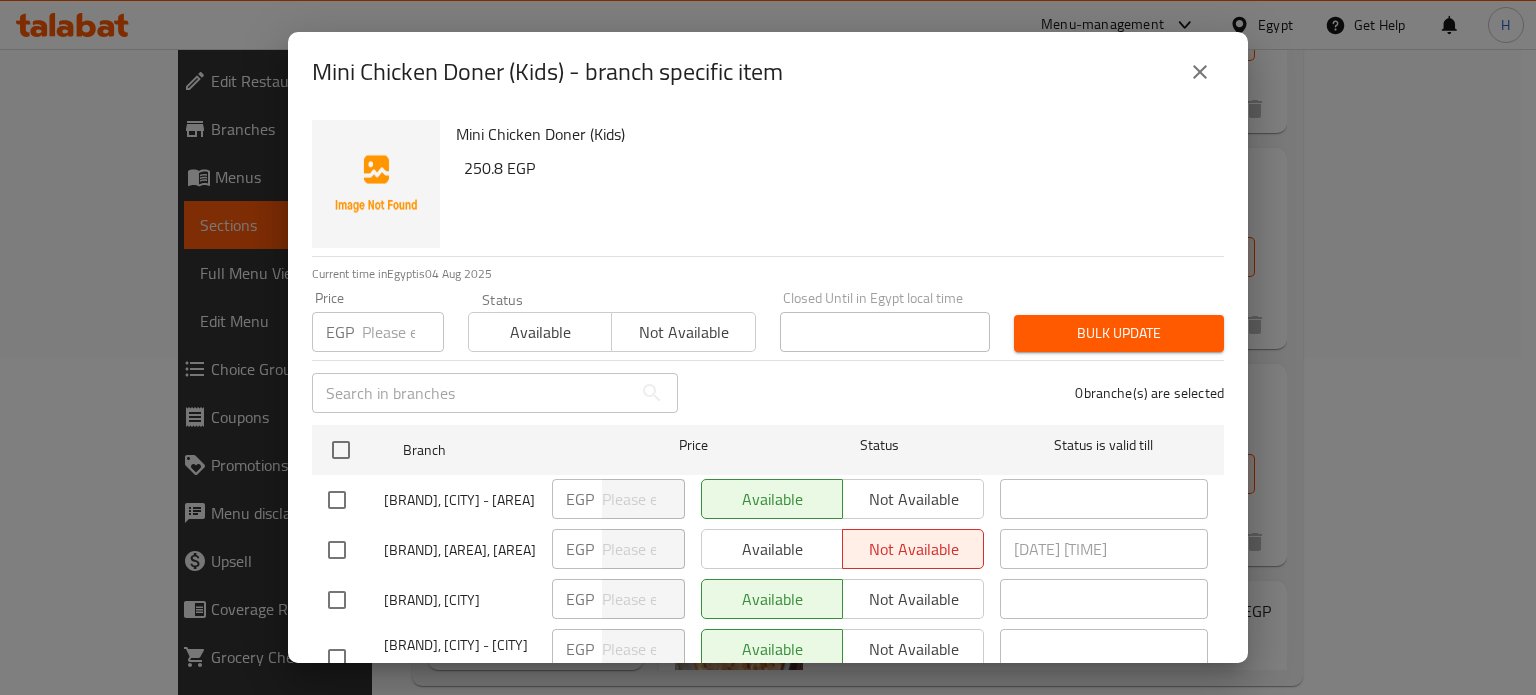 scroll, scrollTop: 153, scrollLeft: 0, axis: vertical 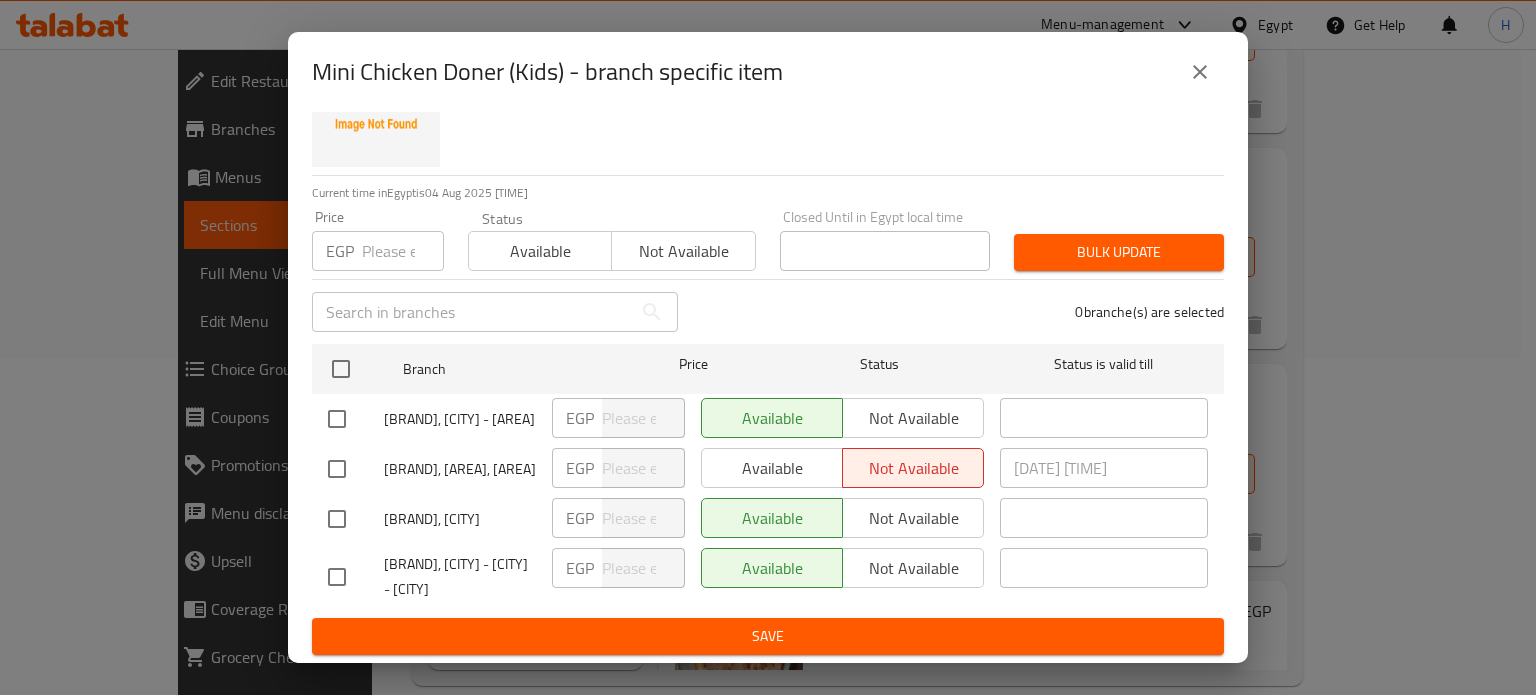 click at bounding box center (1200, 72) 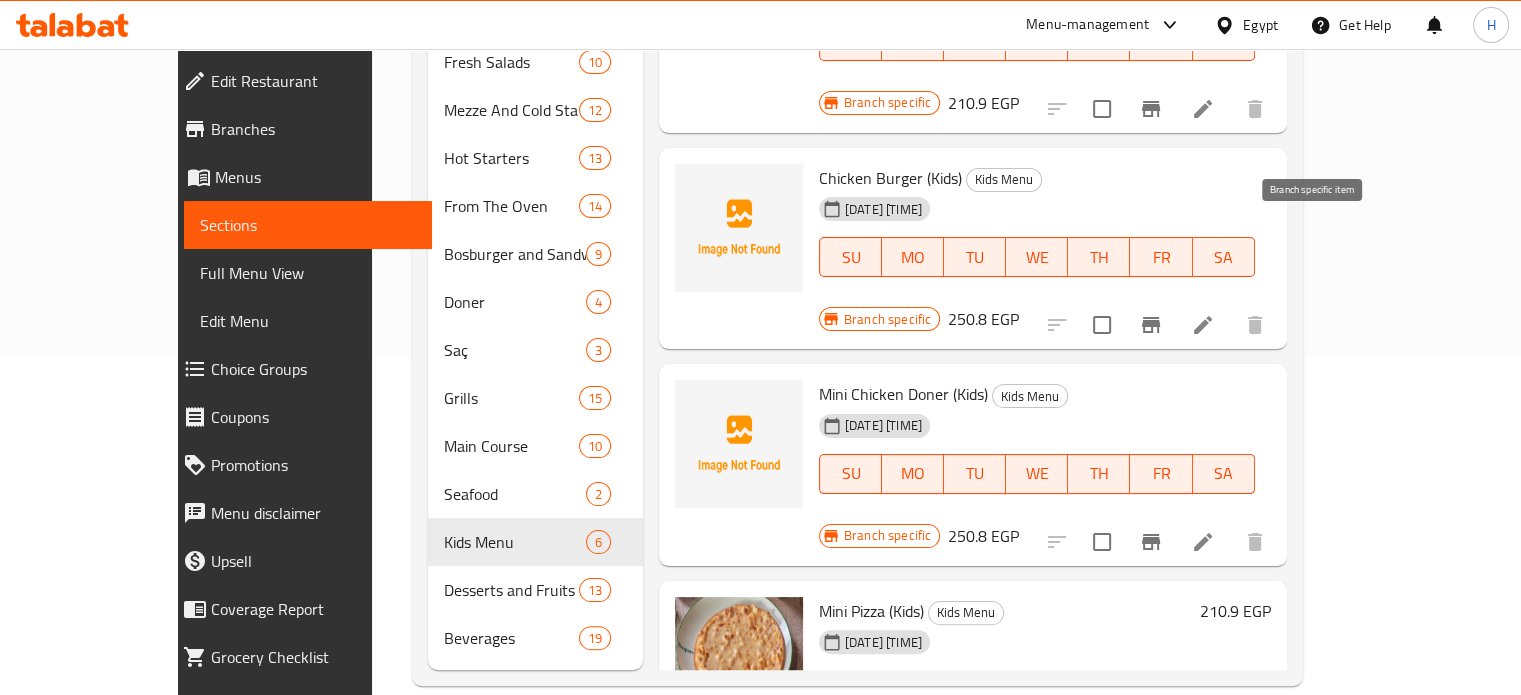 click 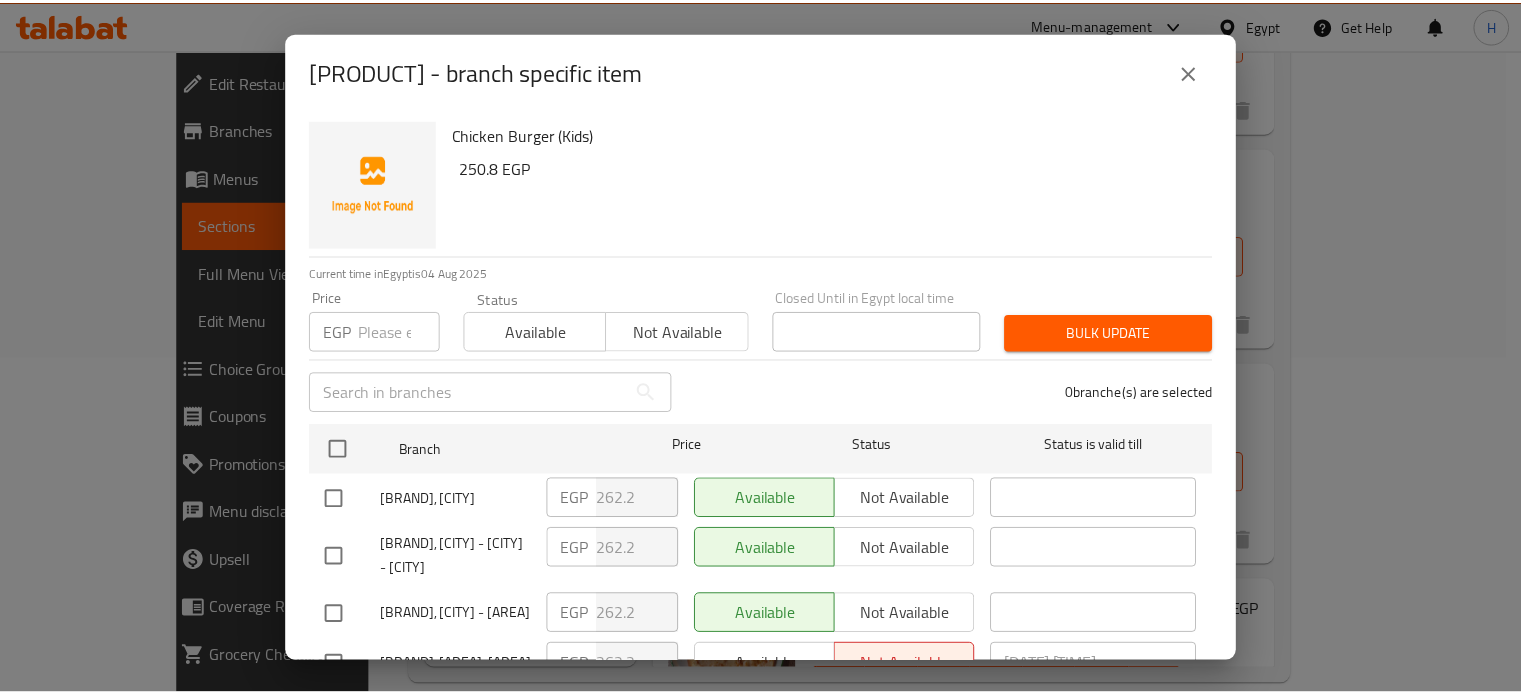 scroll 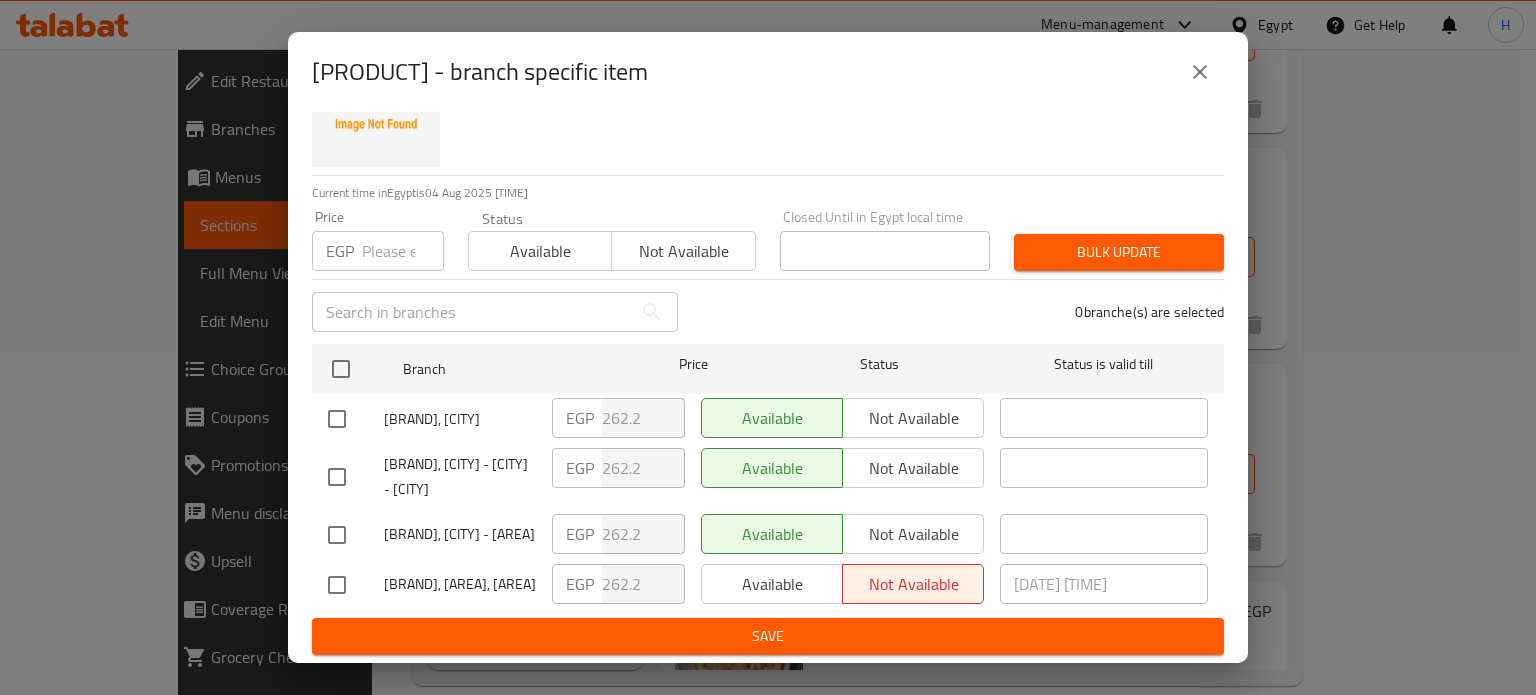 click 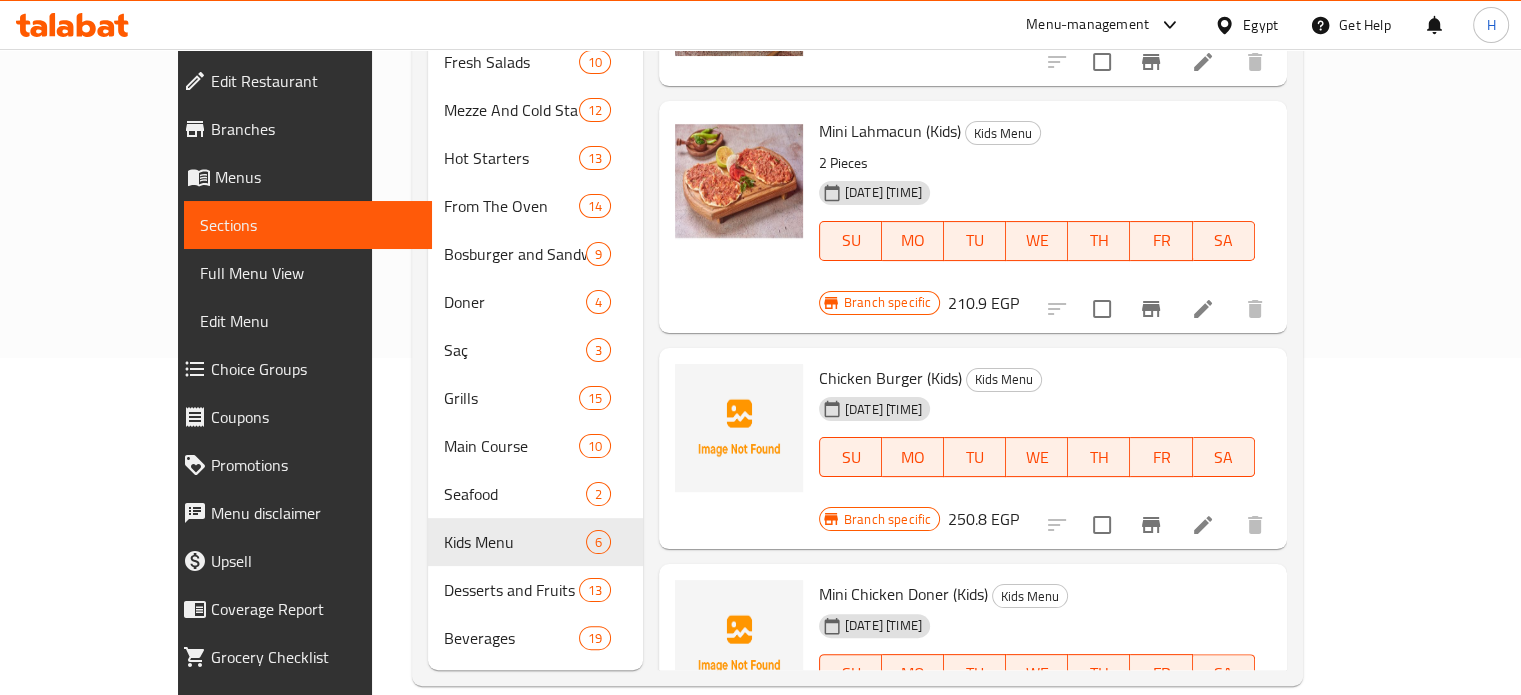 click 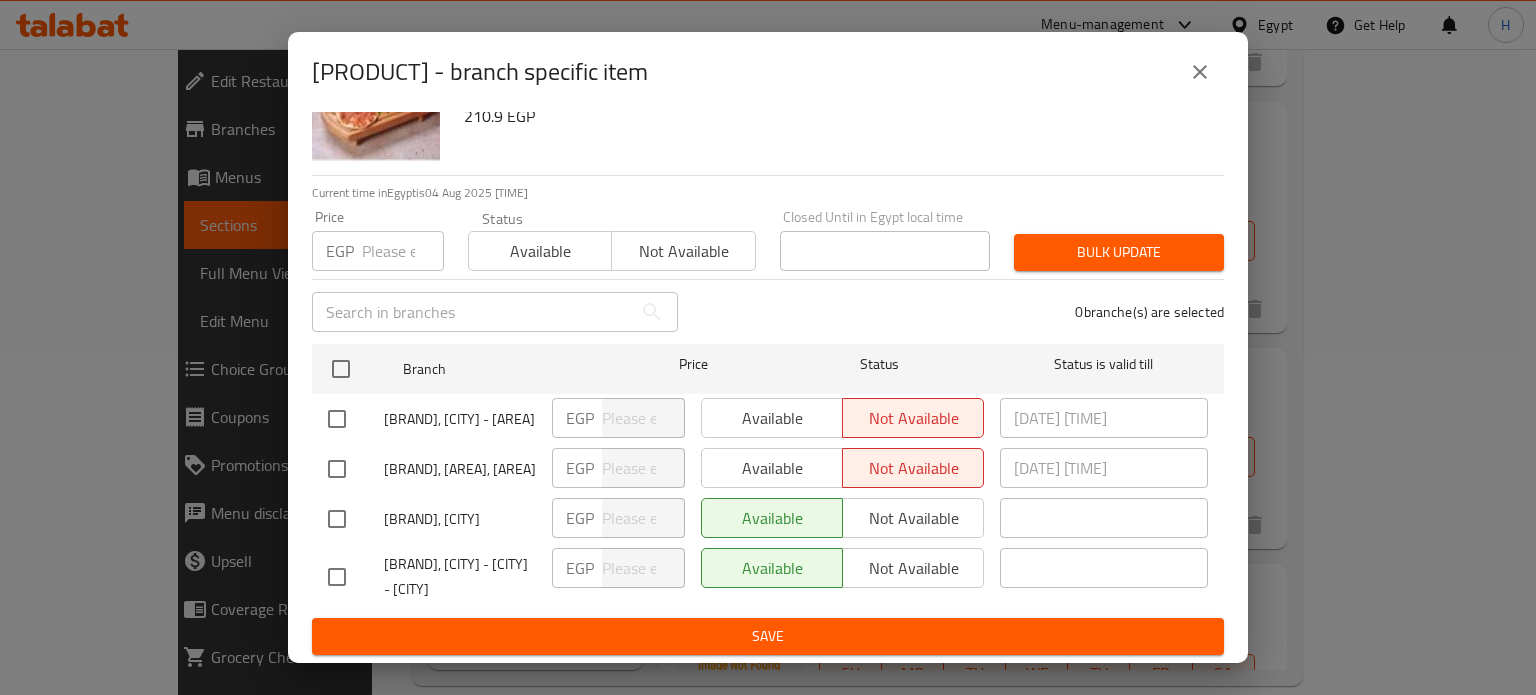 click on "Mini Lahmacun (Kids) - branch specific item" at bounding box center [768, 72] 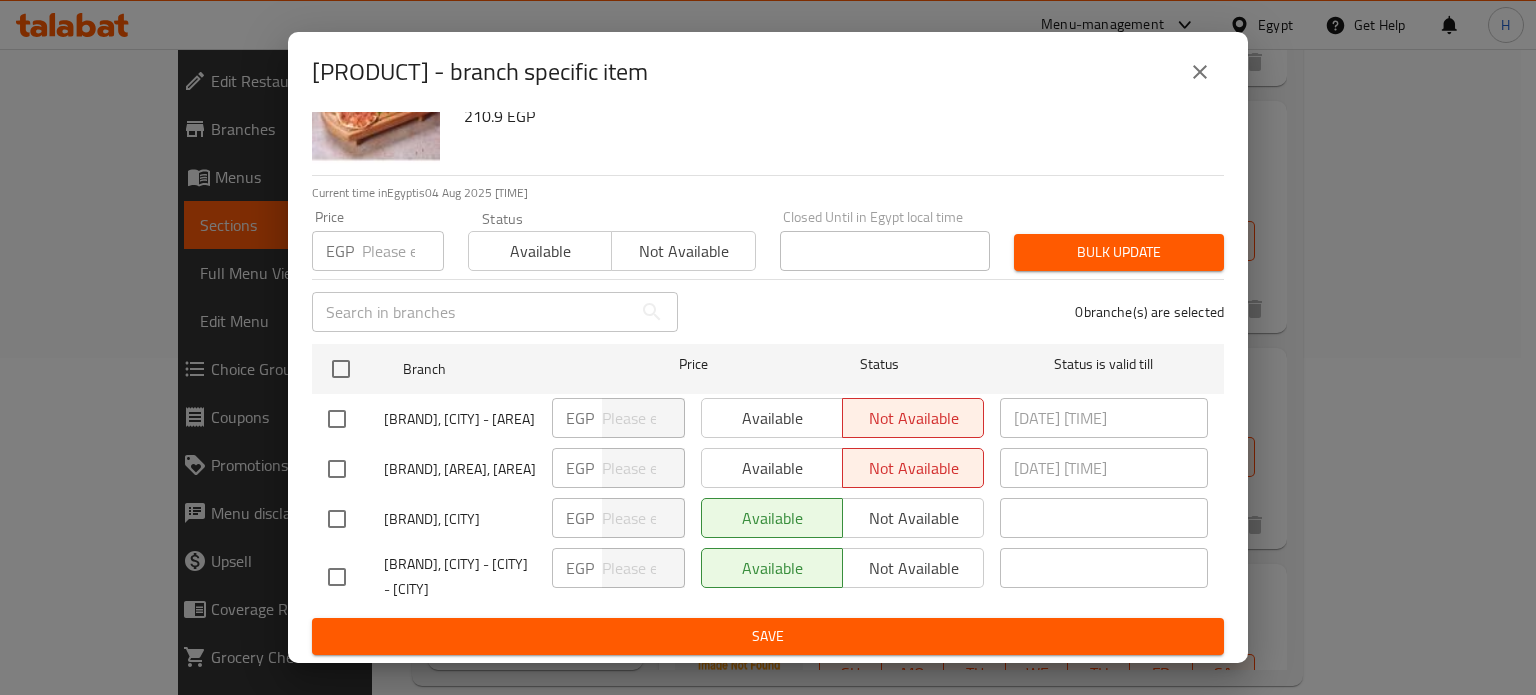 click 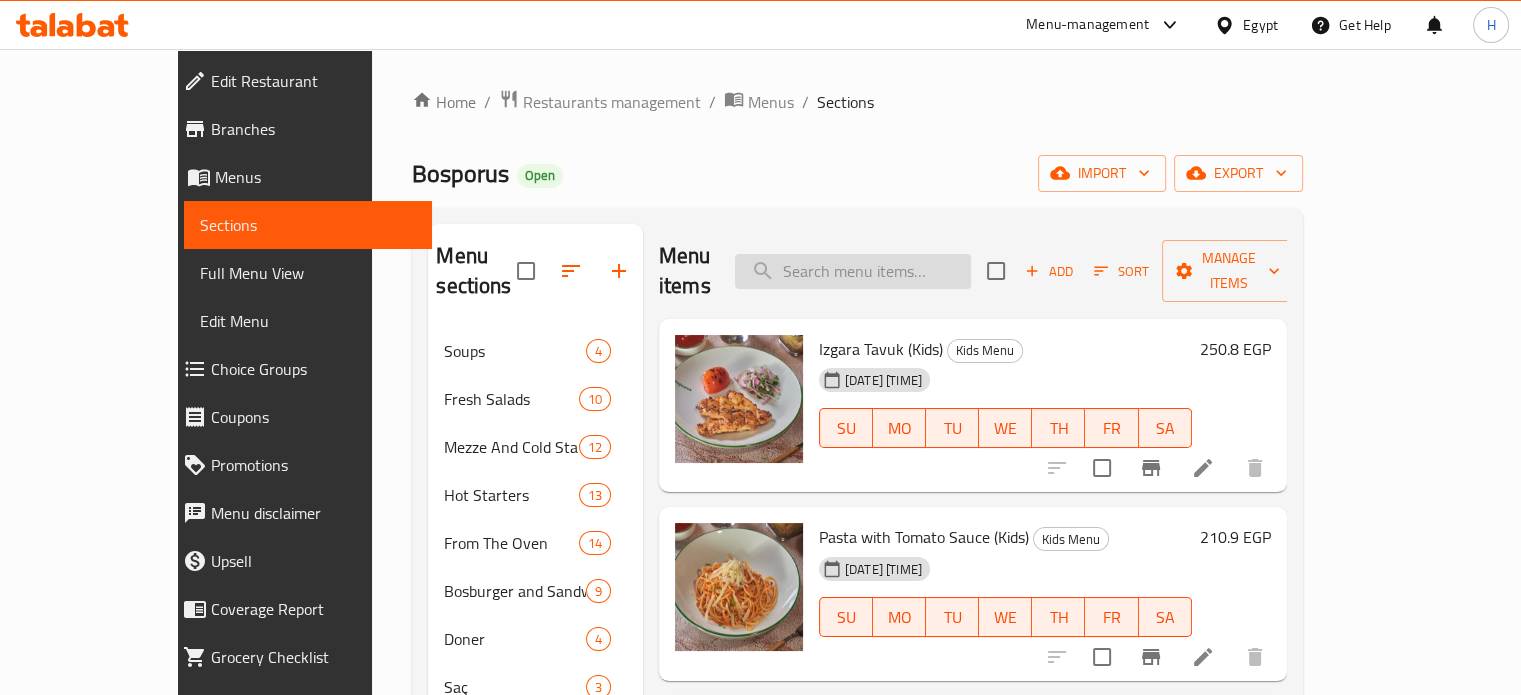 click at bounding box center [853, 271] 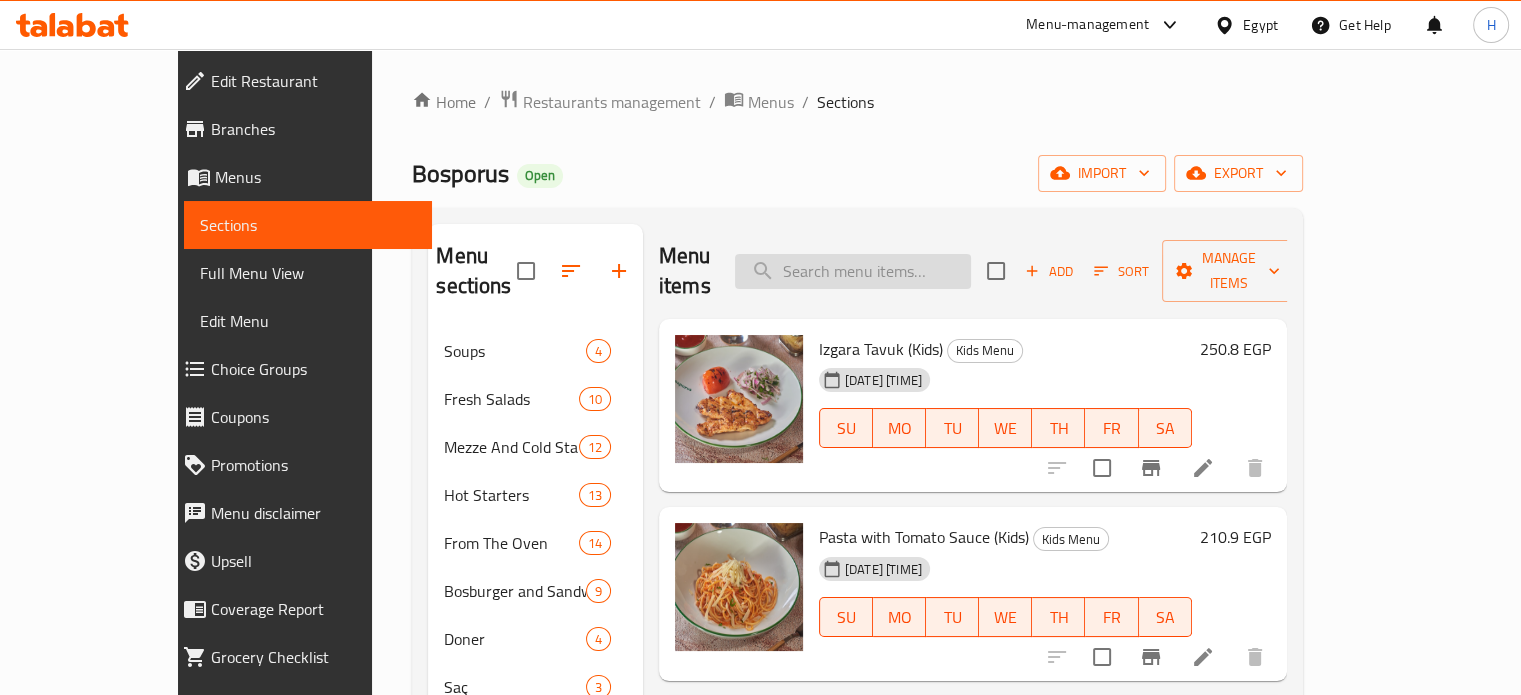 type on "f" 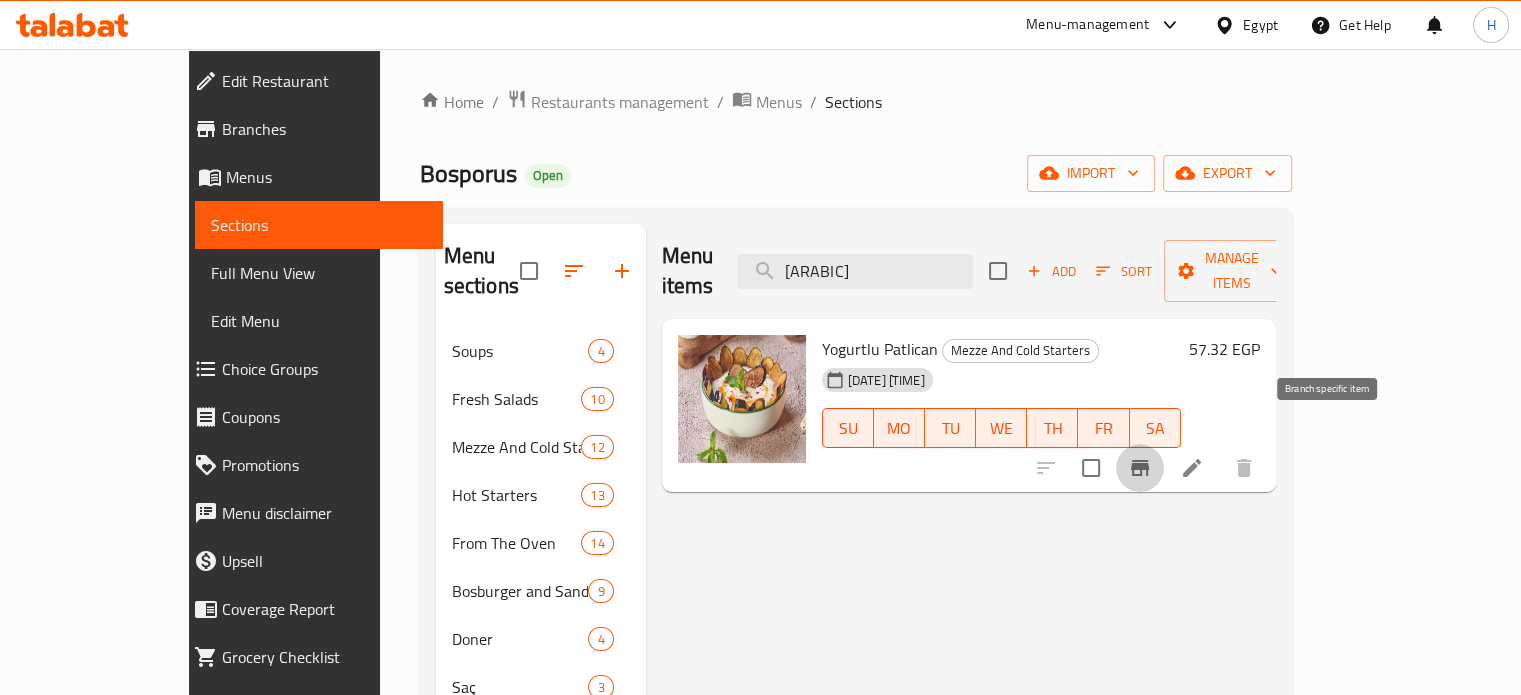 click at bounding box center (1140, 468) 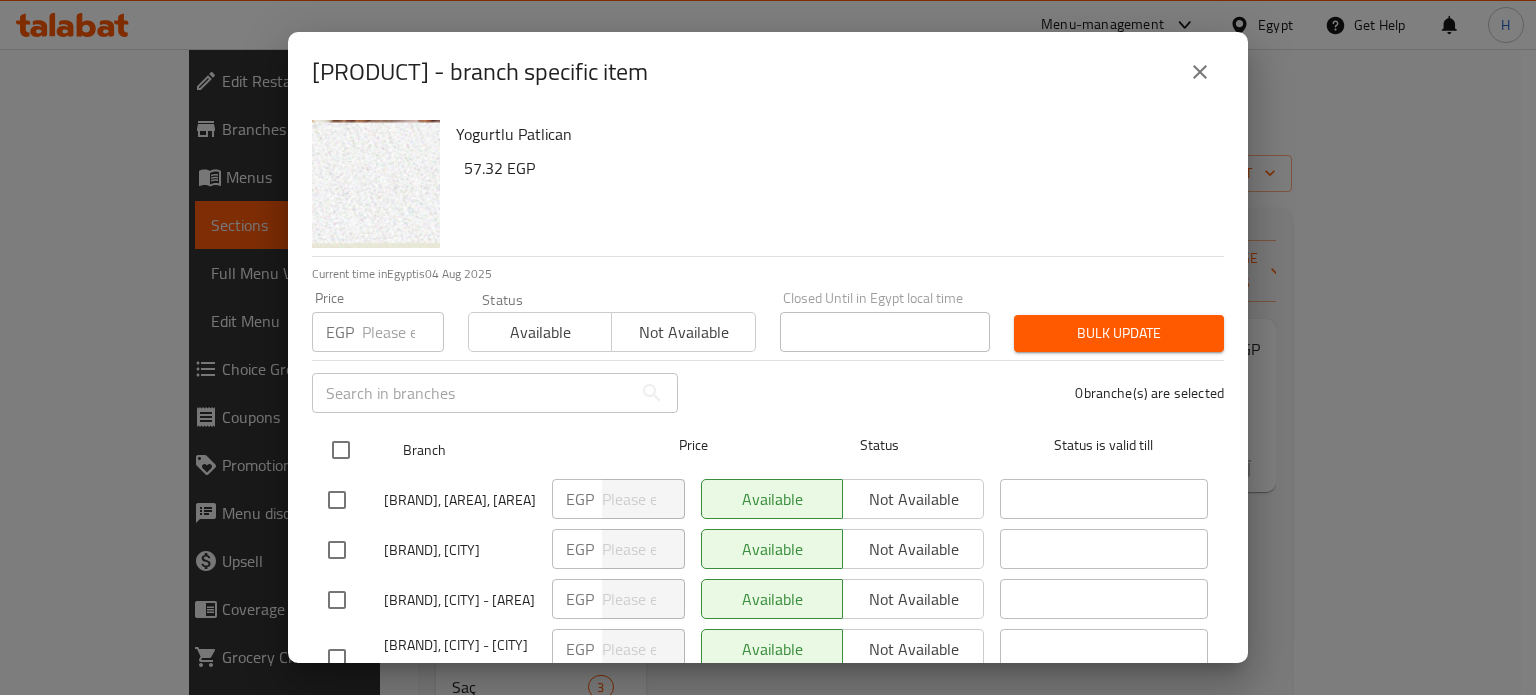 scroll, scrollTop: 153, scrollLeft: 0, axis: vertical 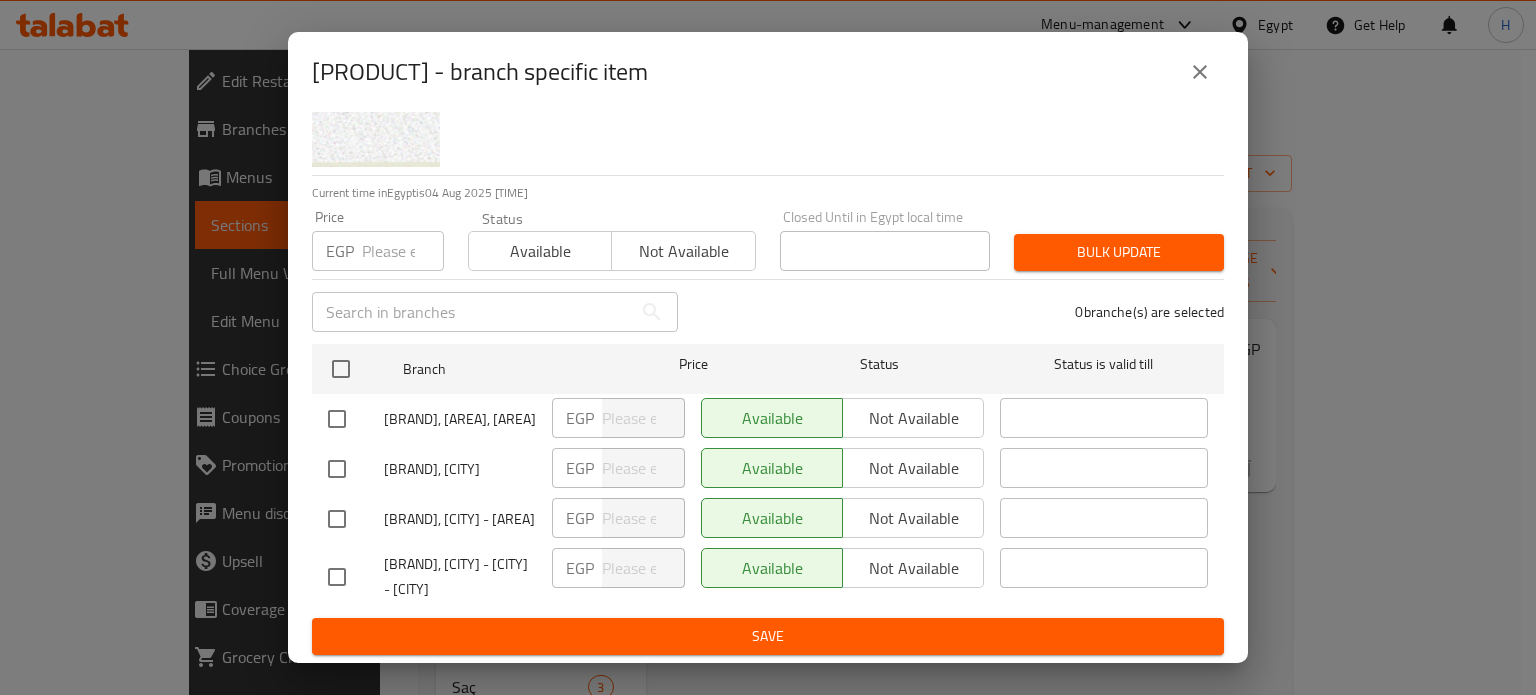 click 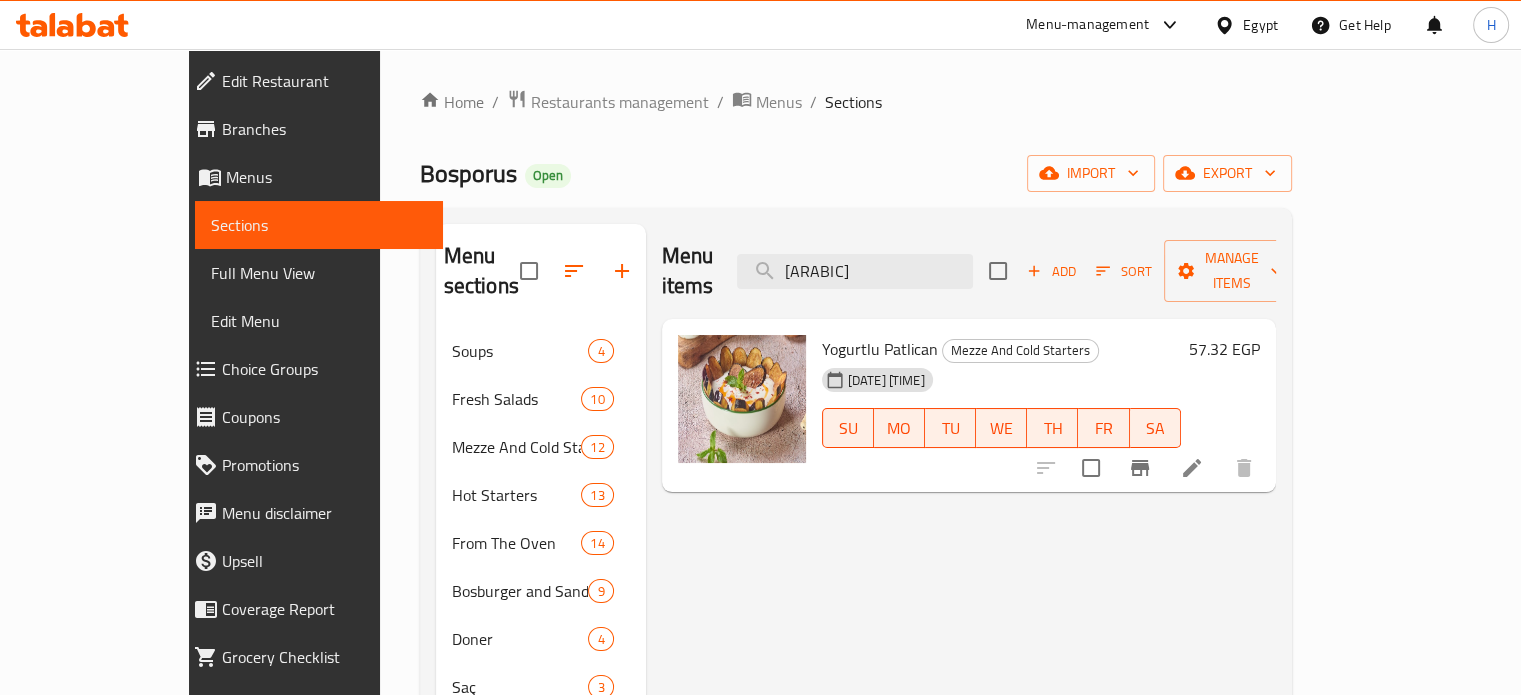 drag, startPoint x: 941, startPoint y: 257, endPoint x: 712, endPoint y: 259, distance: 229.00873 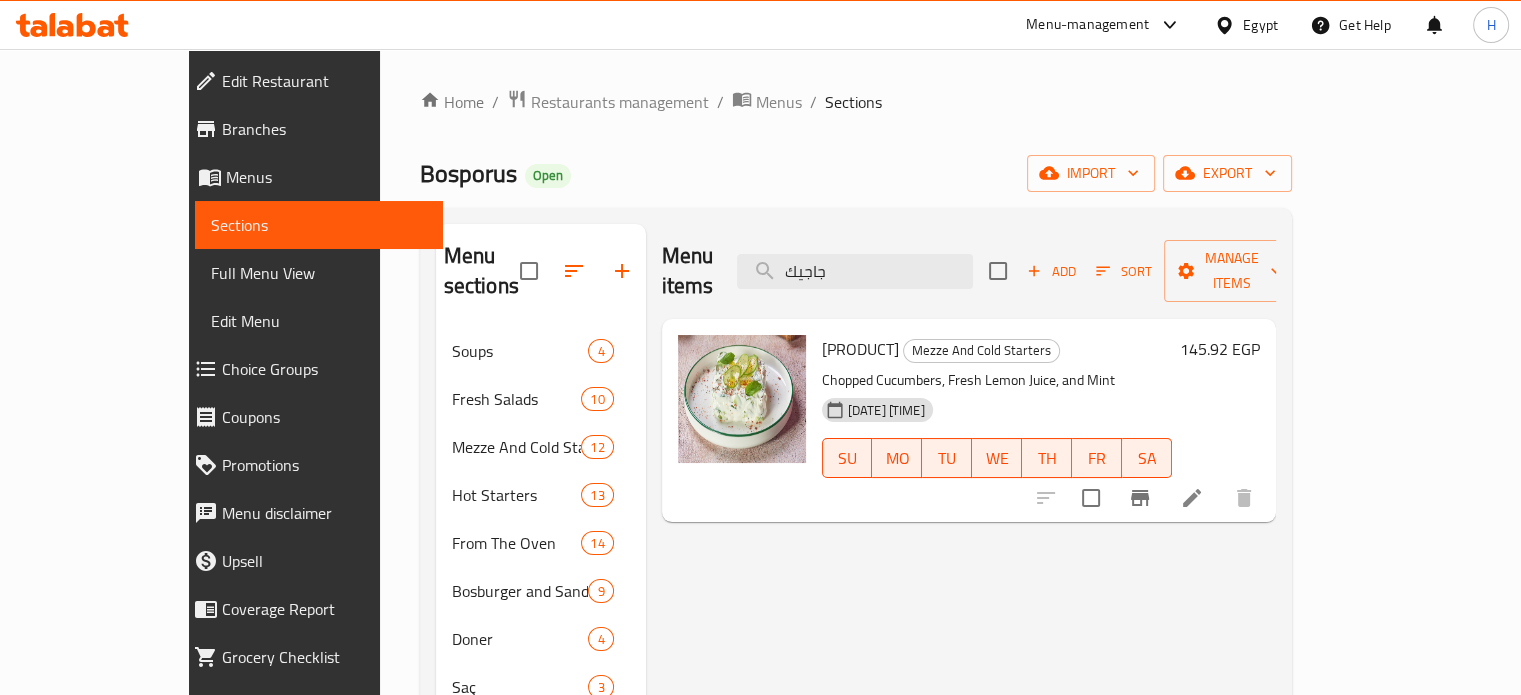 drag, startPoint x: 924, startPoint y: 265, endPoint x: 774, endPoint y: 265, distance: 150 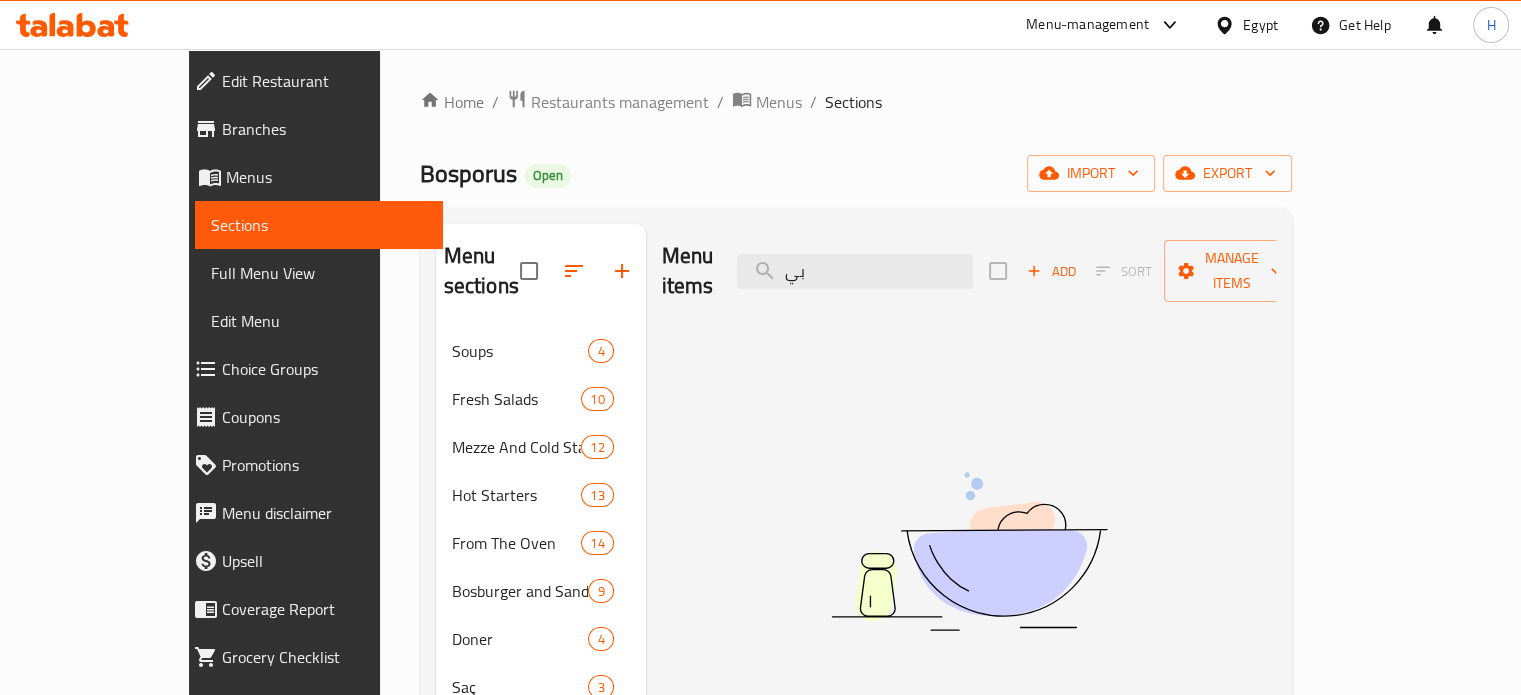 type on "ب" 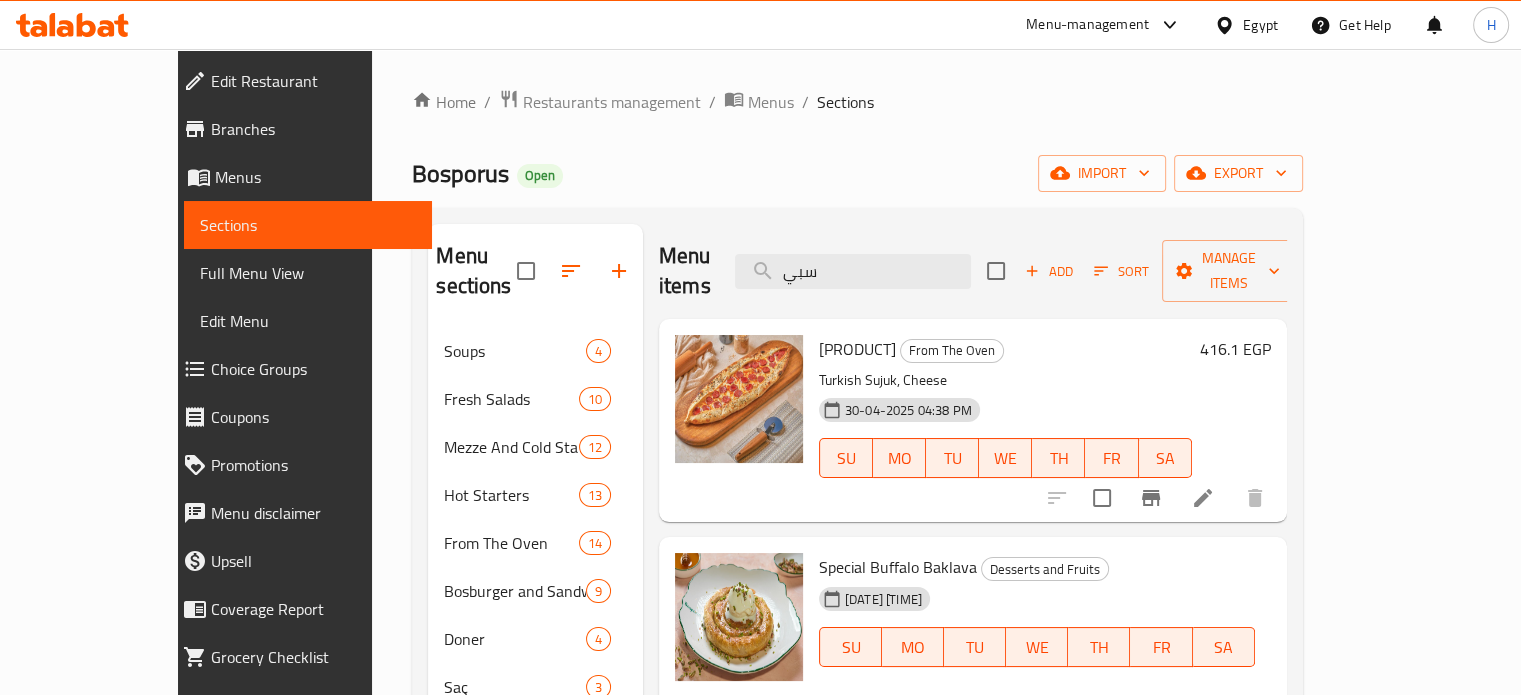 drag, startPoint x: 901, startPoint y: 258, endPoint x: 796, endPoint y: 259, distance: 105.00476 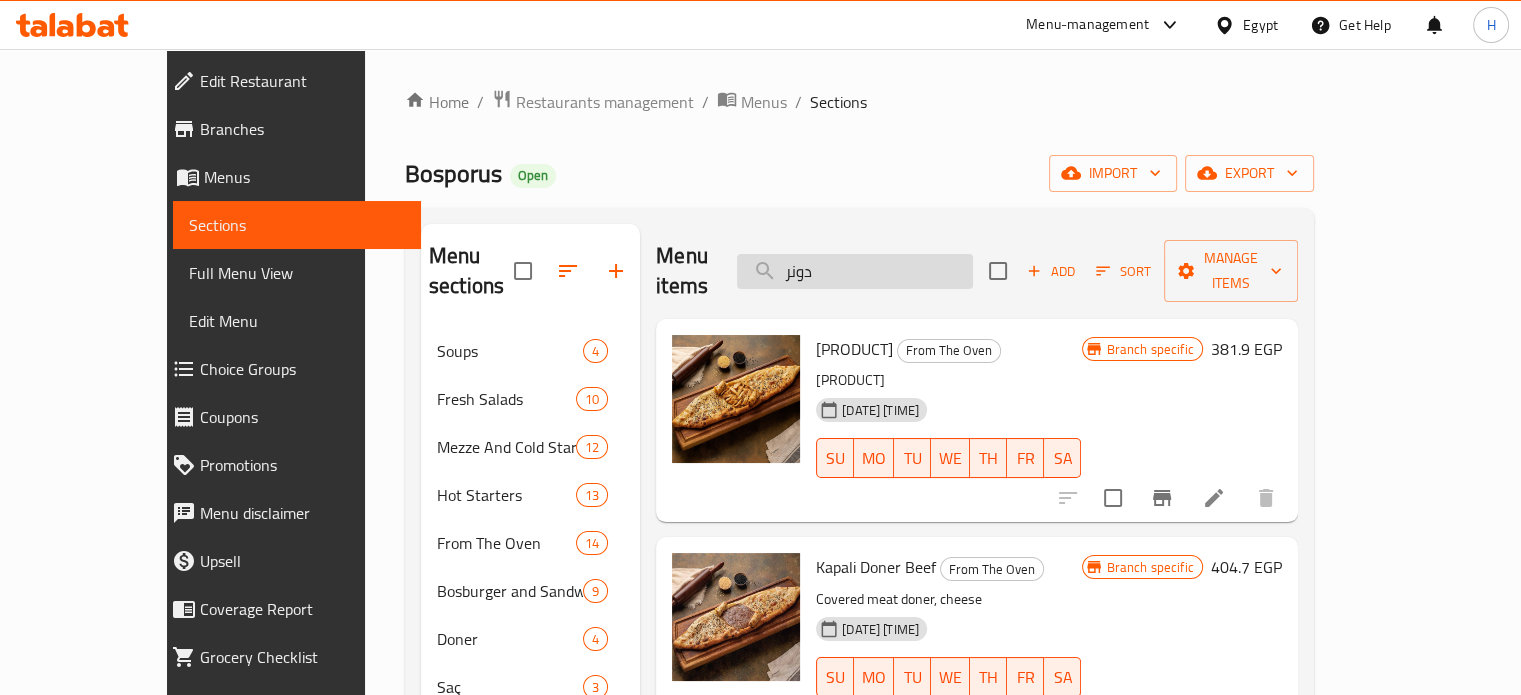 drag, startPoint x: 911, startPoint y: 259, endPoint x: 808, endPoint y: 258, distance: 103.00485 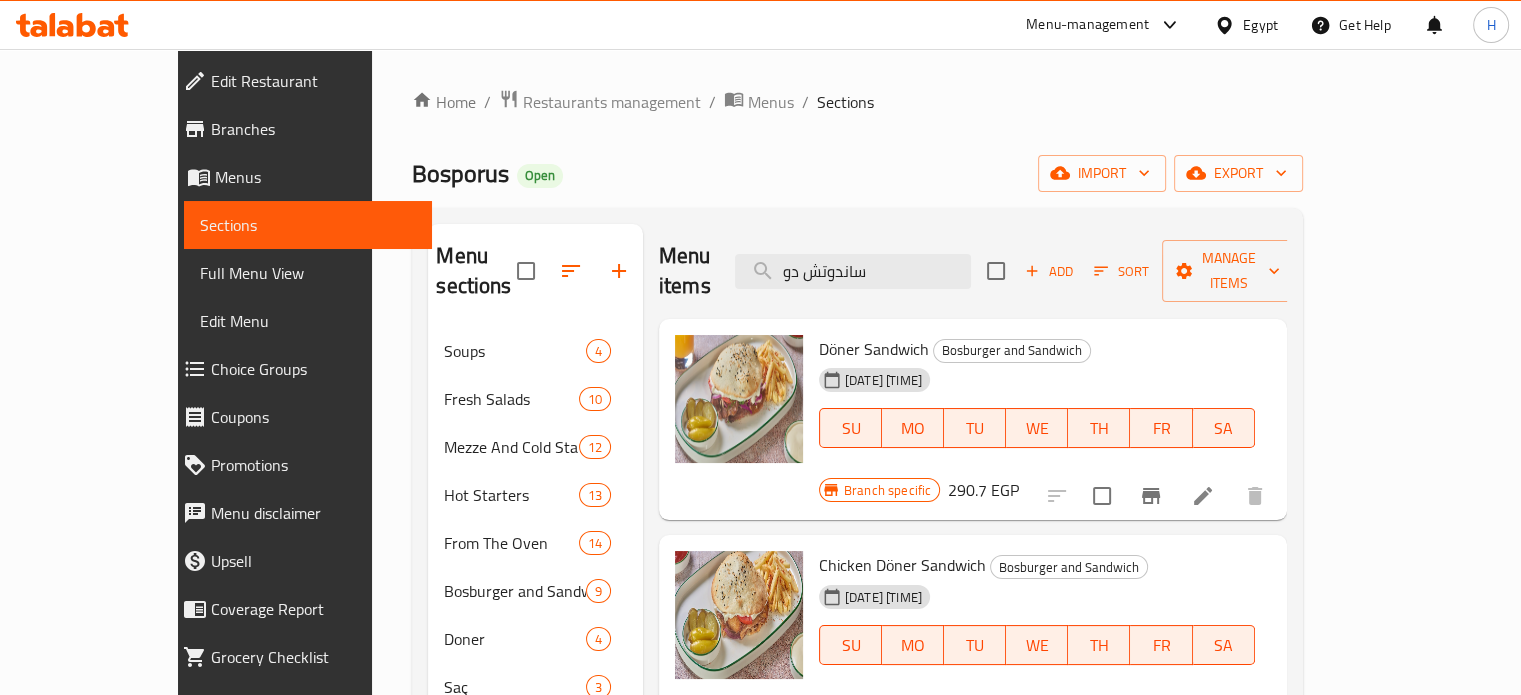 click 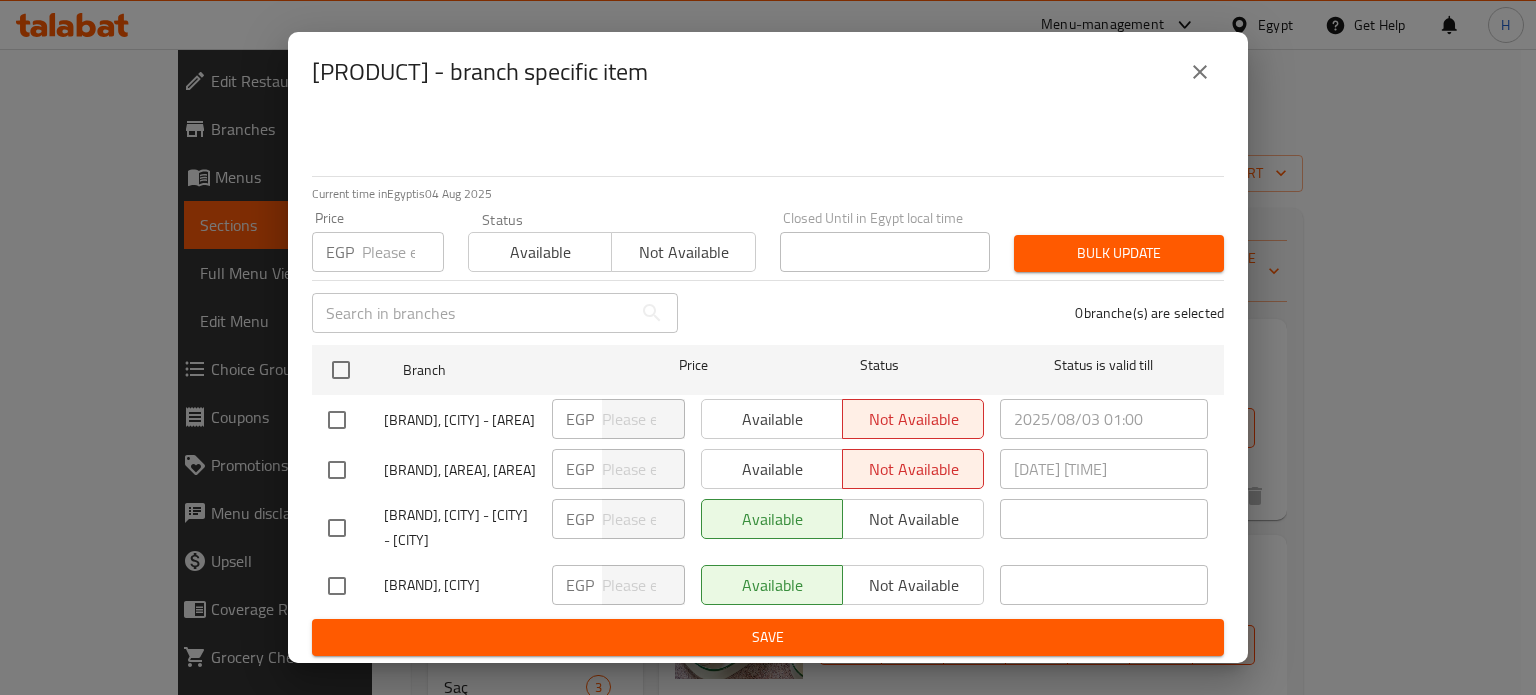 scroll, scrollTop: 153, scrollLeft: 0, axis: vertical 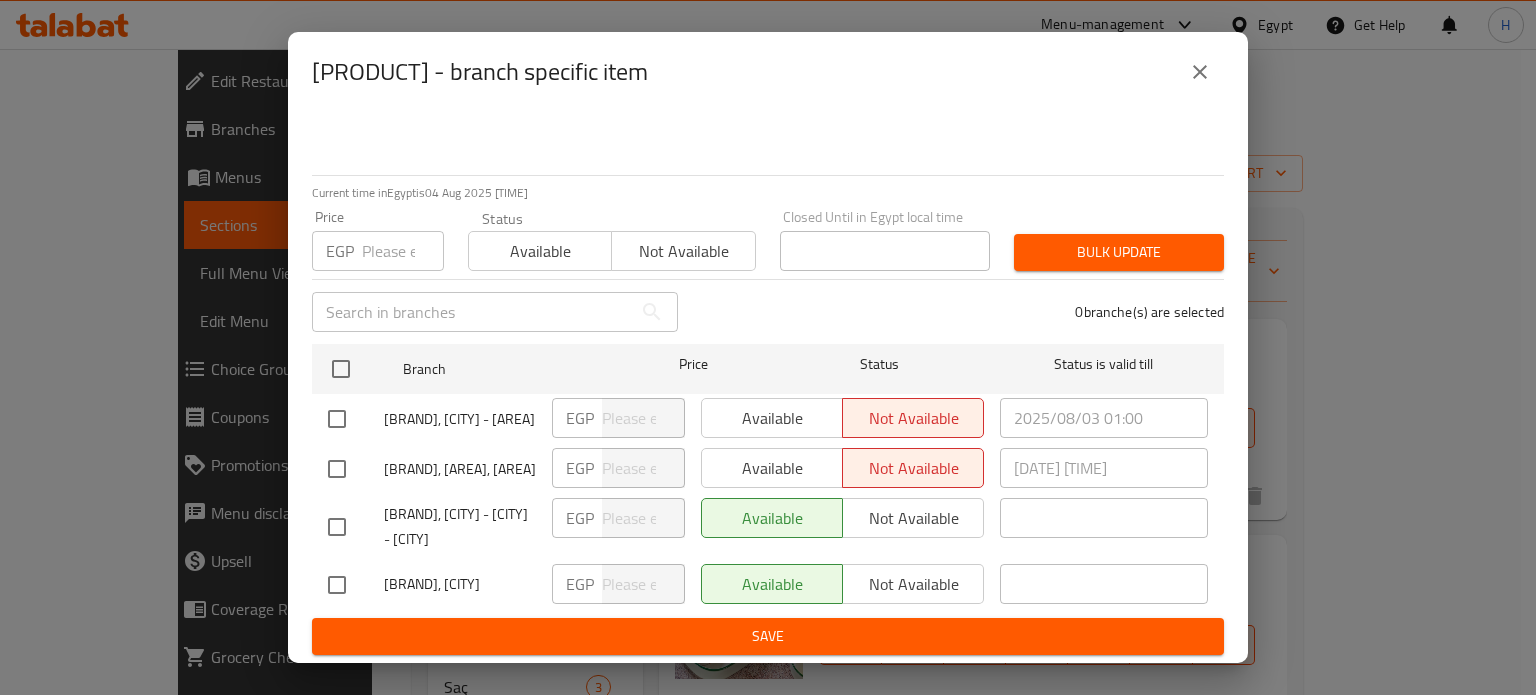 click 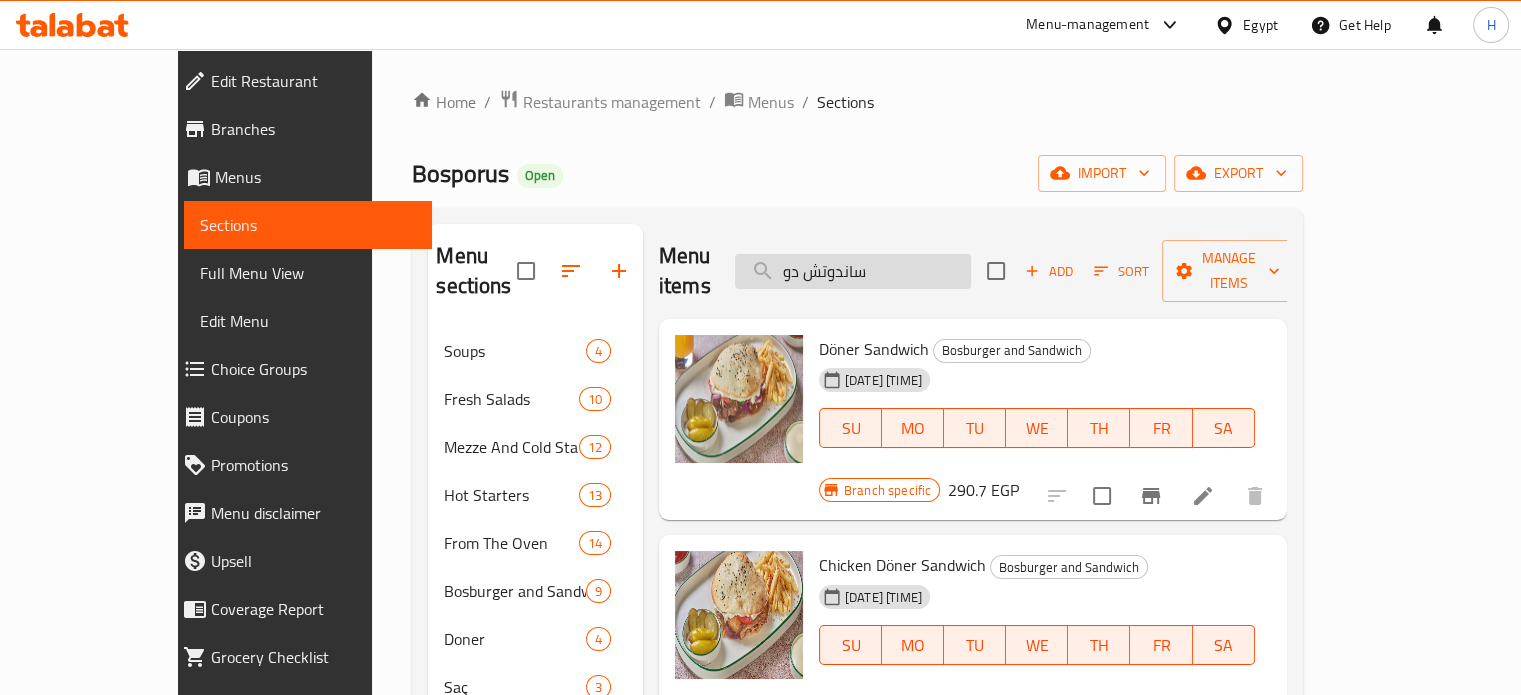 drag, startPoint x: 958, startPoint y: 262, endPoint x: 813, endPoint y: 259, distance: 145.03104 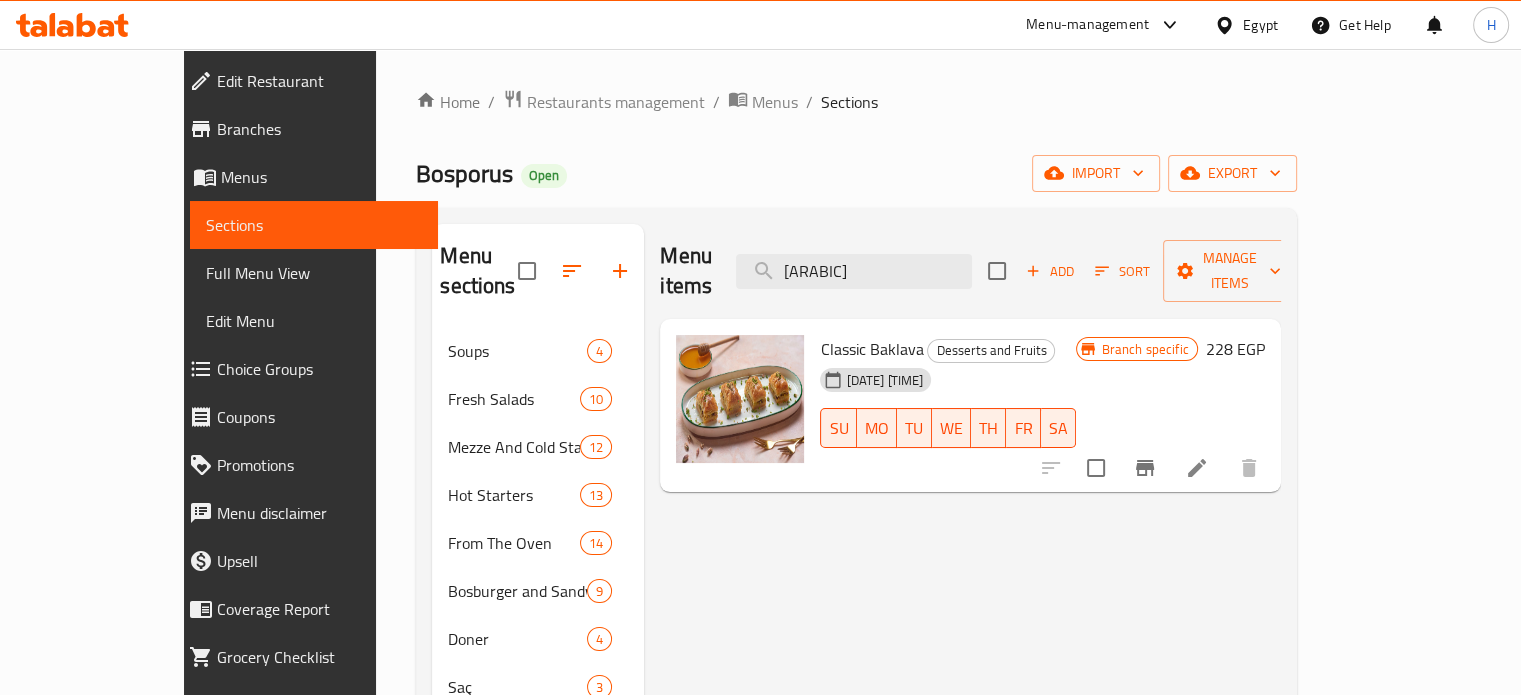type on "بقلاوة ك" 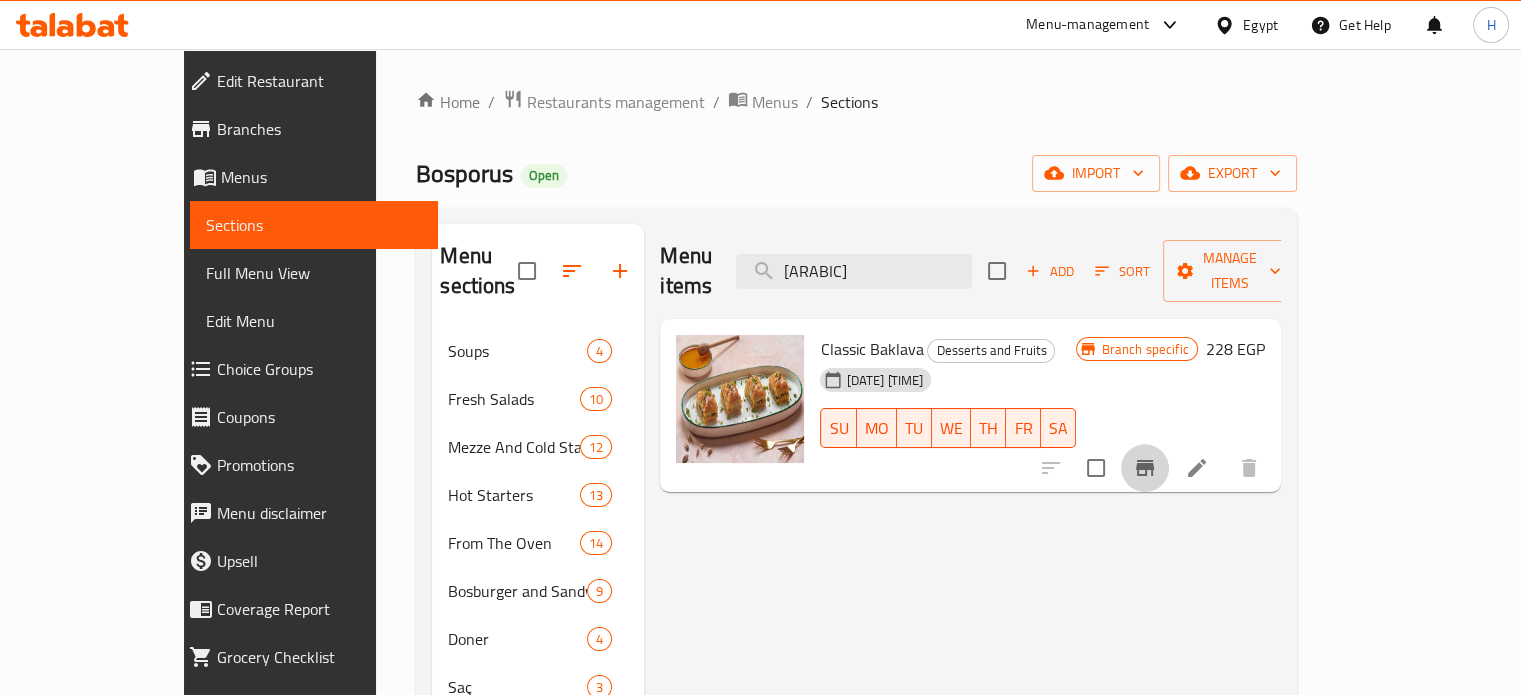 click 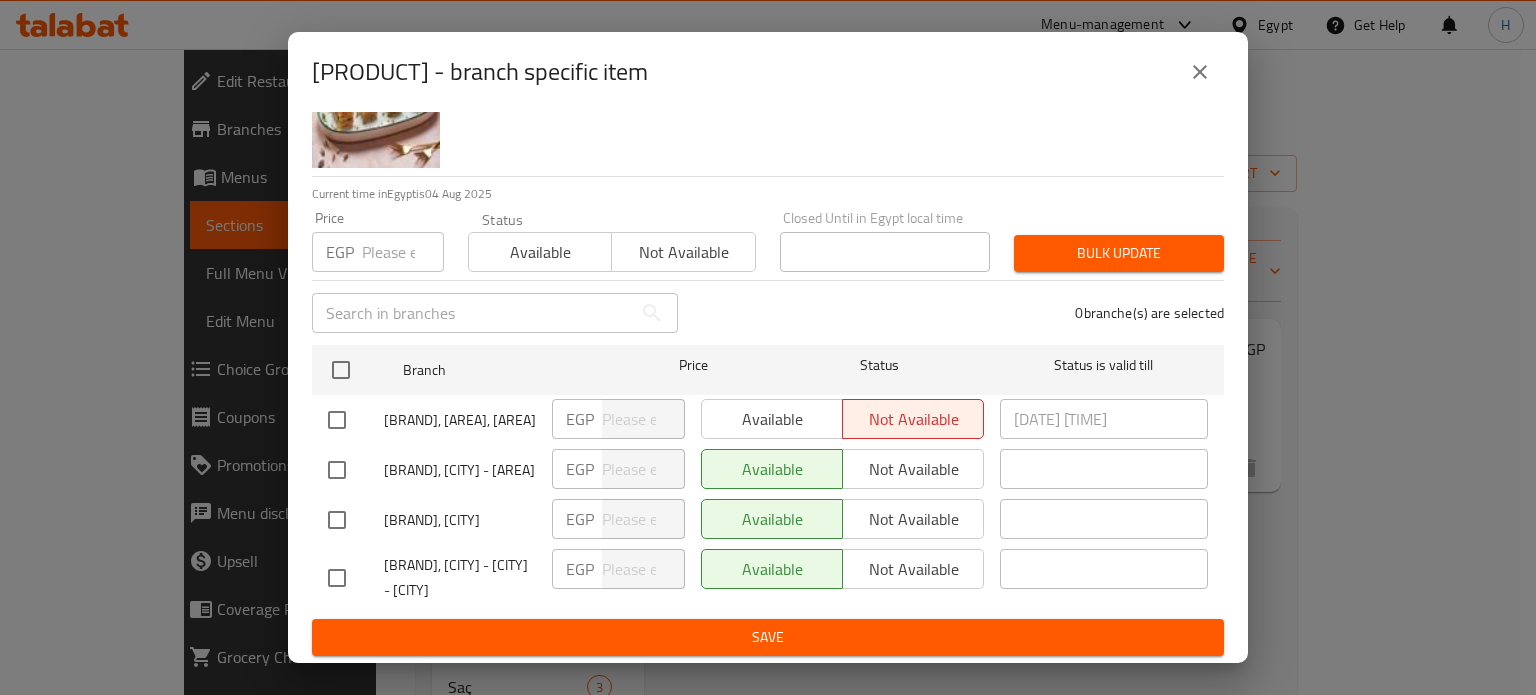 scroll, scrollTop: 153, scrollLeft: 0, axis: vertical 